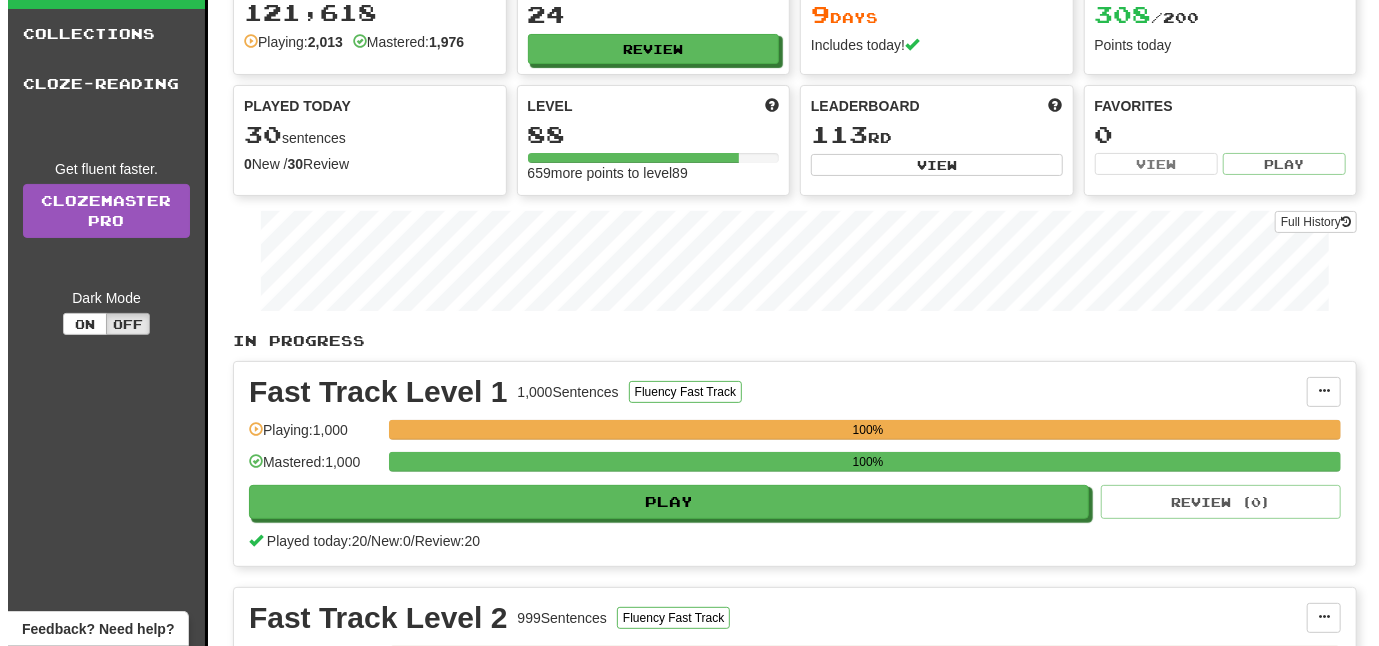 scroll, scrollTop: 200, scrollLeft: 0, axis: vertical 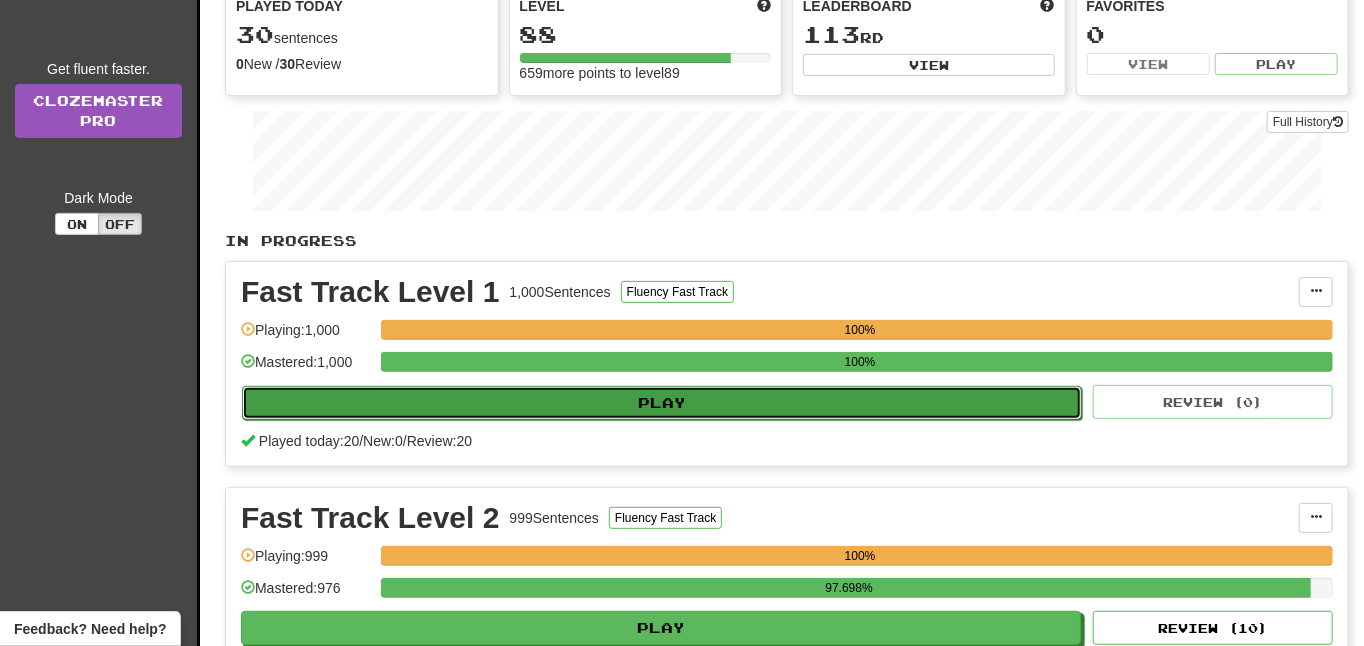 click on "Play" at bounding box center (662, 403) 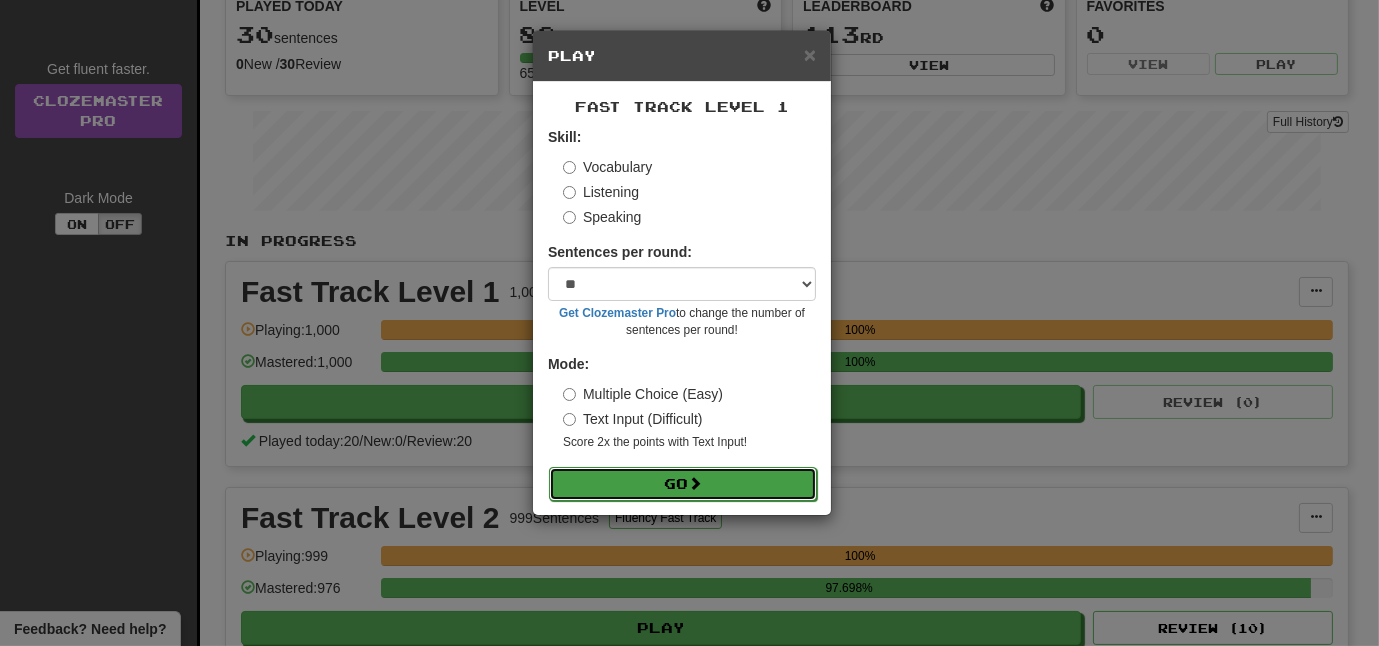 click on "Go" at bounding box center (683, 484) 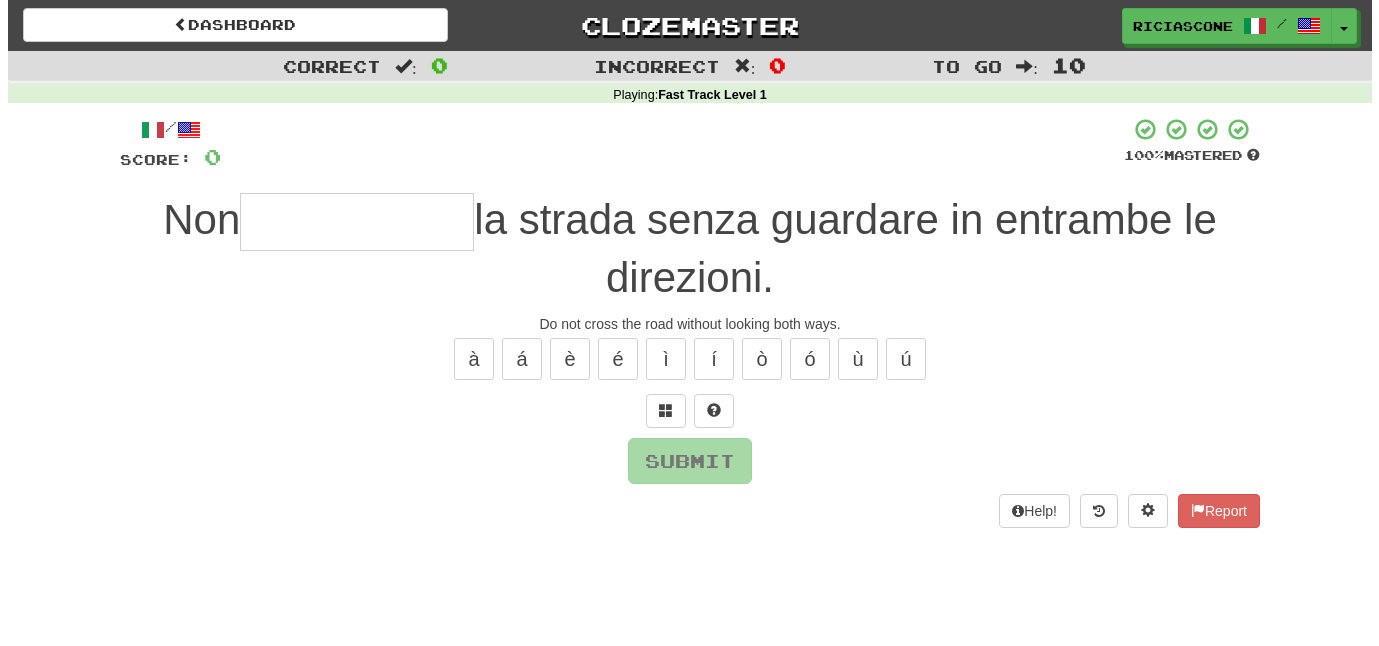 scroll, scrollTop: 0, scrollLeft: 0, axis: both 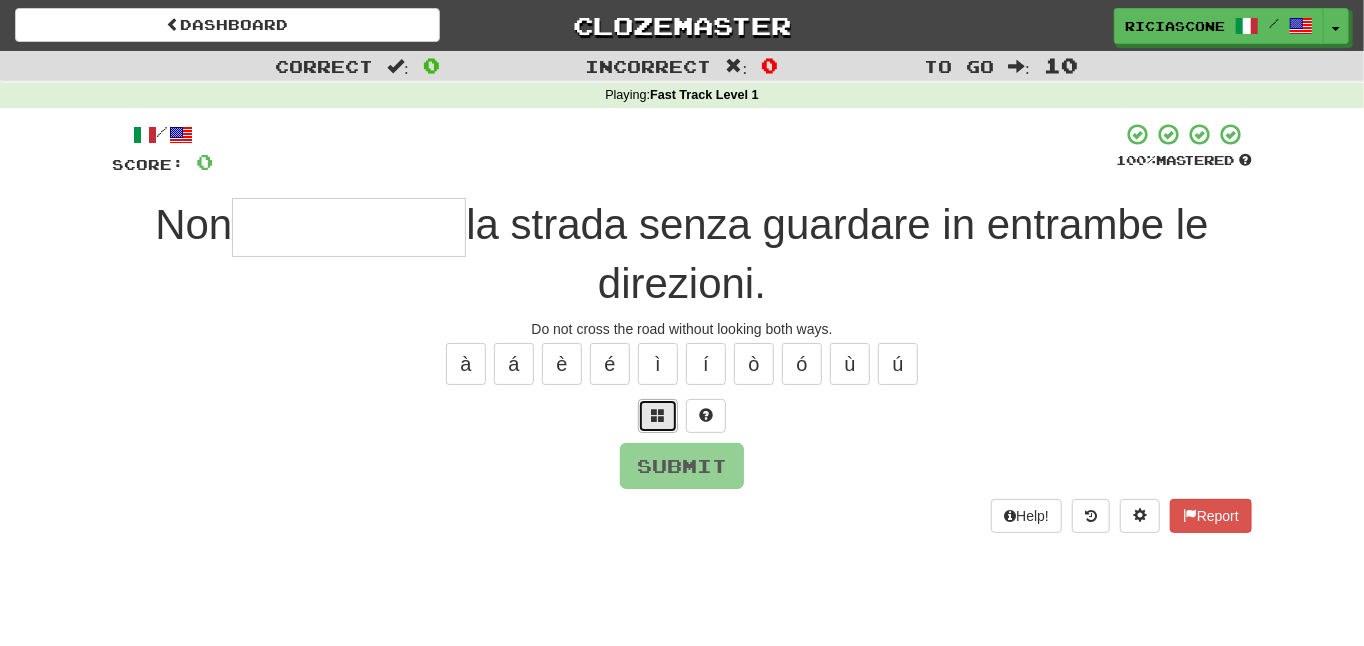 click at bounding box center [658, 415] 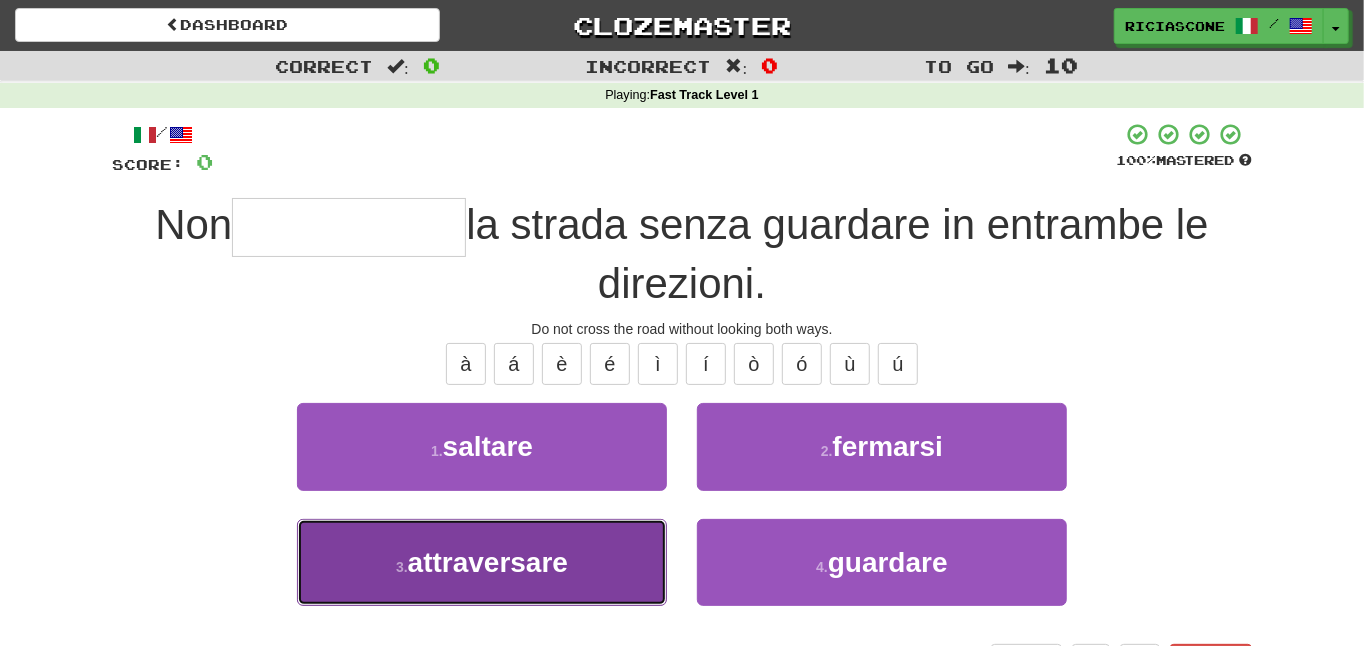 click on "3 .  attraversare" at bounding box center (482, 562) 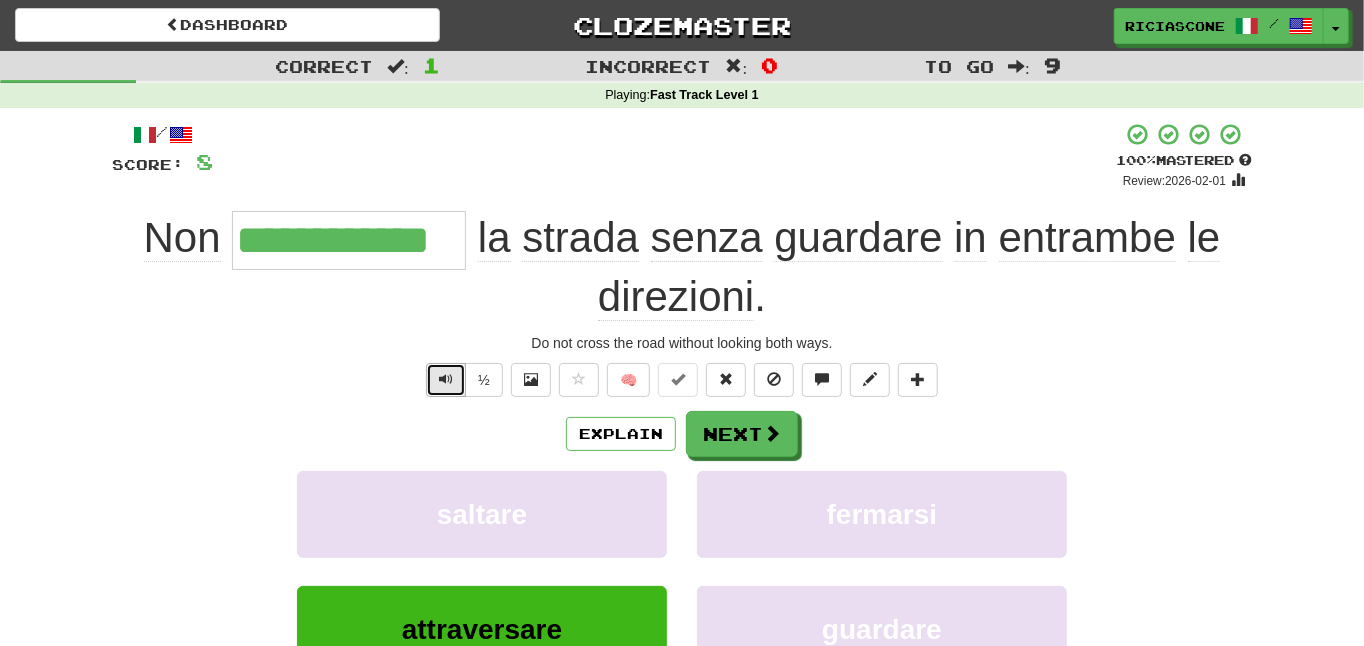click at bounding box center (446, 379) 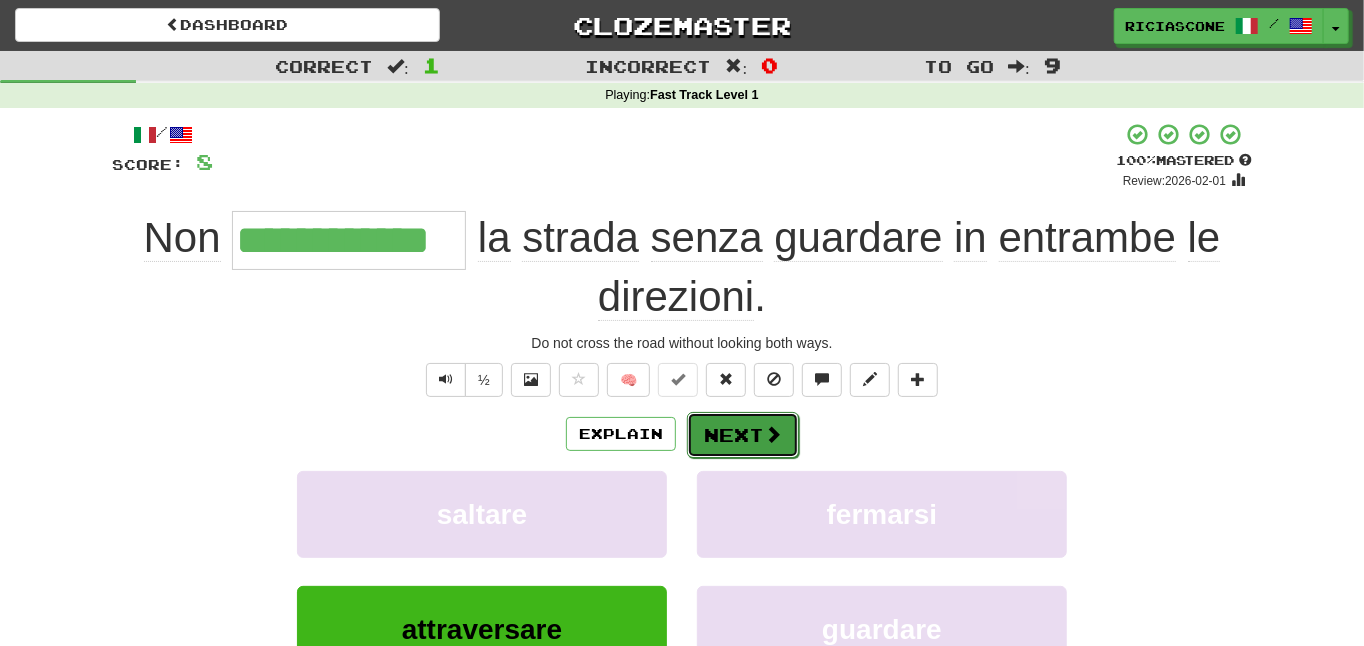 click on "Next" at bounding box center (743, 435) 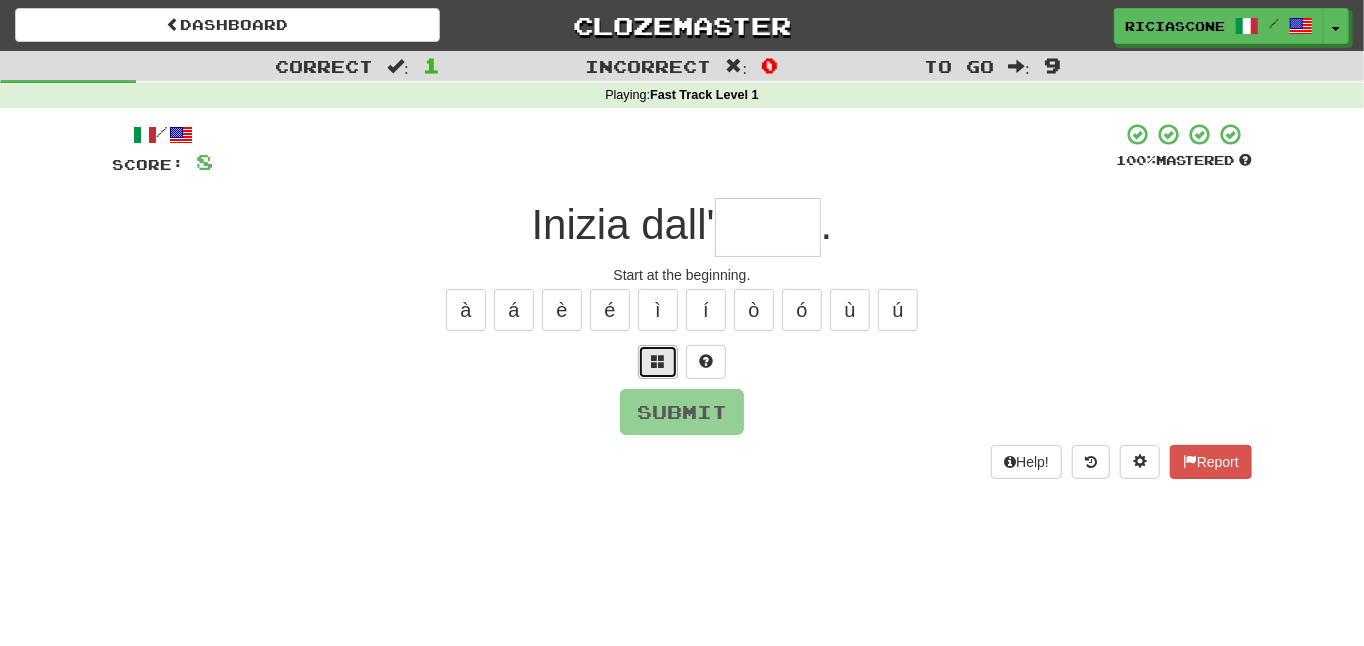 click at bounding box center (658, 361) 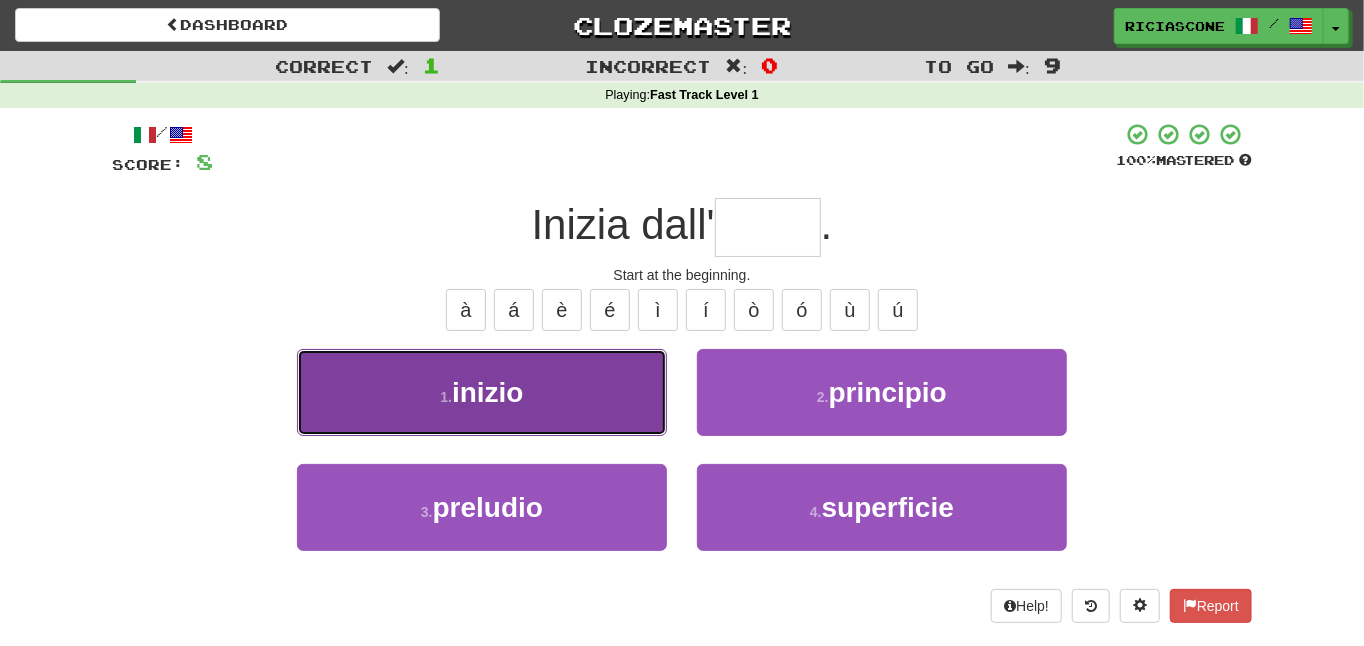 click on "1 .  inizio" at bounding box center (482, 392) 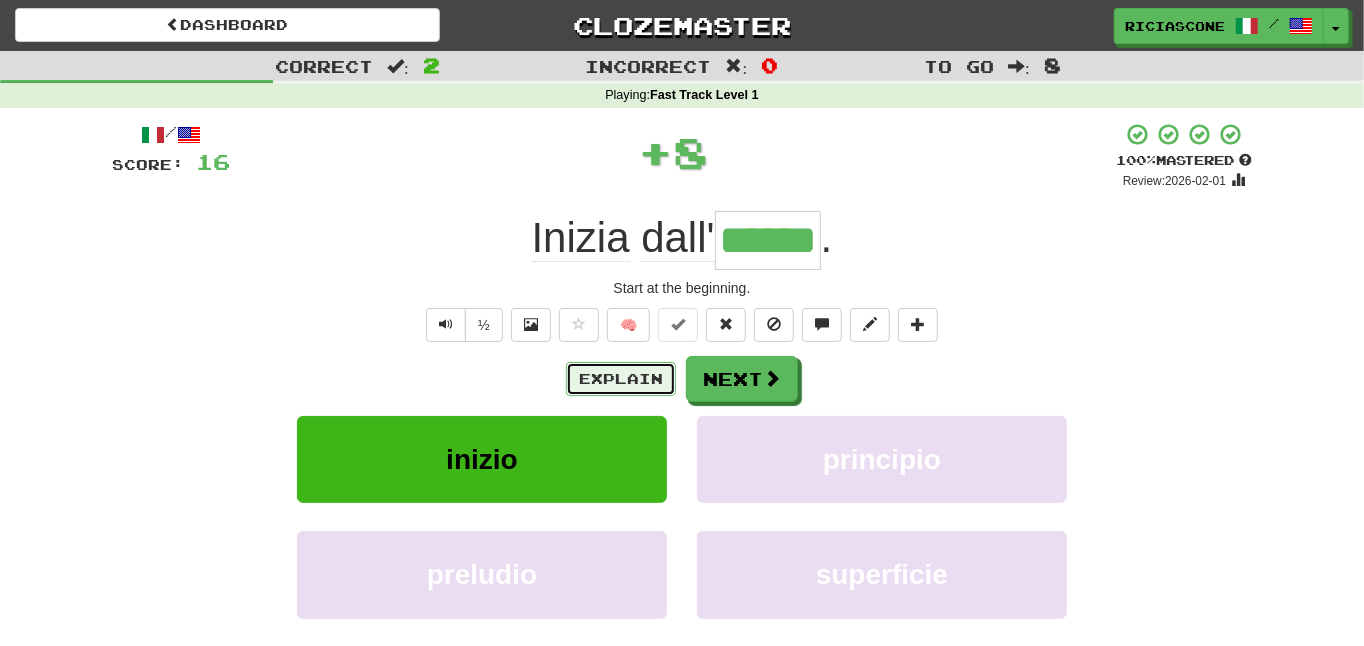 click on "Explain" at bounding box center (621, 379) 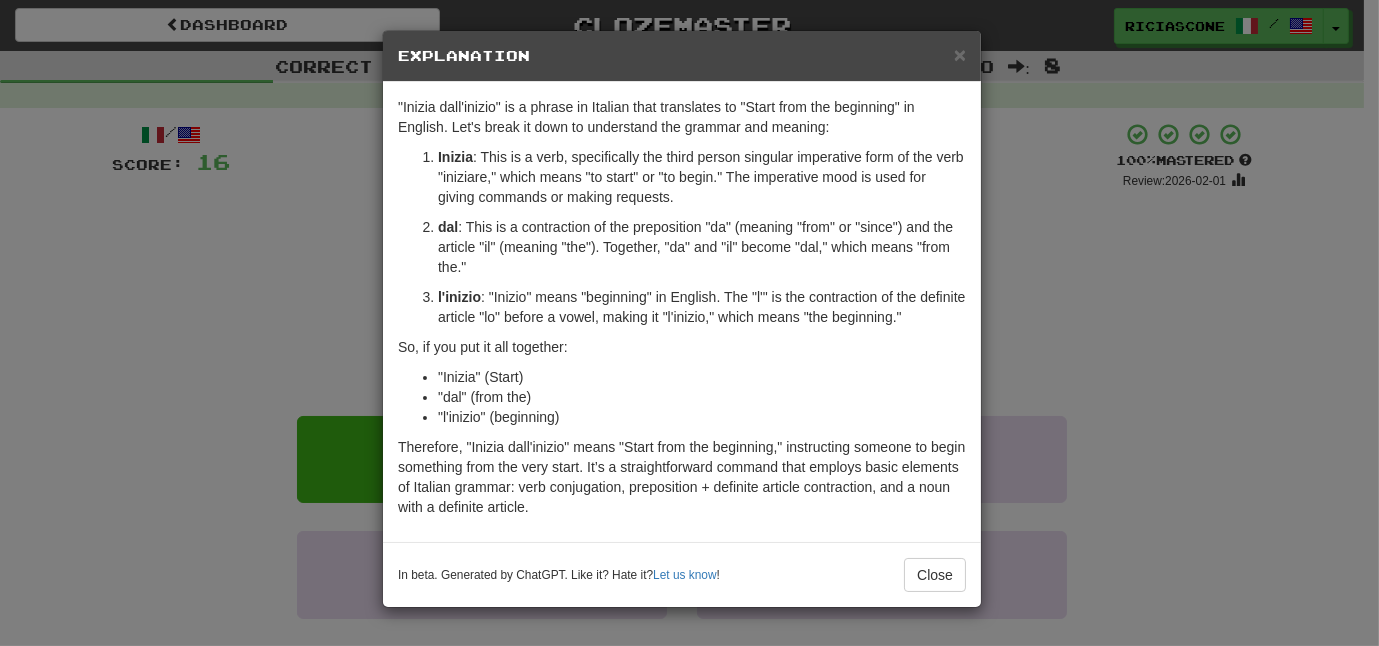 click on "× Explanation "Inizia dall'inizio" is a phrase in Italian that translates to "Start from the beginning" in English. Let's break it down to understand the grammar and meaning:
Inizia : This is a verb, specifically the third person singular imperative form of the verb "iniziare," which means "to start" or "to begin." The imperative mood is used for giving commands or making requests.
dal : This is a contraction of the preposition "da" (meaning "from" or "since") and the article "il" (meaning "the"). Together, "da" and "il" become "dal," which means "from the."
l'inizio : "Inizio" means "beginning" in English. The "l'" is the contraction of the definite article "lo" before a vowel, making it "l'inizio," which means "the beginning."
So, if you put it all together:
"Inizia" (Start)
"dal" (from the)
"l'inizio" (beginning)
In beta. Generated by ChatGPT. Like it? Hate it?  Let us know ! Close" at bounding box center [689, 323] 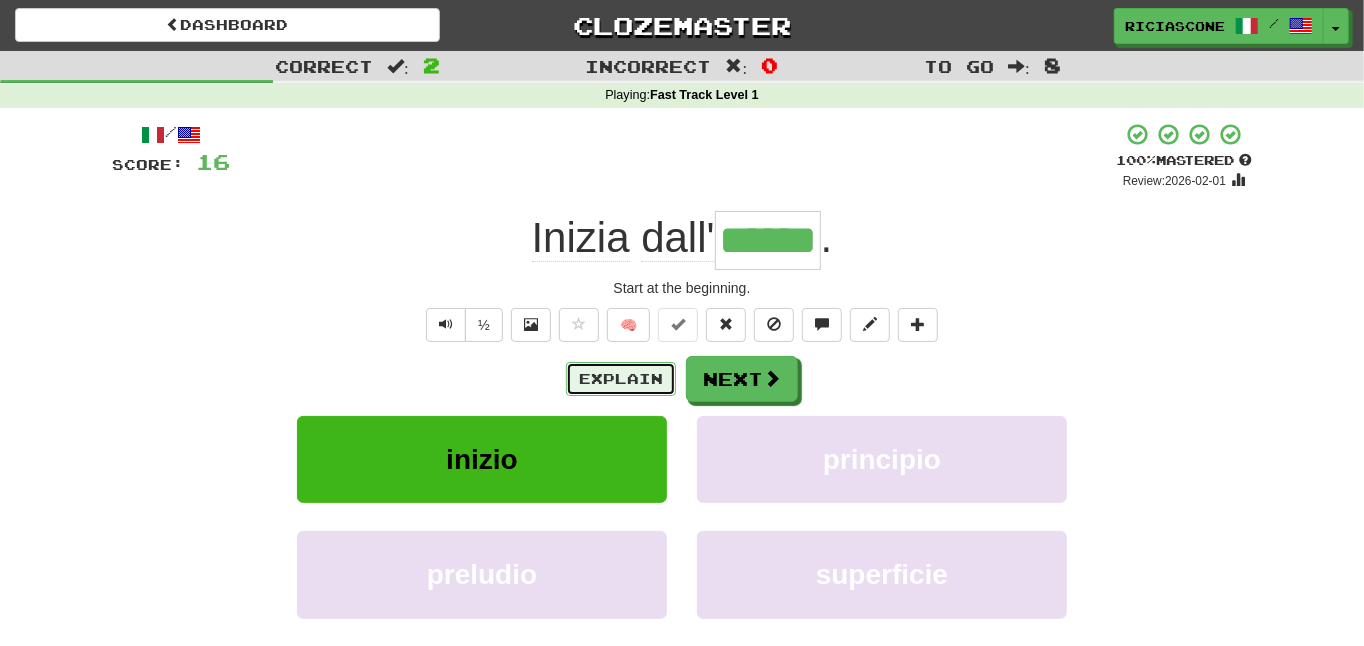 click on "Explain" at bounding box center (621, 379) 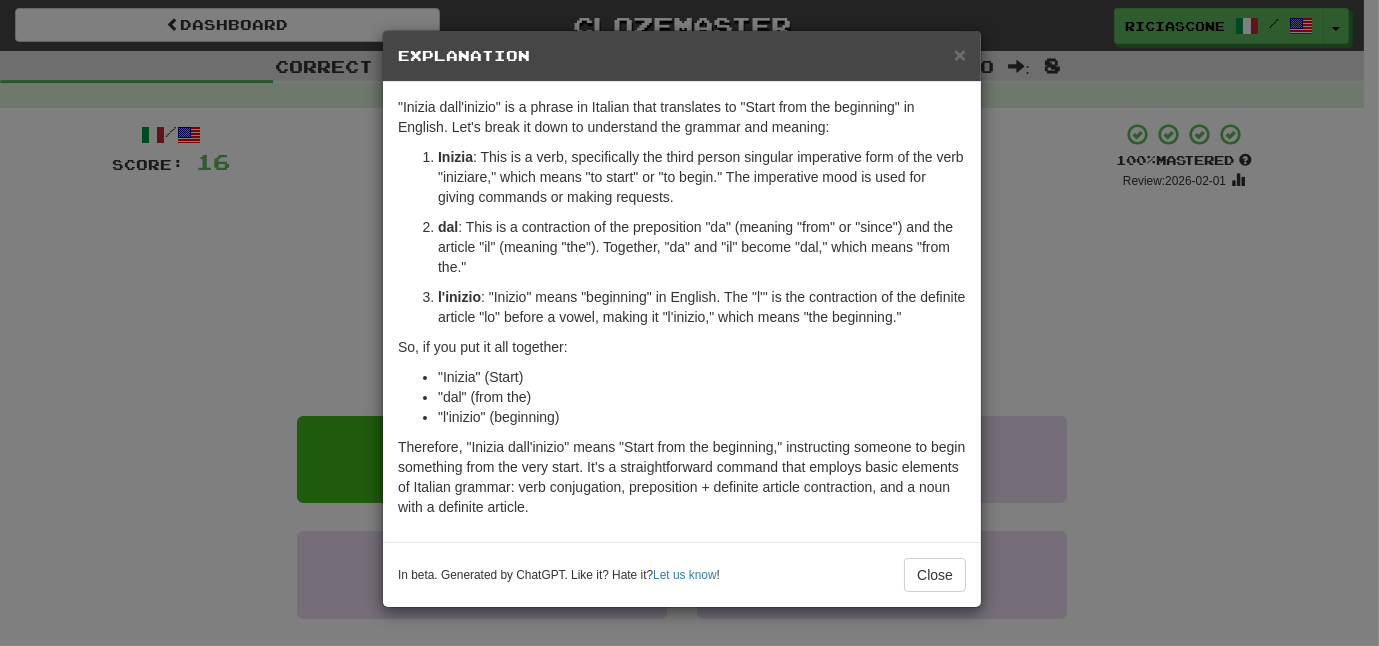 click on "× Explanation "Inizia dall'inizio" is a phrase in Italian that translates to "Start from the beginning" in English. Let's break it down to understand the grammar and meaning:
Inizia : This is a verb, specifically the third person singular imperative form of the verb "iniziare," which means "to start" or "to begin." The imperative mood is used for giving commands or making requests.
dal : This is a contraction of the preposition "da" (meaning "from" or "since") and the article "il" (meaning "the"). Together, "da" and "il" become "dal," which means "from the."
l'inizio : "Inizio" means "beginning" in English. The "l'" is the contraction of the definite article "lo" before a vowel, making it "l'inizio," which means "the beginning."
So, if you put it all together:
"Inizia" (Start)
"dal" (from the)
"l'inizio" (beginning)
In beta. Generated by ChatGPT. Like it? Hate it?  Let us know ! Close" at bounding box center [689, 323] 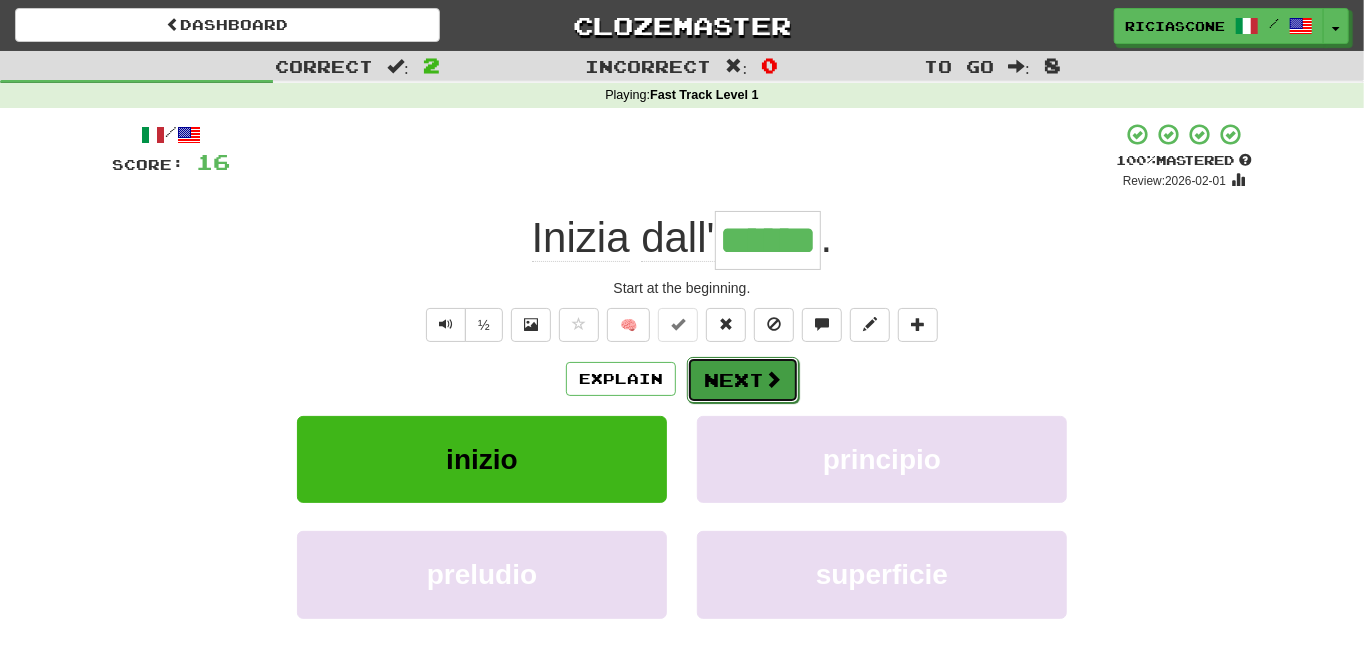 click on "Next" at bounding box center (743, 380) 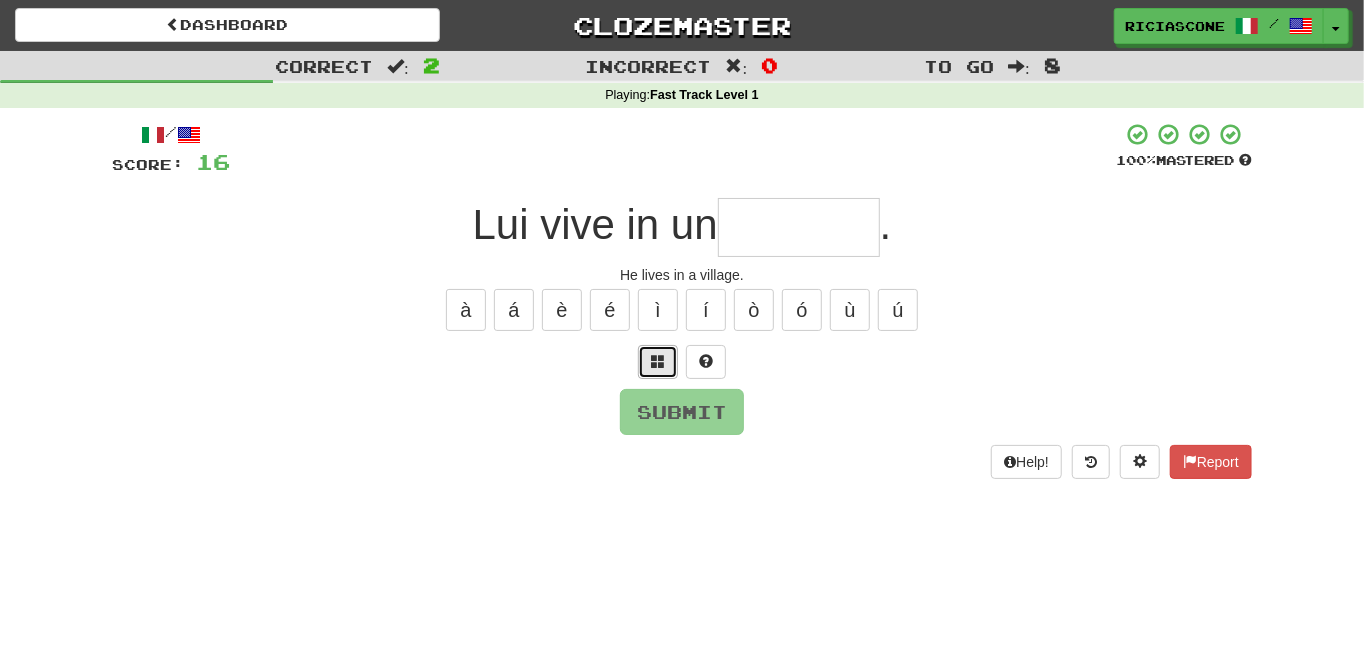 click at bounding box center [658, 362] 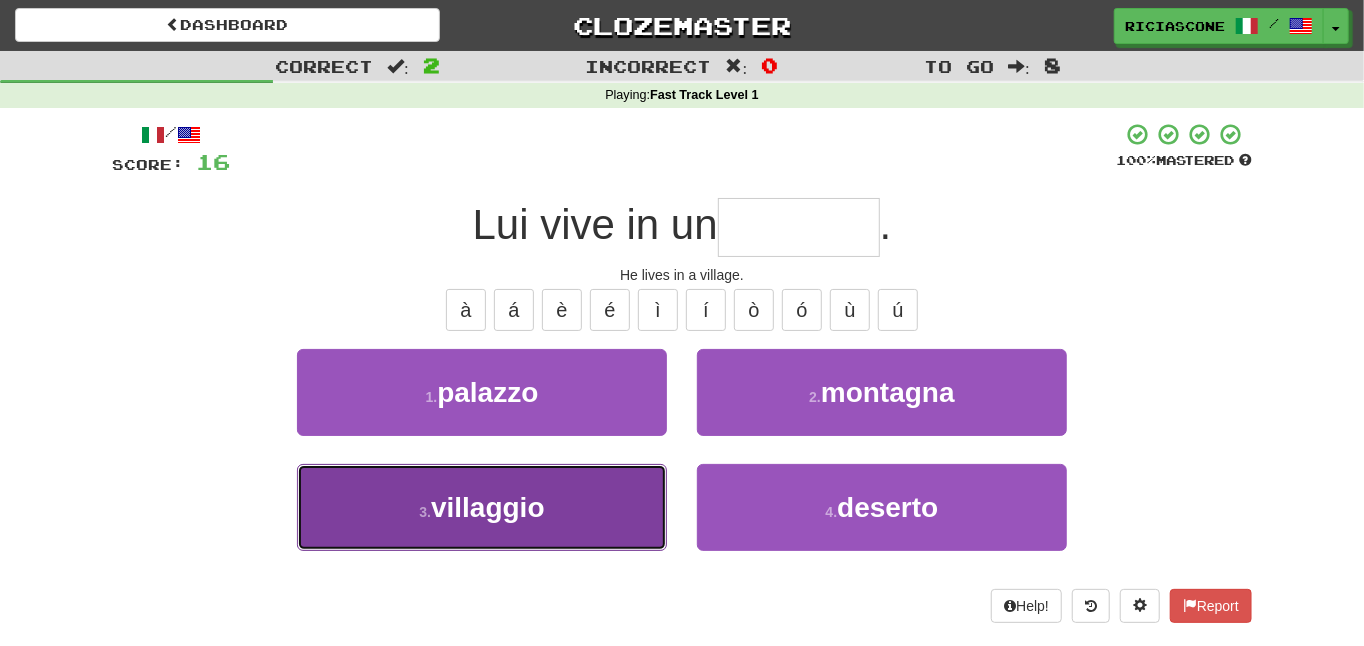 click on "3 .  villaggio" at bounding box center [482, 507] 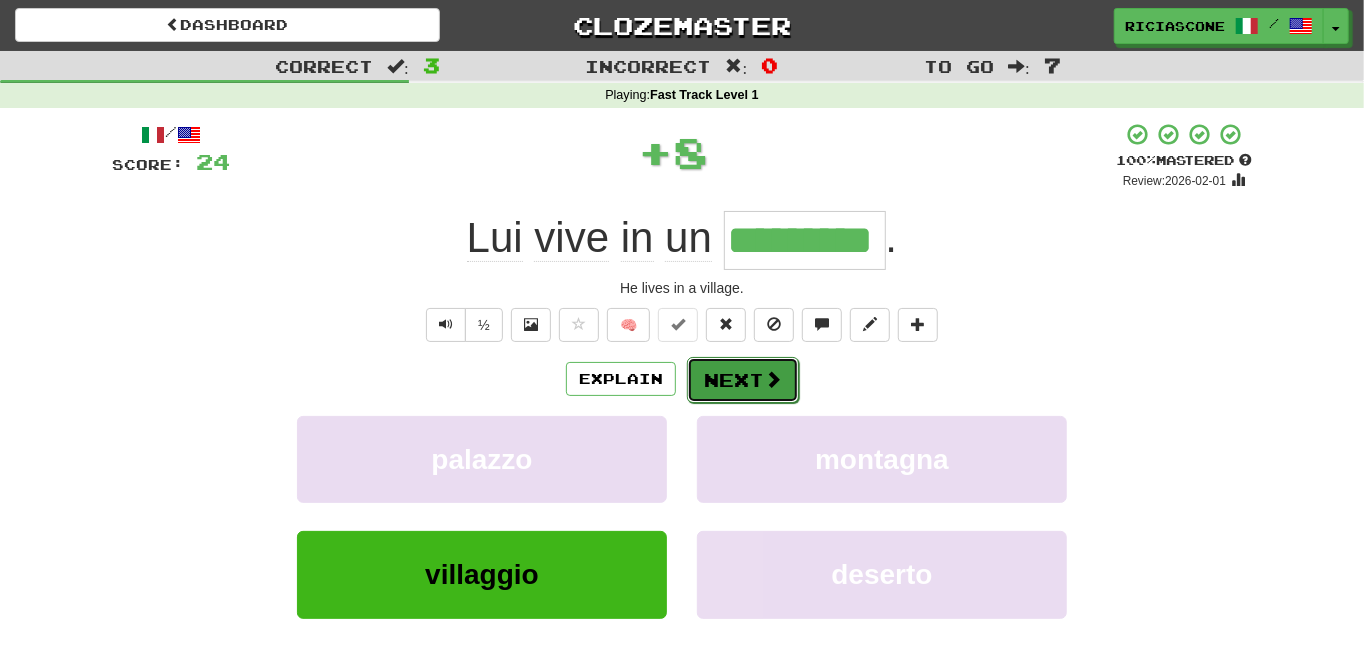 click on "Next" at bounding box center [743, 380] 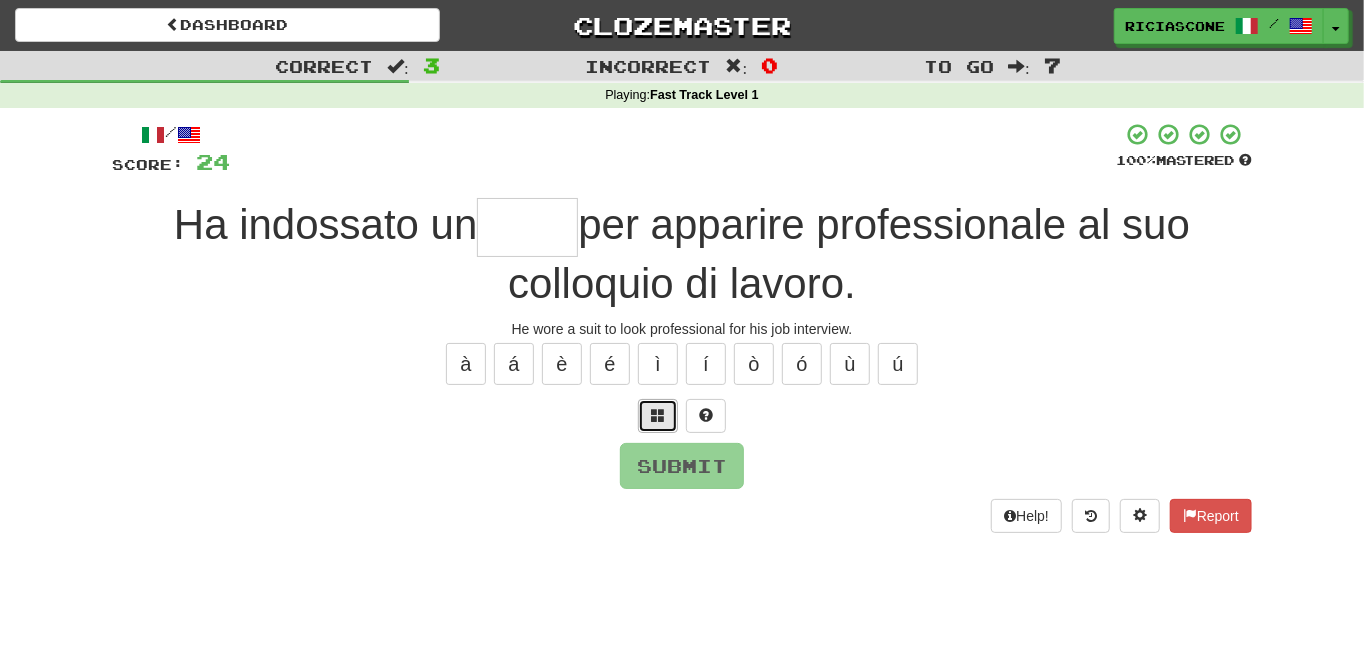 click at bounding box center (658, 415) 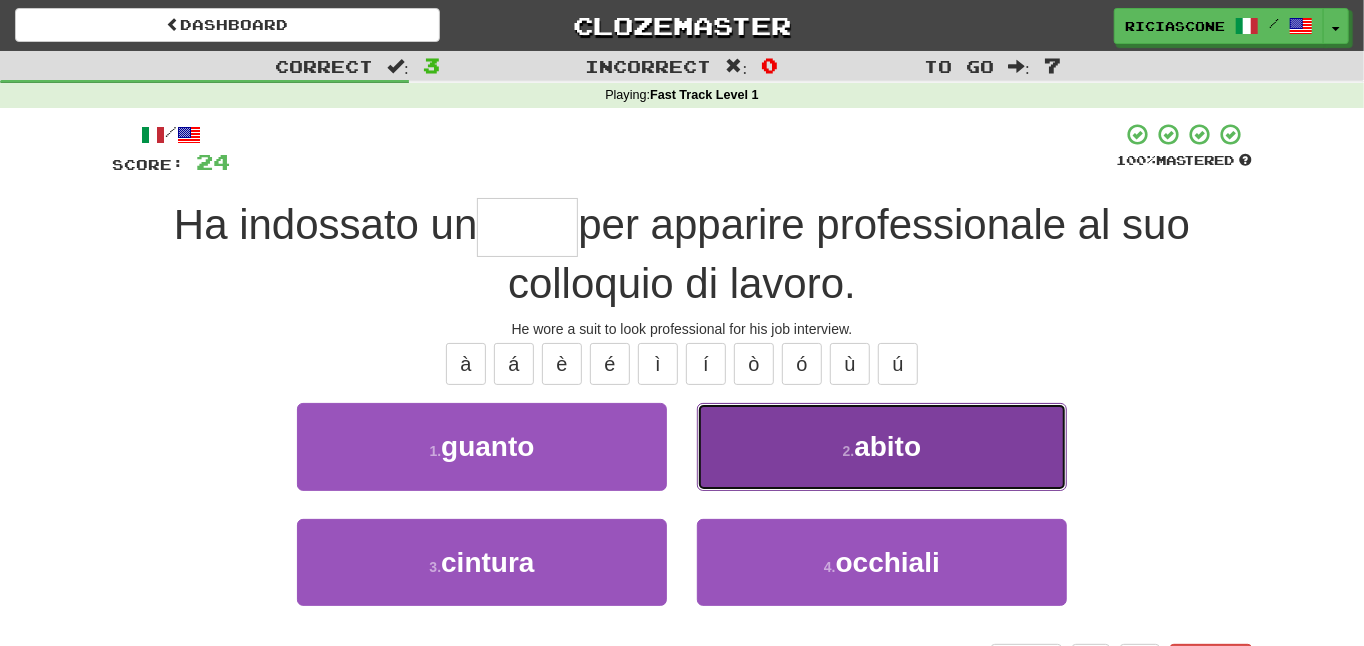 click on "2 .  abito" at bounding box center [882, 446] 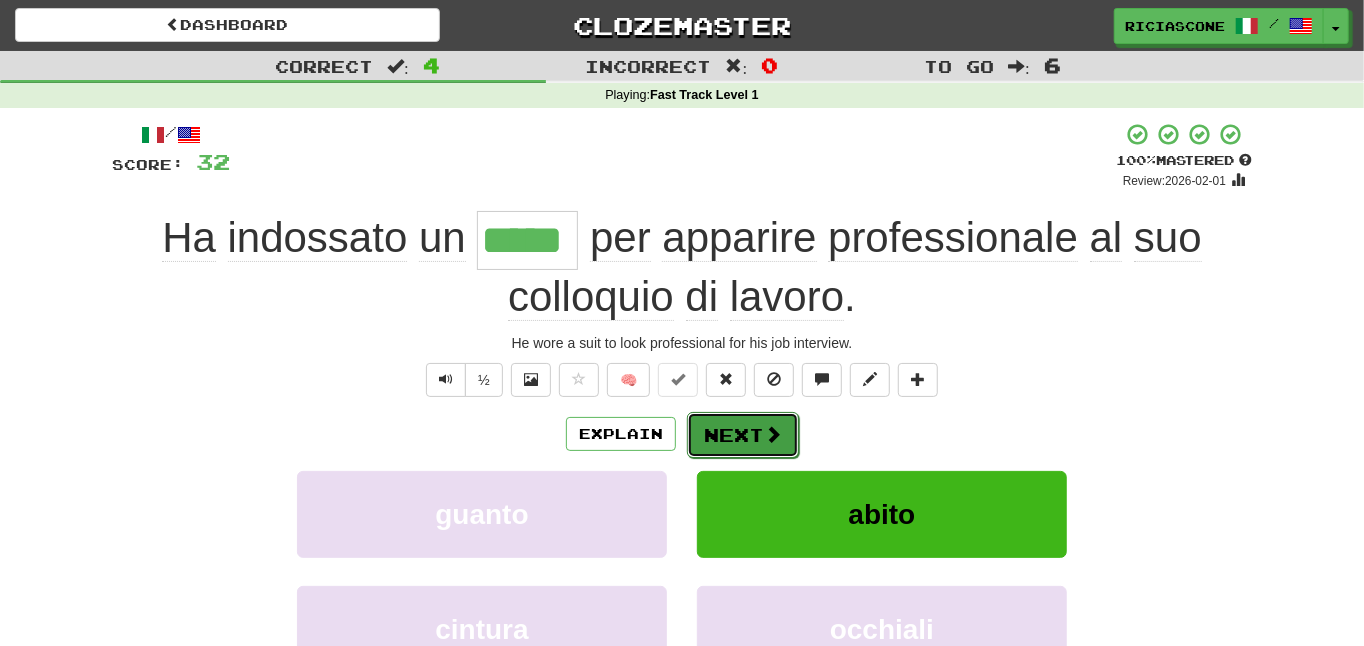 click on "Next" at bounding box center [743, 435] 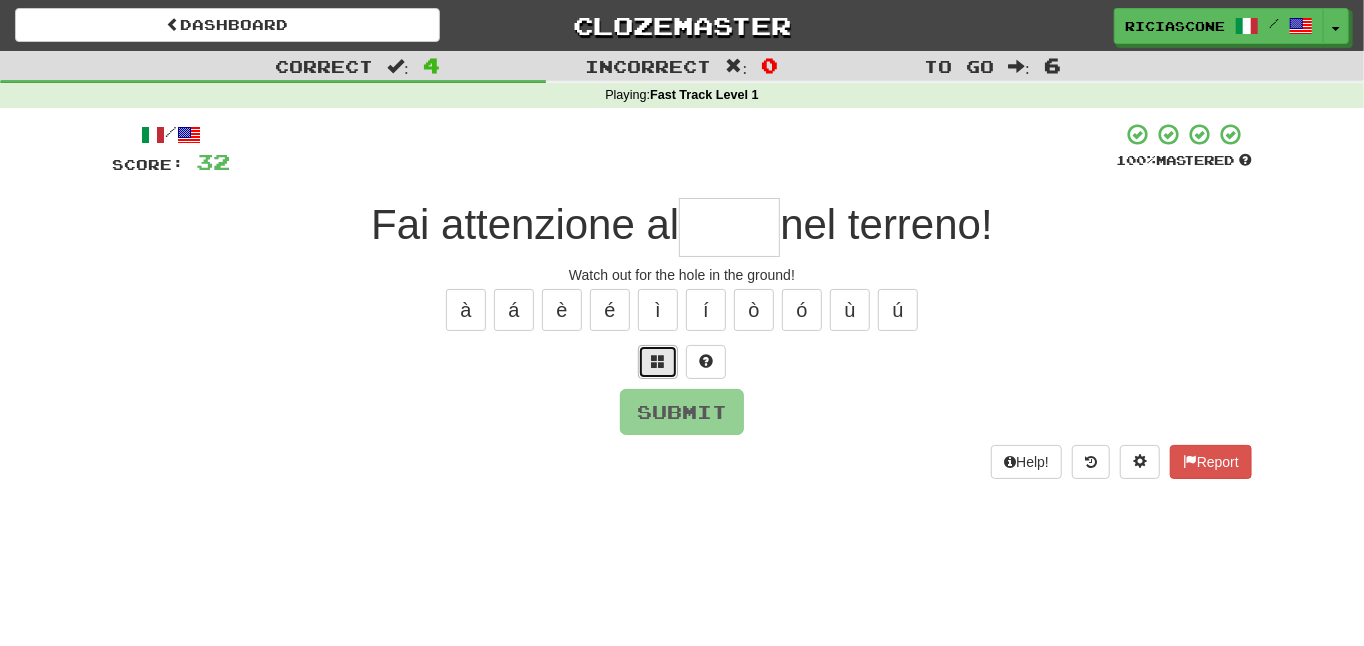click at bounding box center [658, 362] 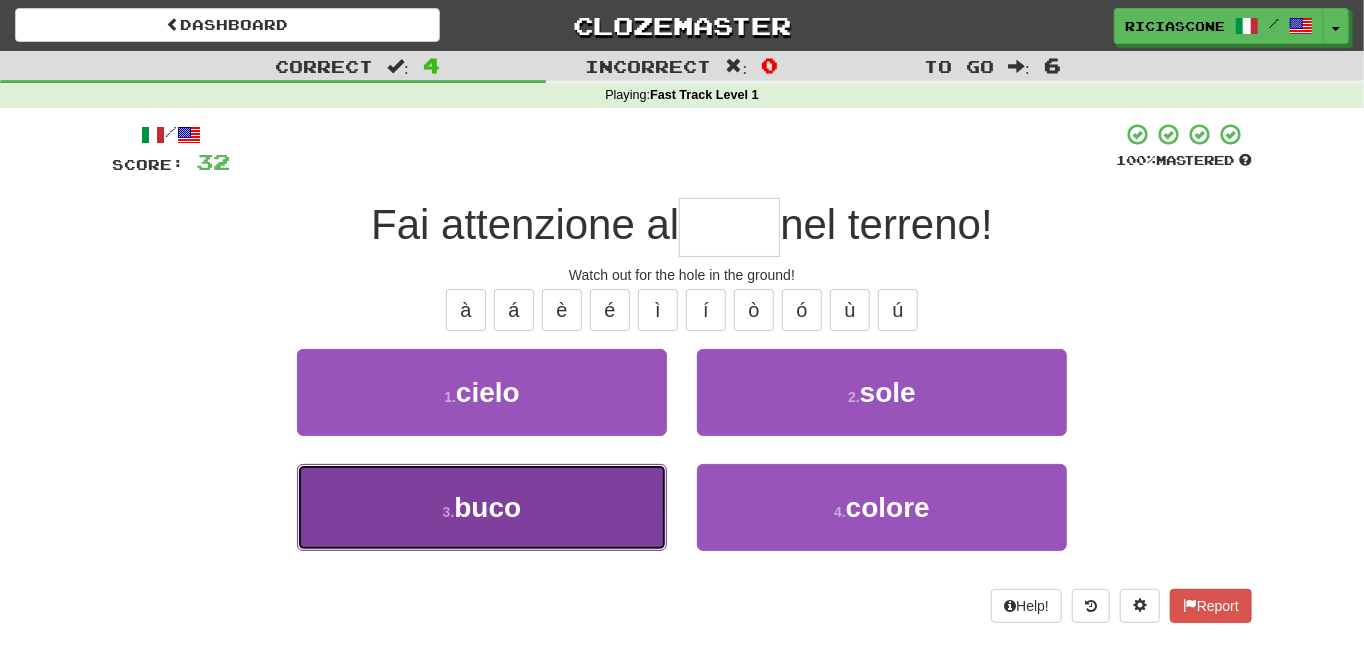 click on "3 .  buco" at bounding box center (482, 507) 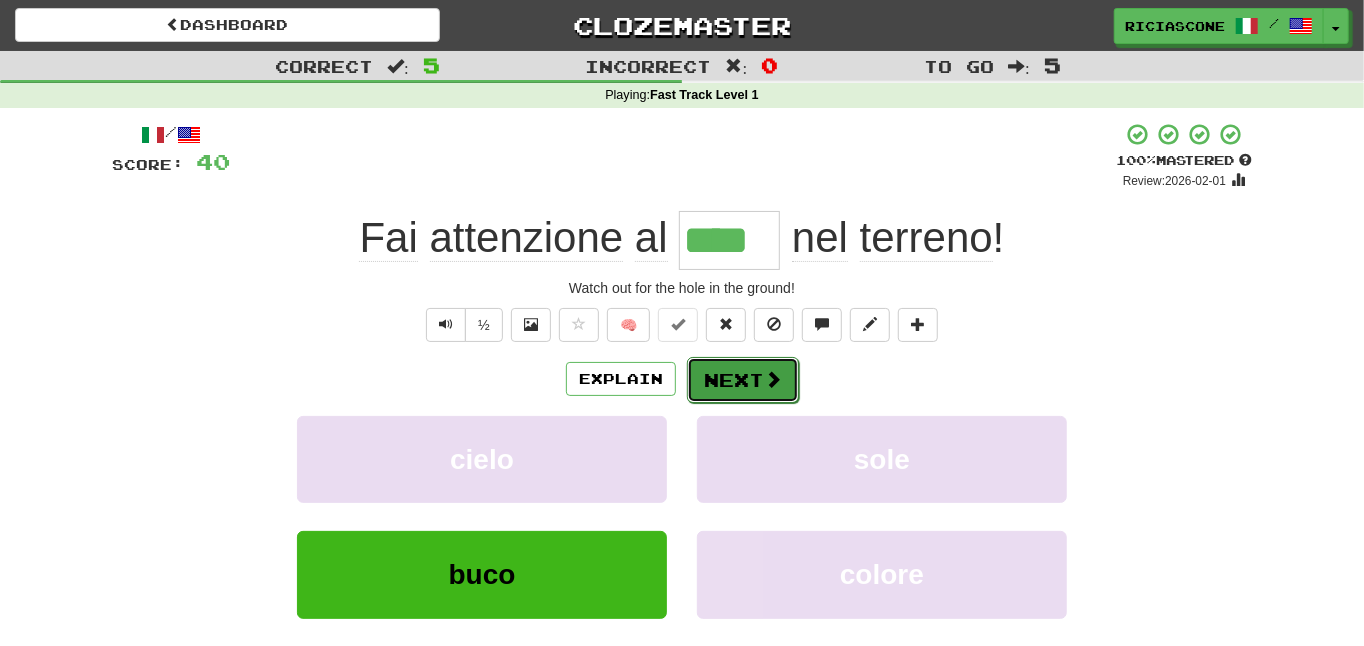 click on "Next" at bounding box center [743, 380] 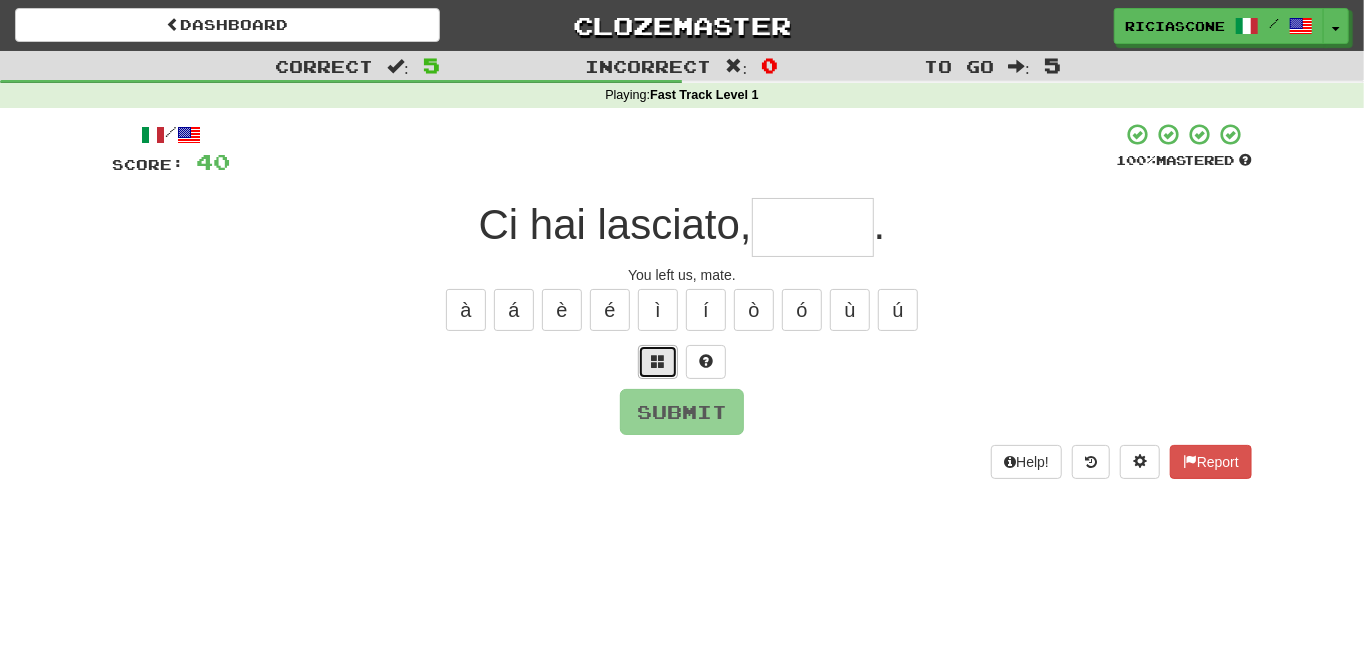 click at bounding box center (658, 362) 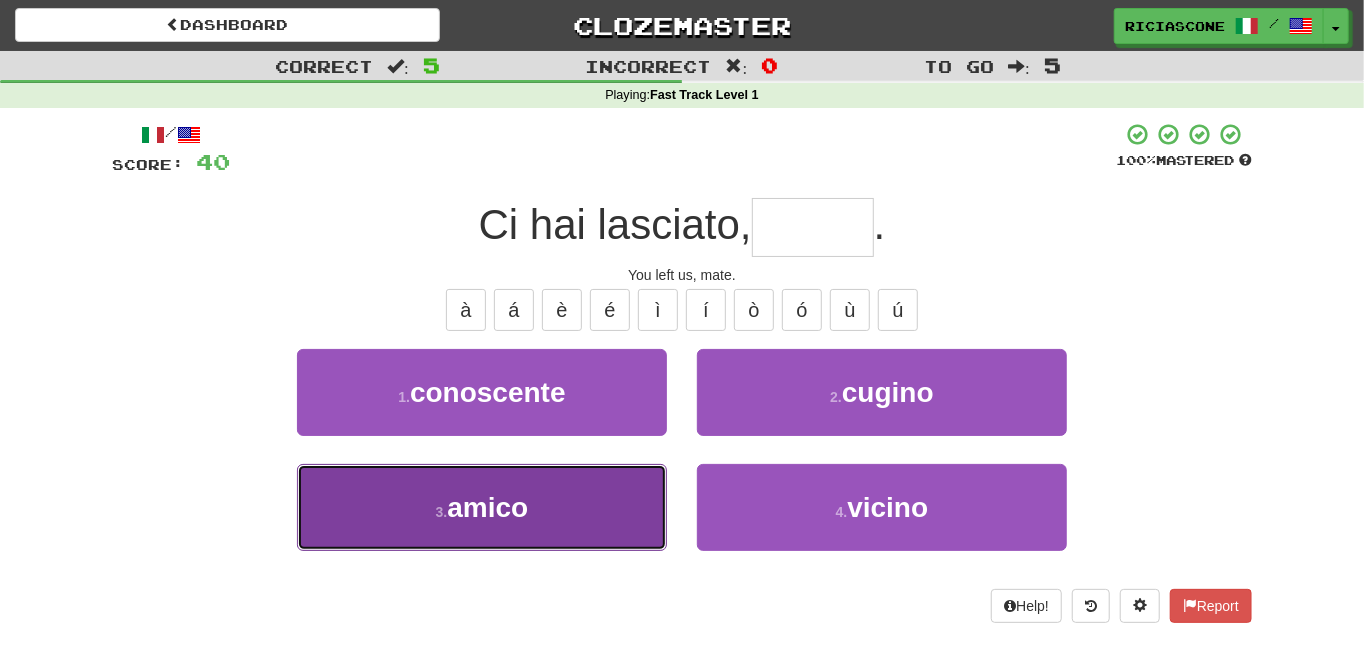 click on "3 .  amico" at bounding box center (482, 507) 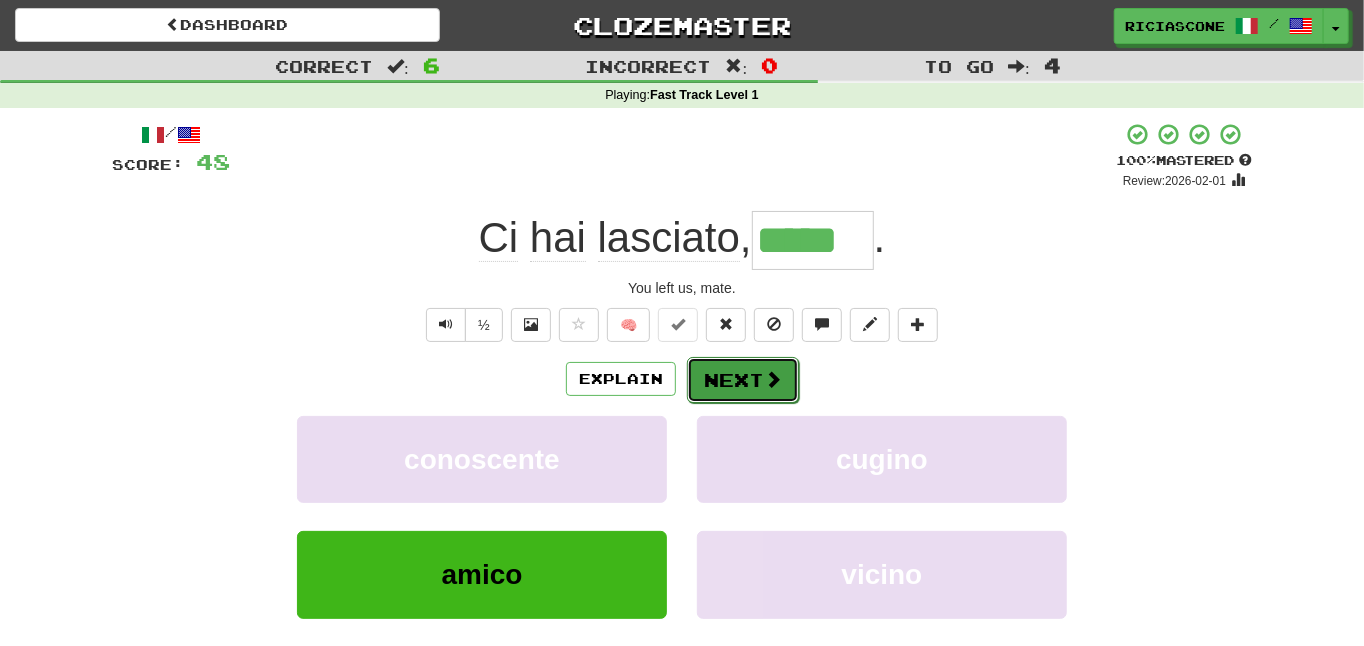 click on "Next" at bounding box center [743, 380] 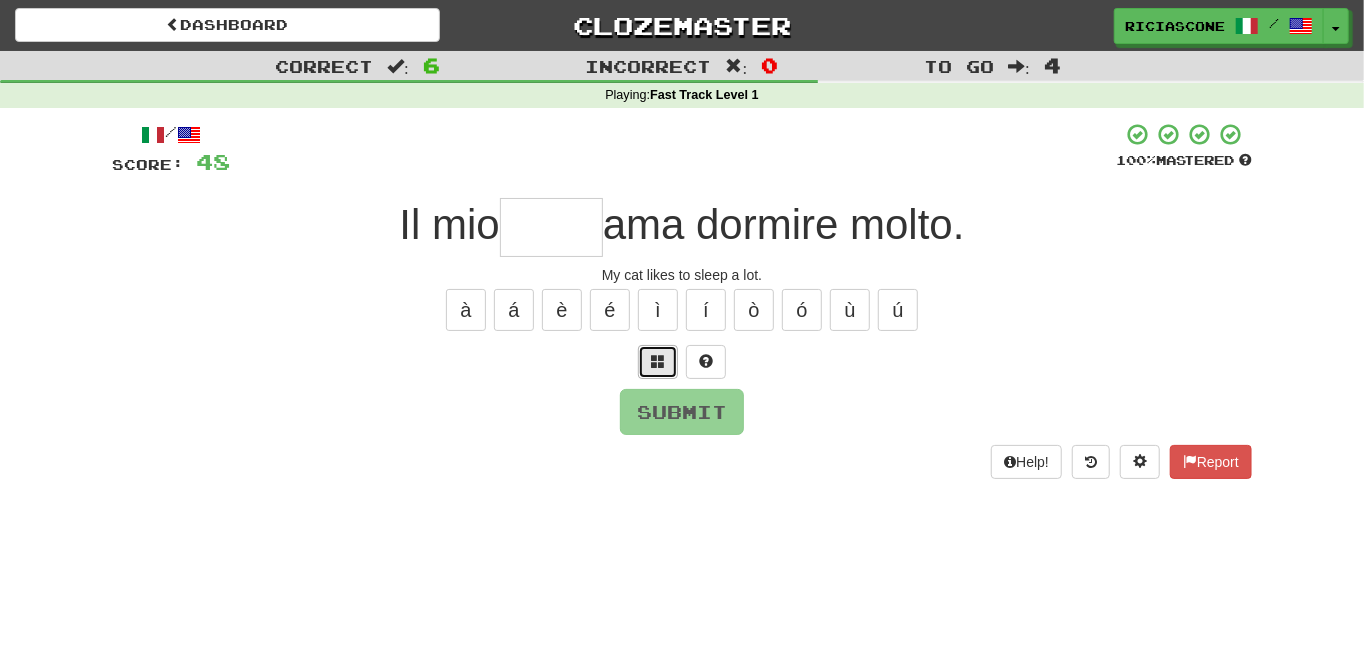 click at bounding box center [658, 362] 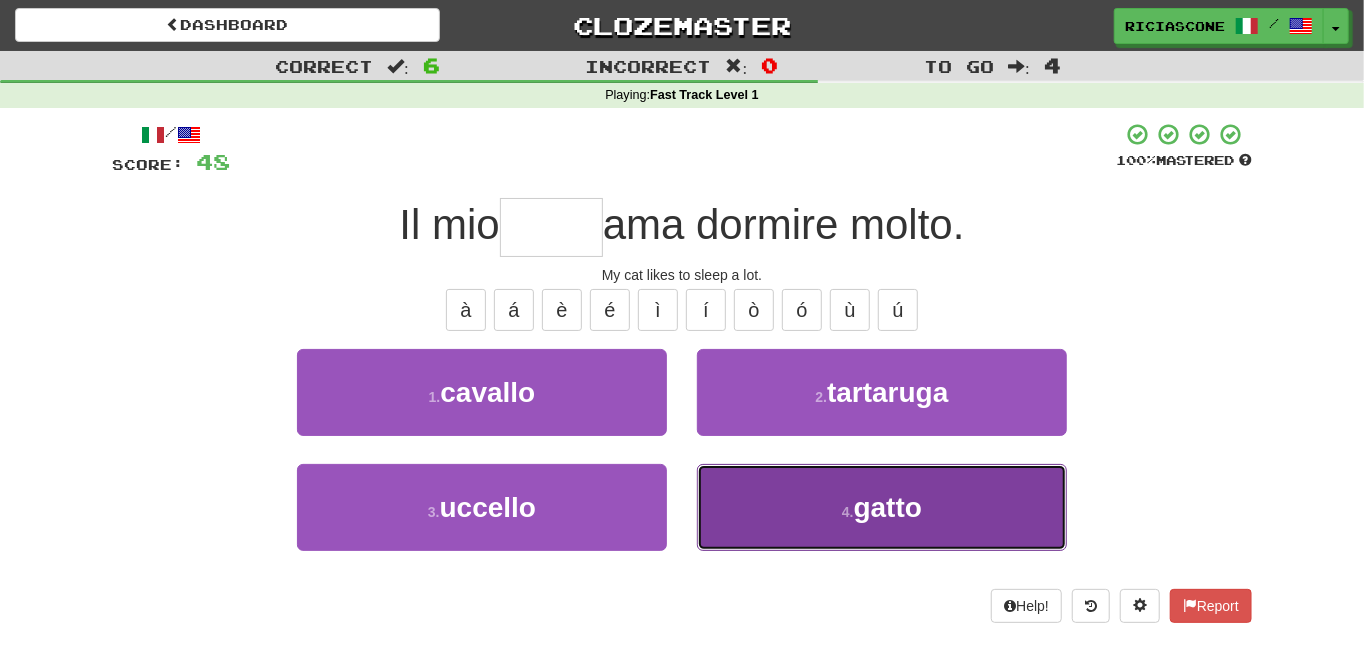 click on "4 .  gatto" at bounding box center (882, 507) 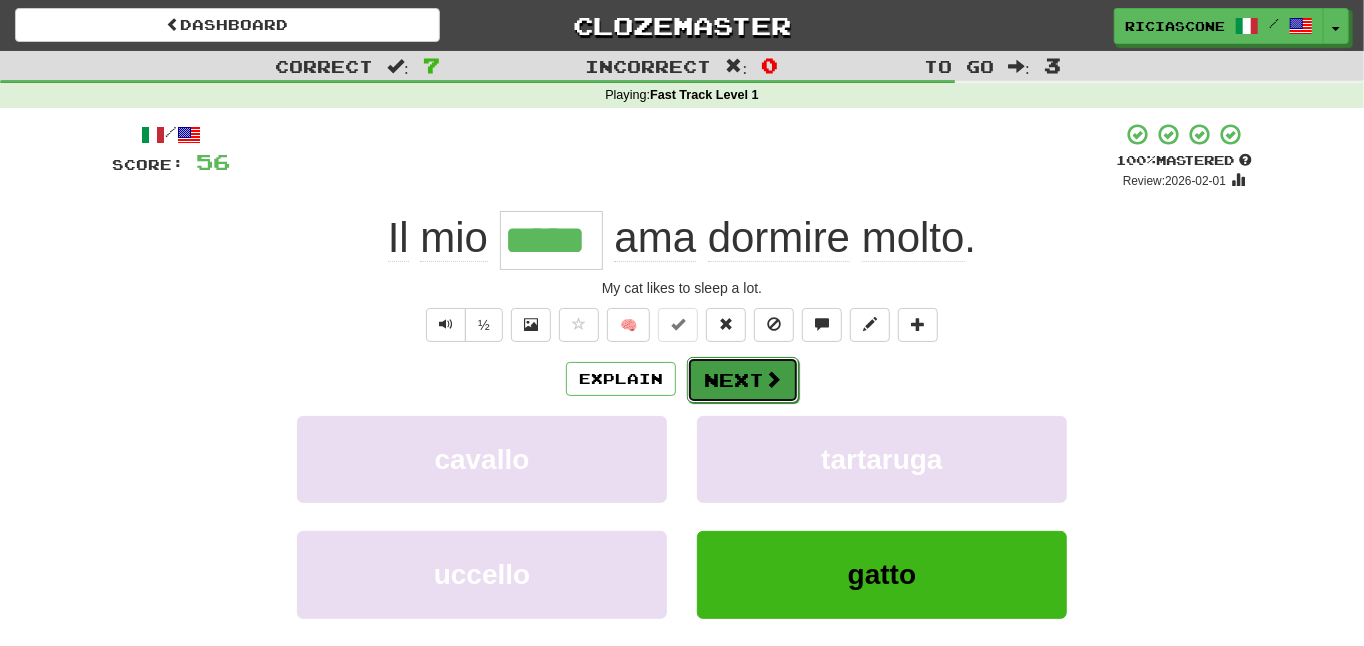 click on "Next" at bounding box center (743, 380) 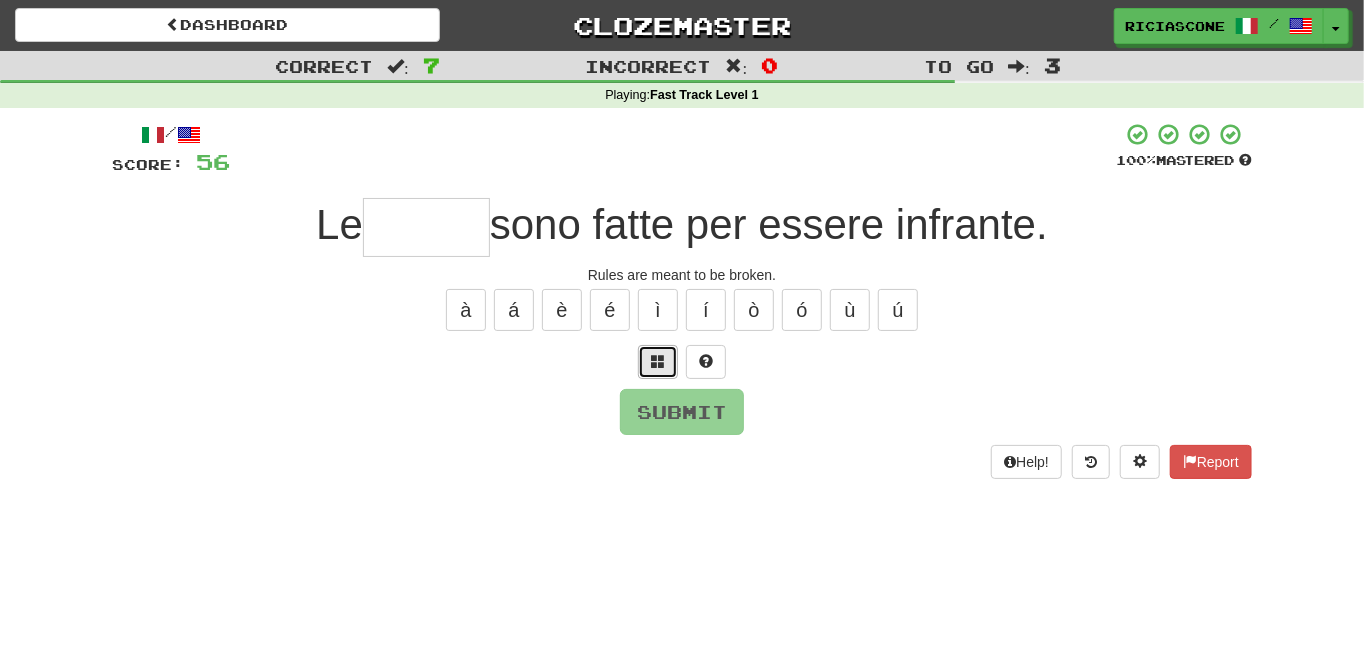 click at bounding box center [658, 361] 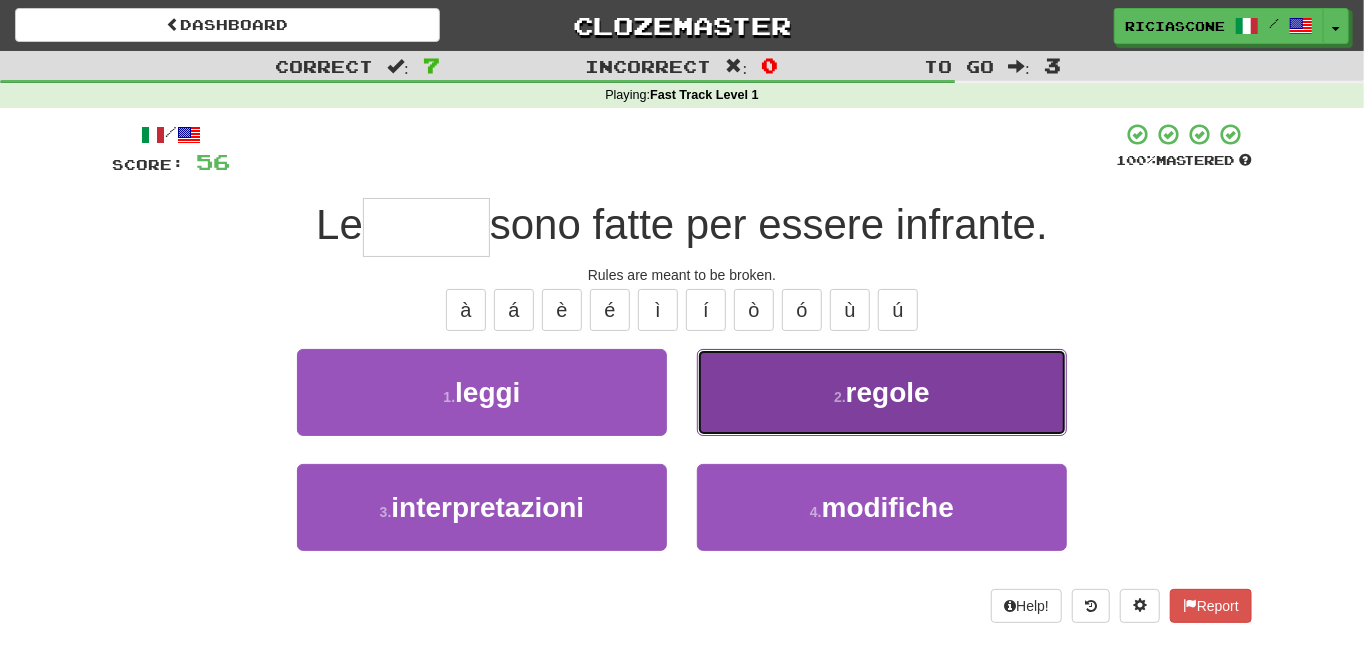 click on "2 .  regole" at bounding box center (882, 392) 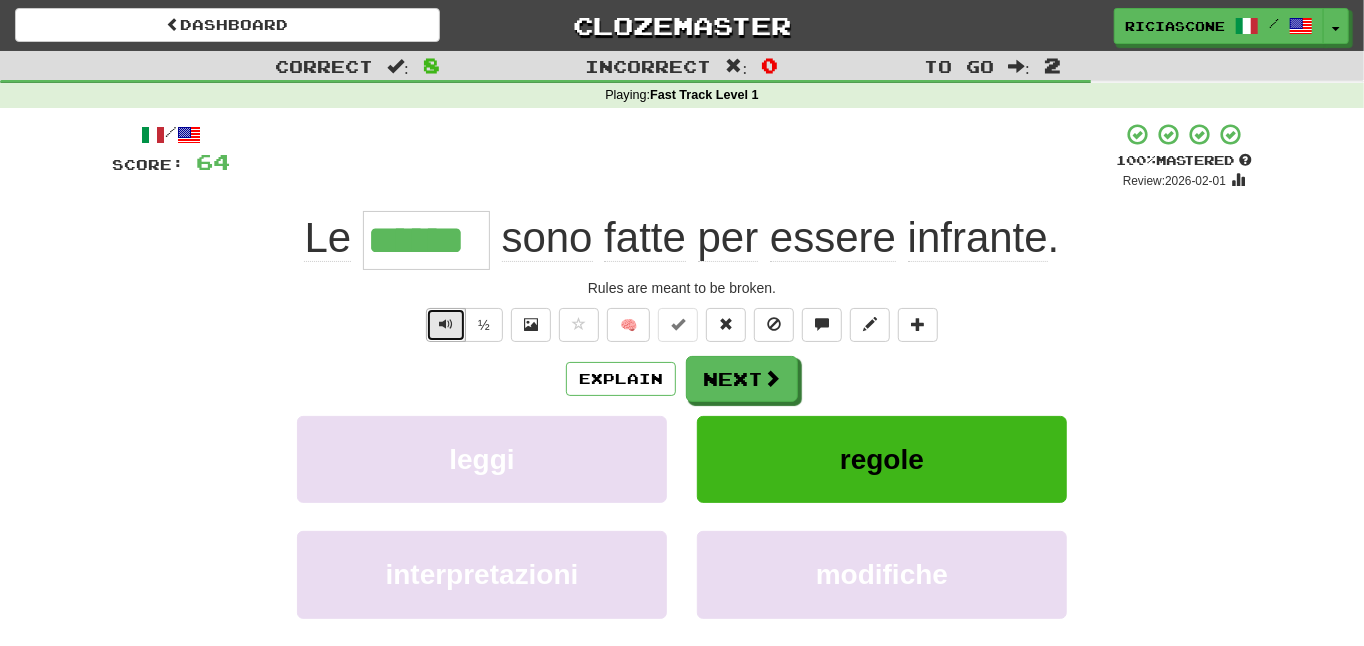 click at bounding box center (446, 324) 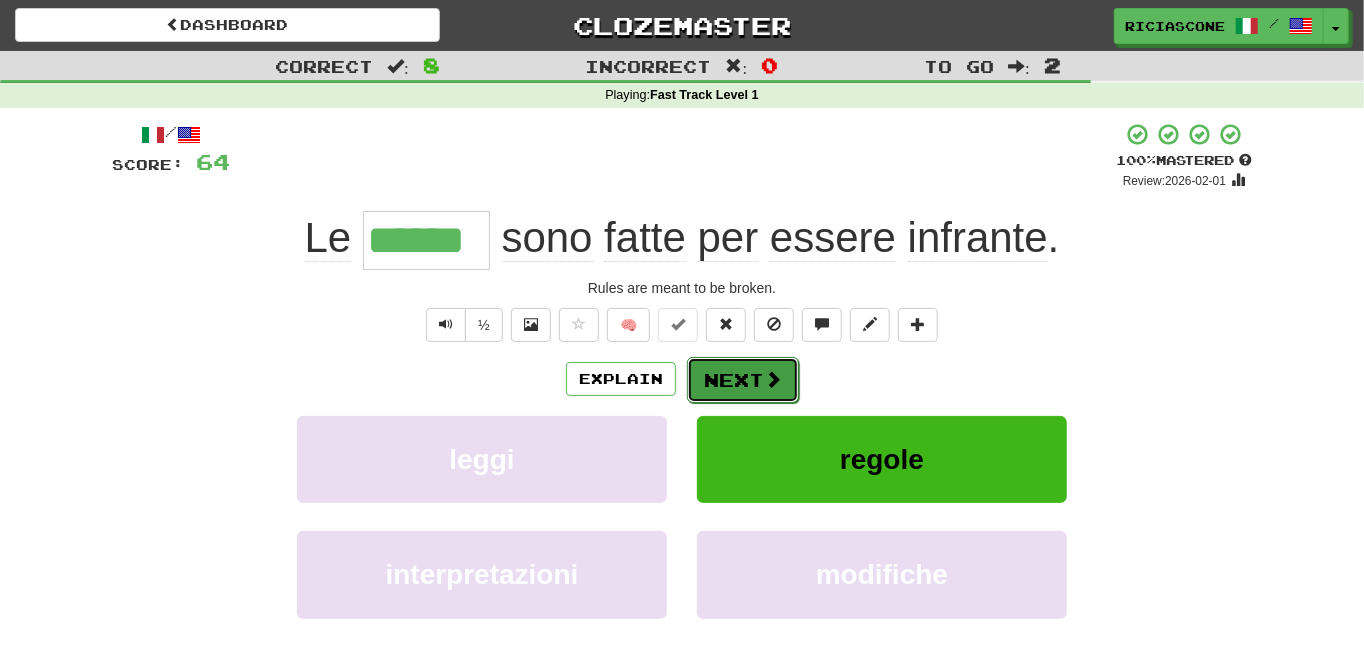 click on "Next" at bounding box center (743, 380) 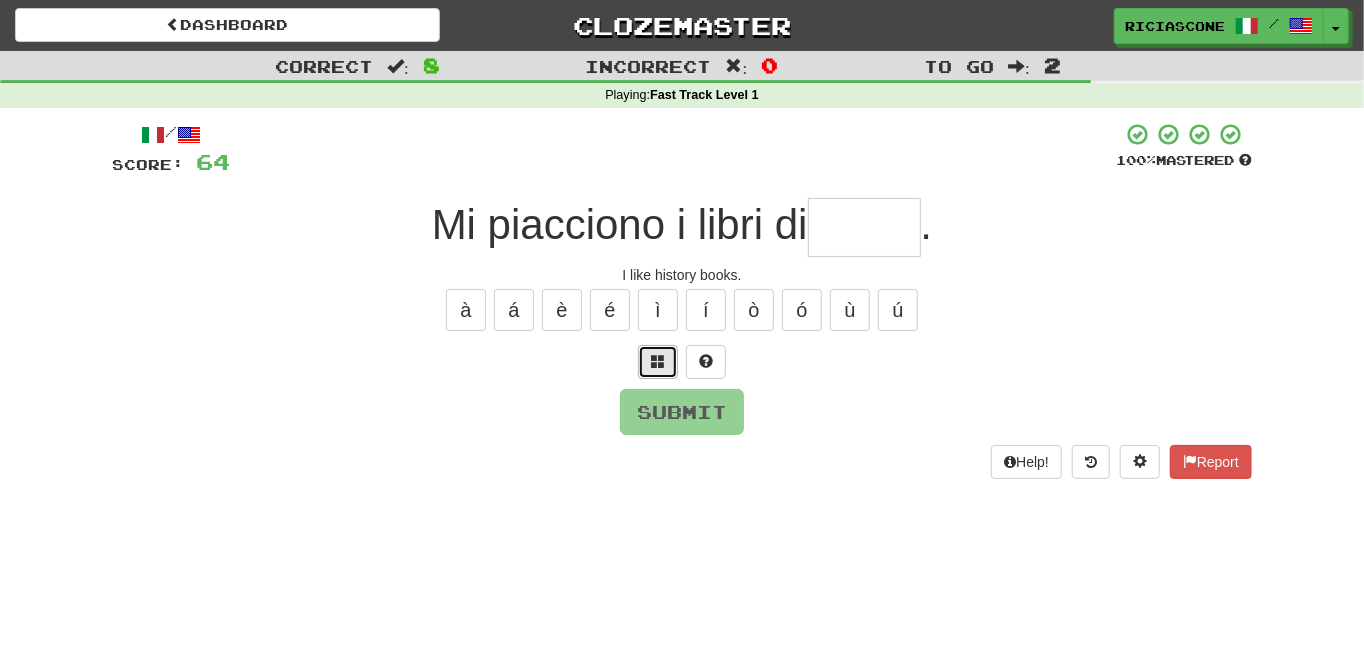 click at bounding box center (658, 362) 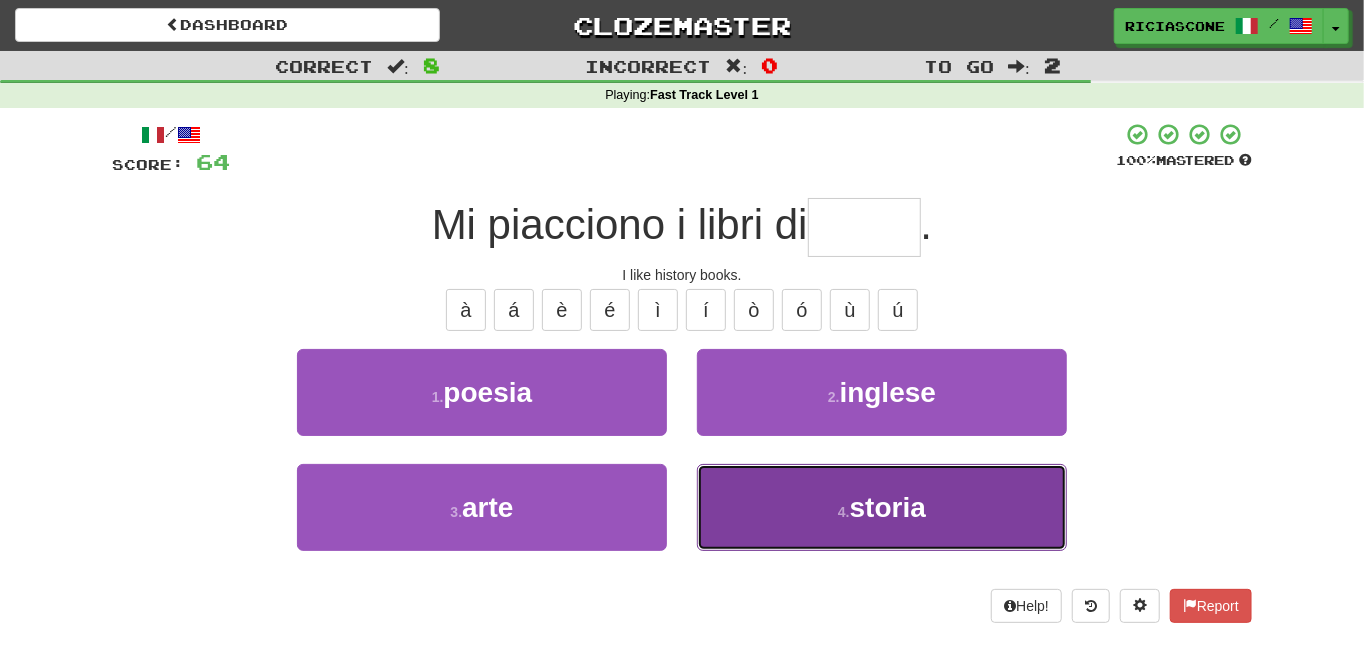 click on "4 .  storia" at bounding box center [882, 507] 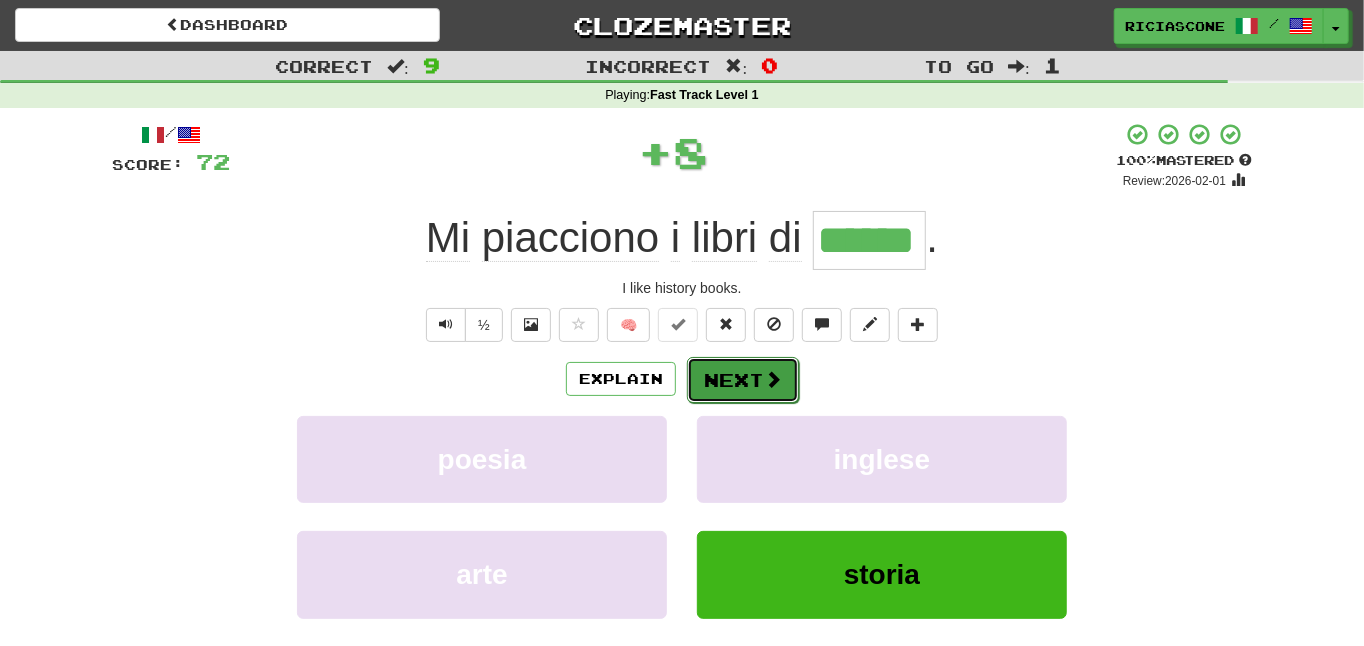 click on "Next" at bounding box center (743, 380) 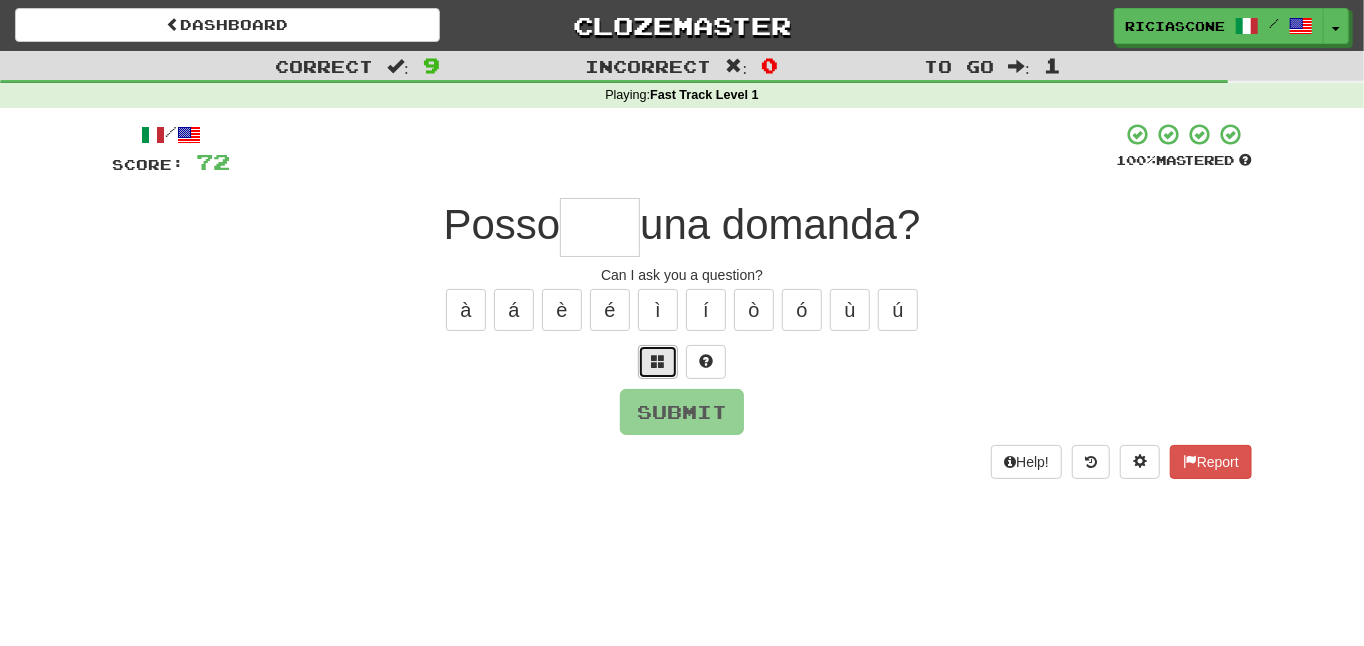 click at bounding box center (658, 362) 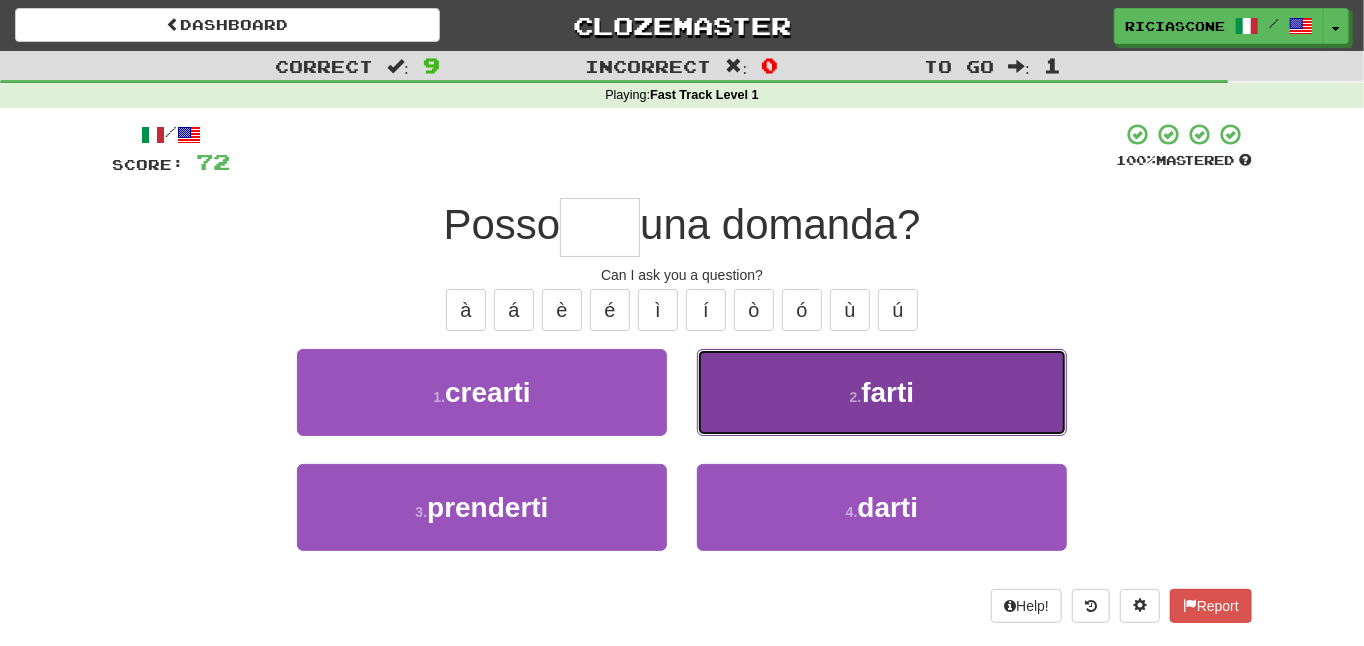 click on "2 .  farti" at bounding box center [882, 392] 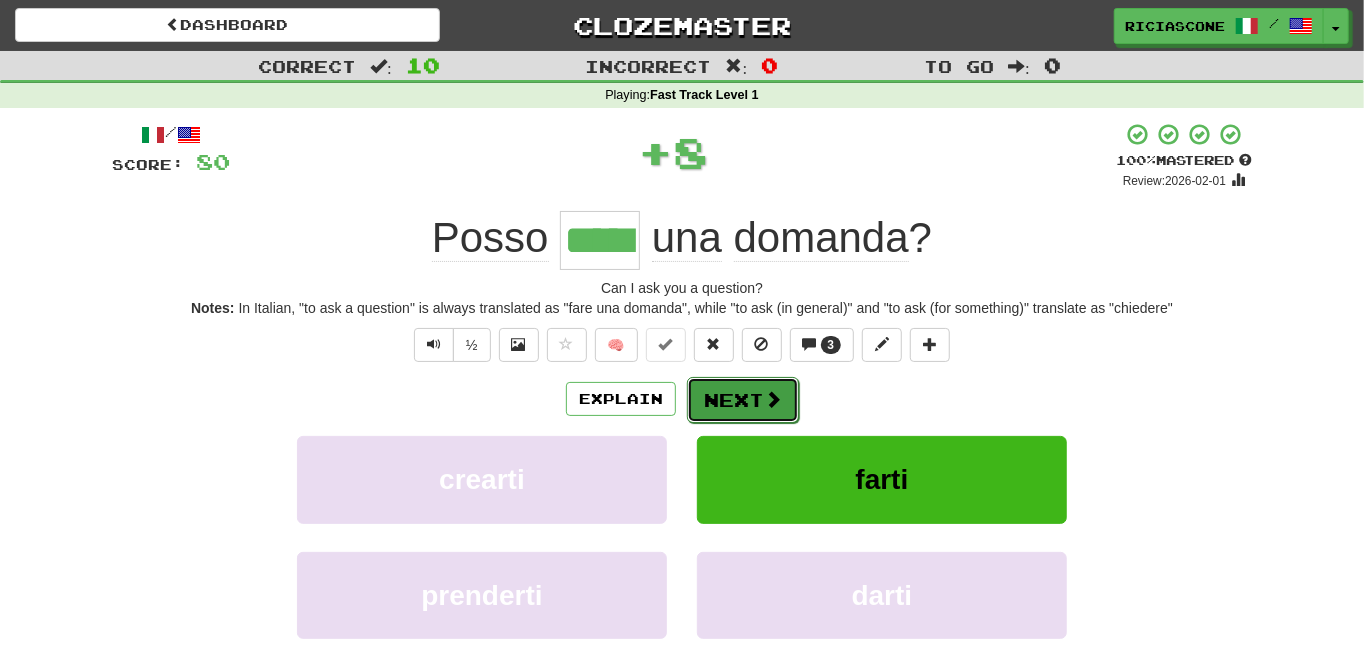 click on "Next" at bounding box center [743, 400] 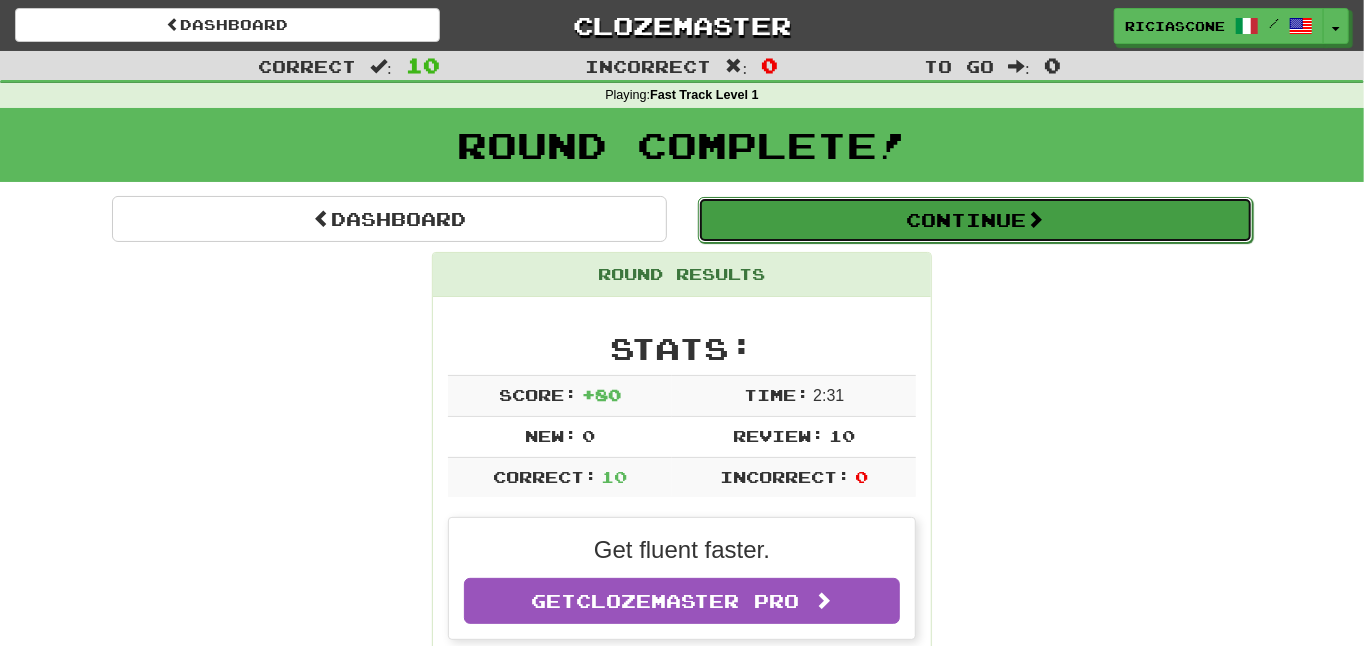click on "Continue" at bounding box center [975, 220] 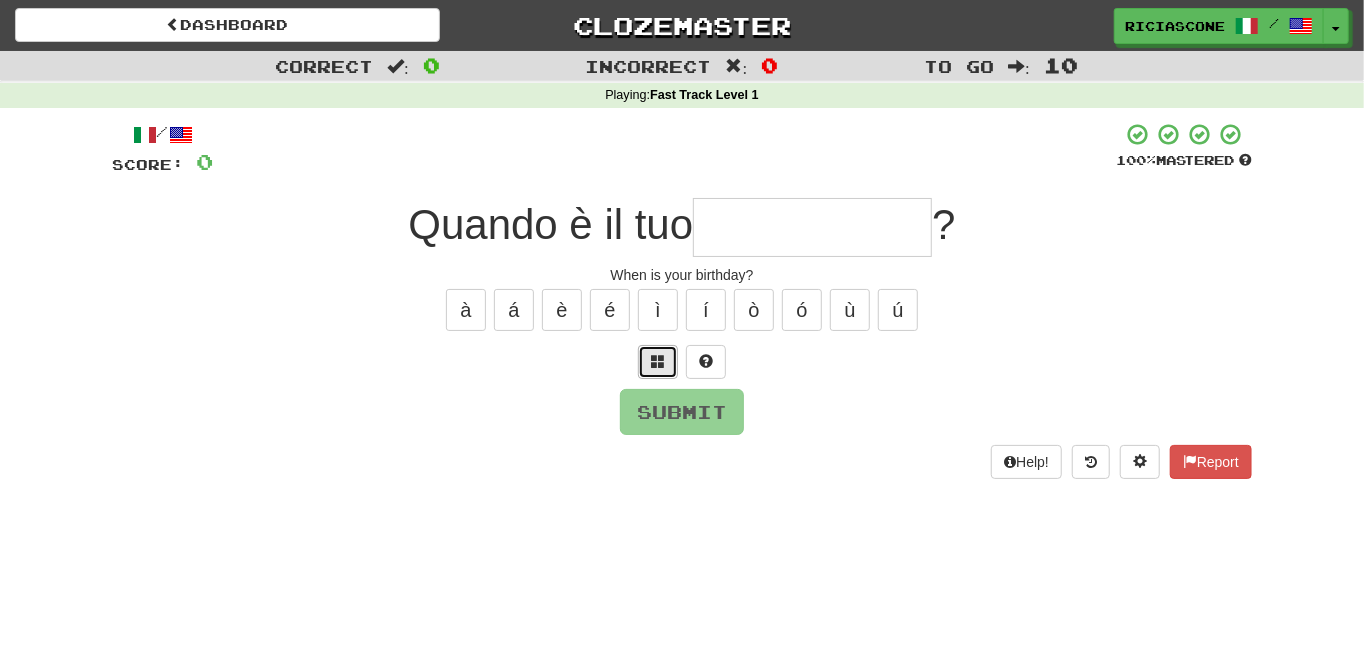 click at bounding box center (658, 361) 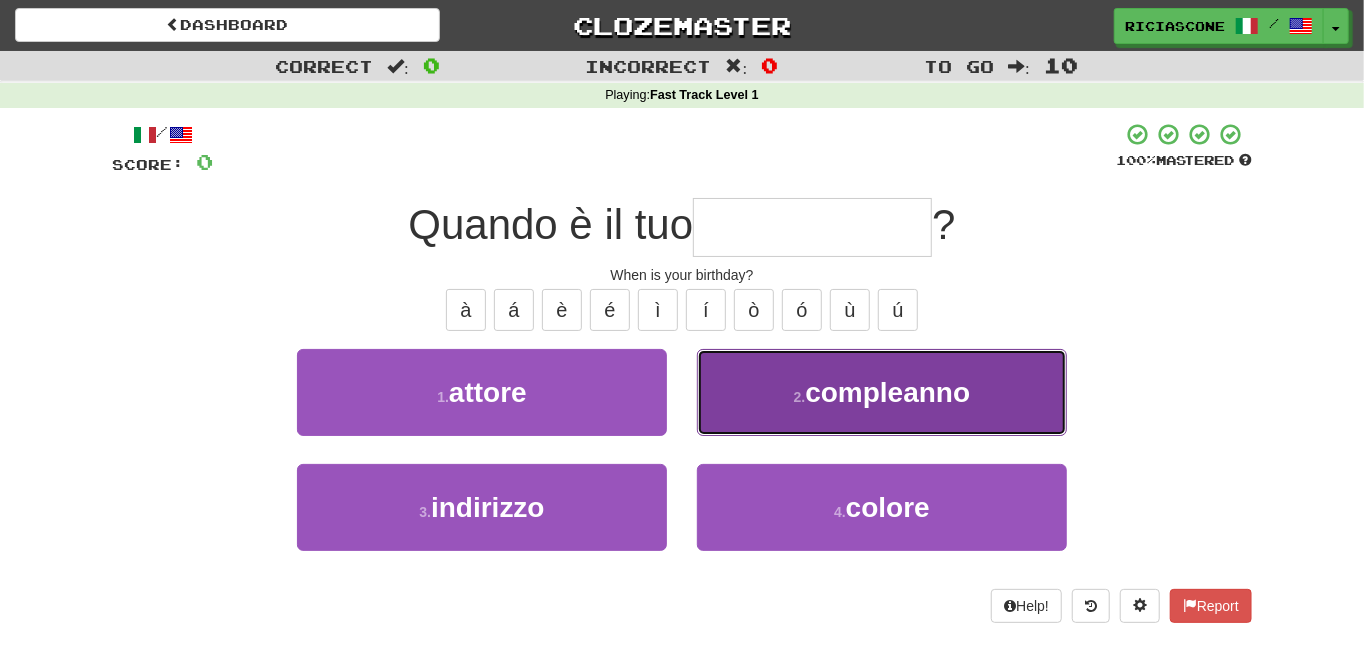 click on "2 .  compleanno" at bounding box center [882, 392] 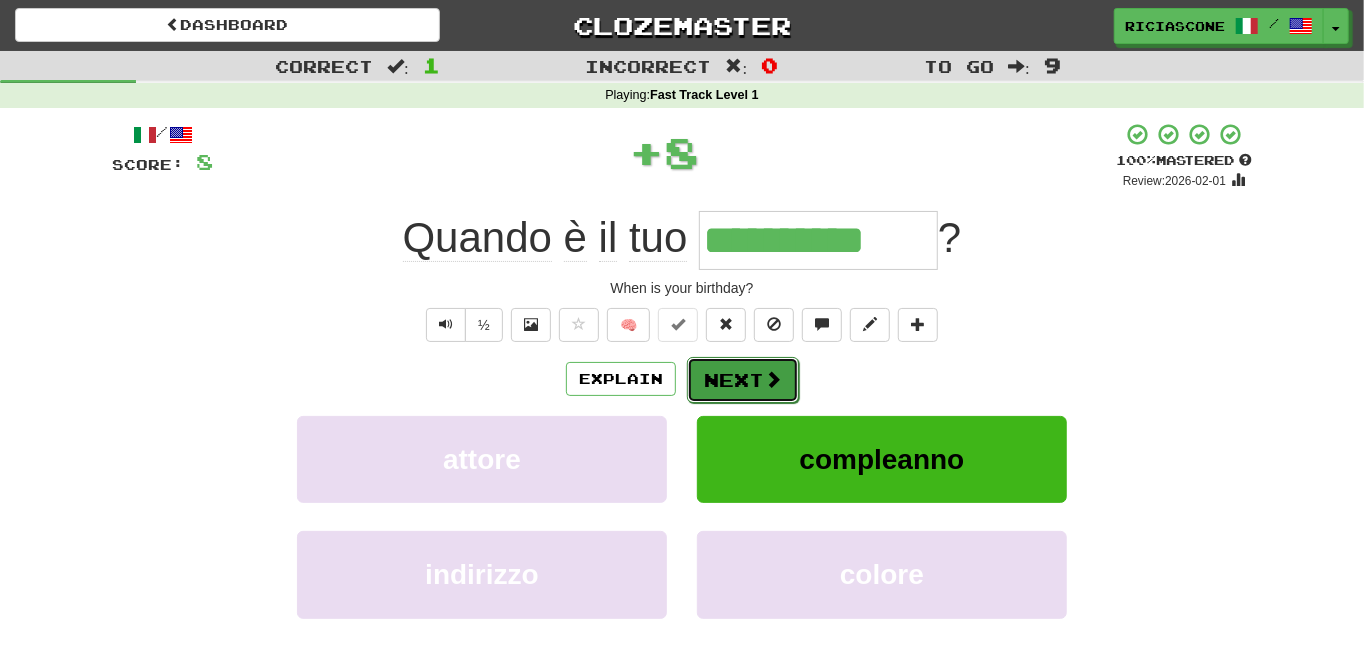click on "Next" at bounding box center [743, 380] 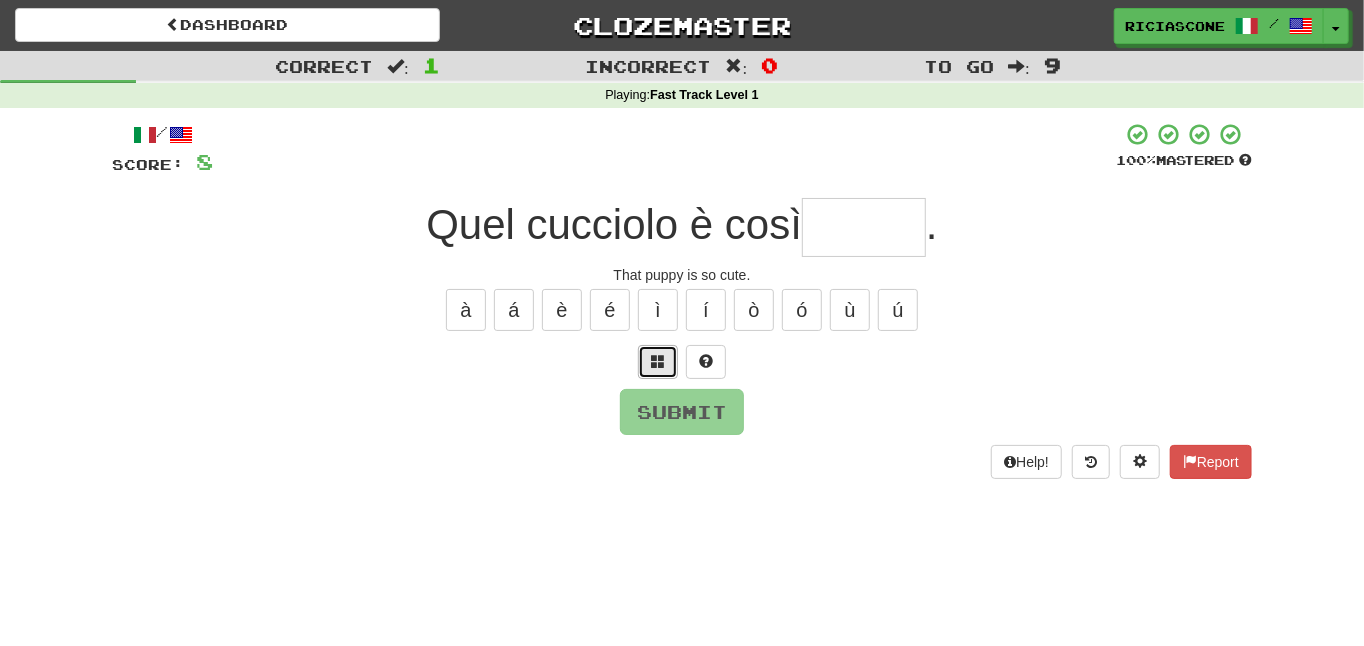 click at bounding box center [658, 361] 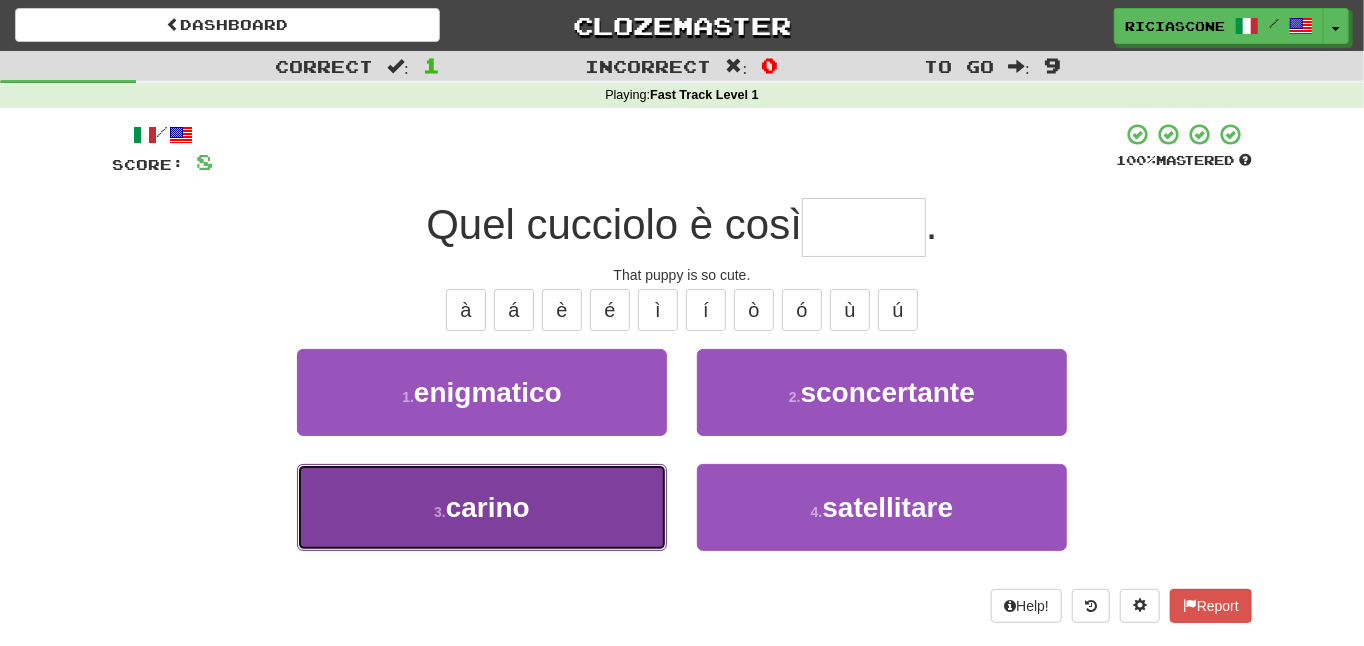 click on "3 .  carino" at bounding box center [482, 507] 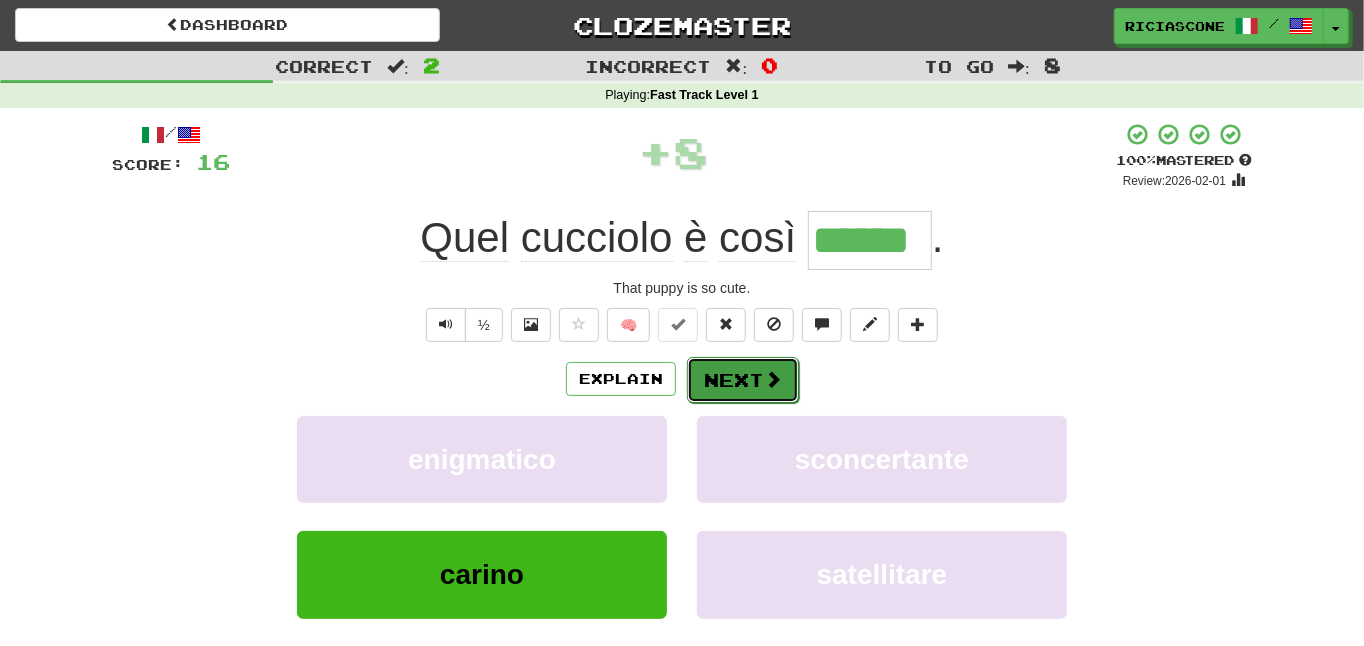 click on "Next" at bounding box center [743, 380] 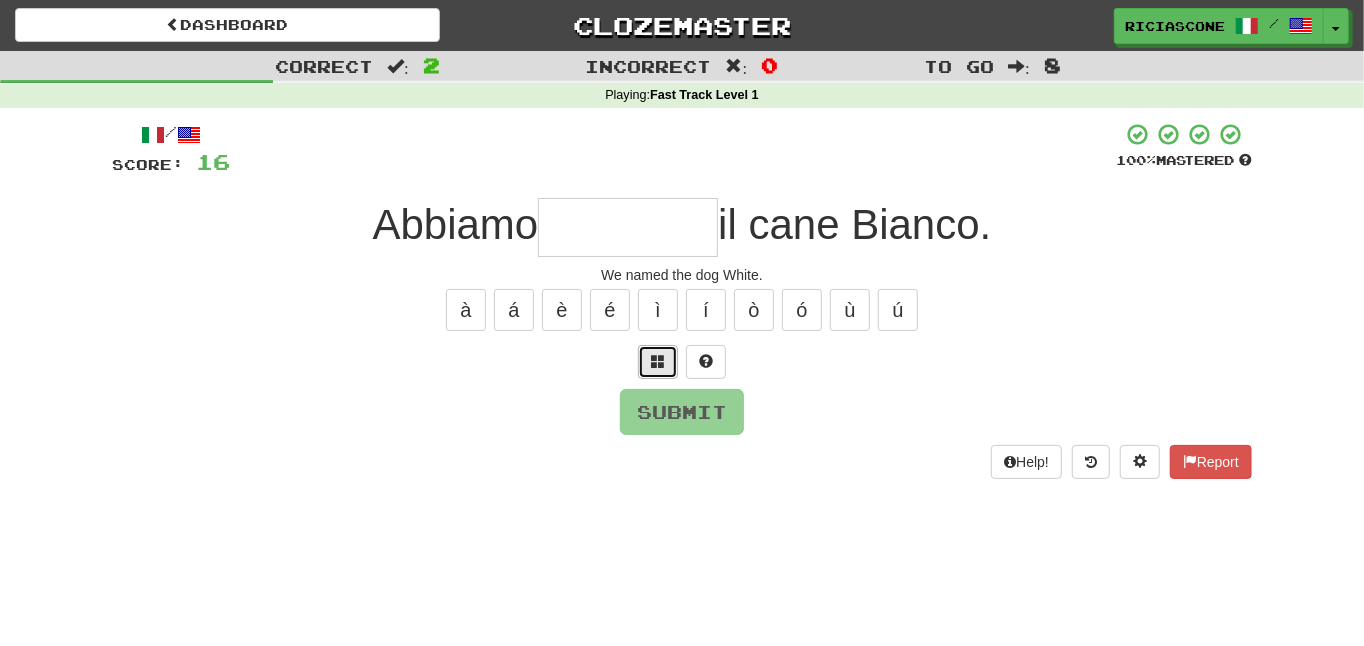click at bounding box center (658, 361) 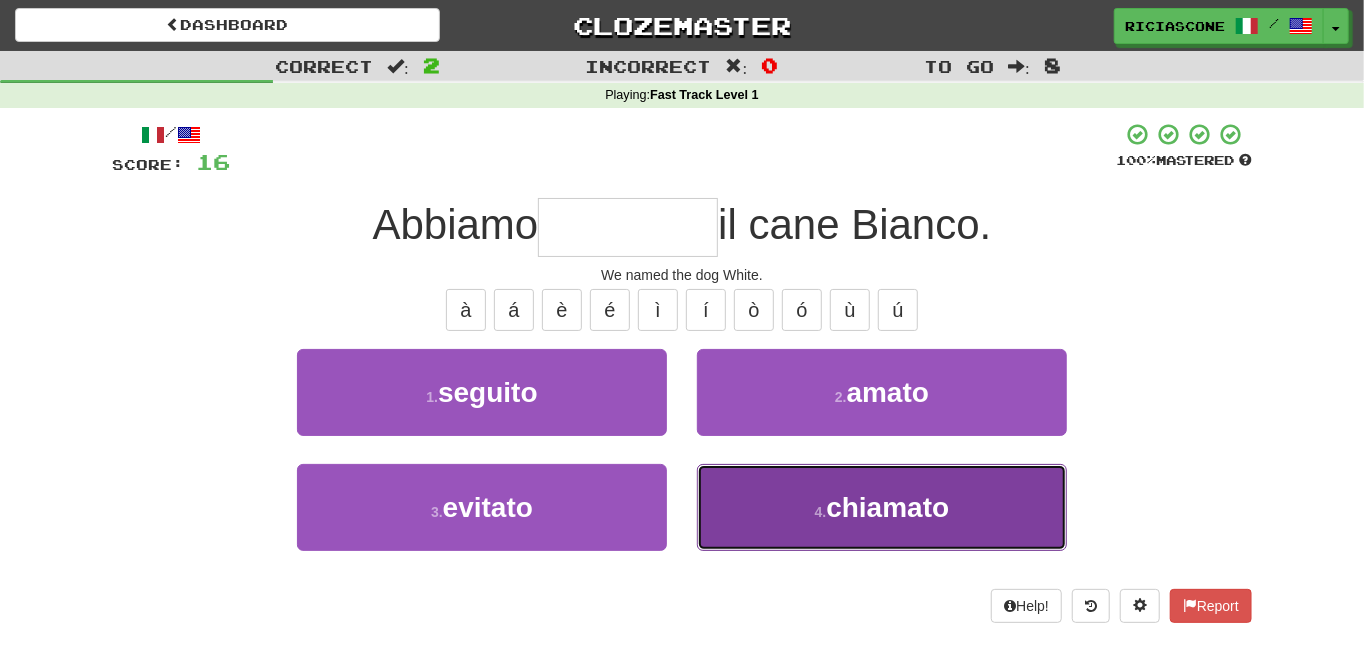 click on "4 .  chiamato" at bounding box center (882, 507) 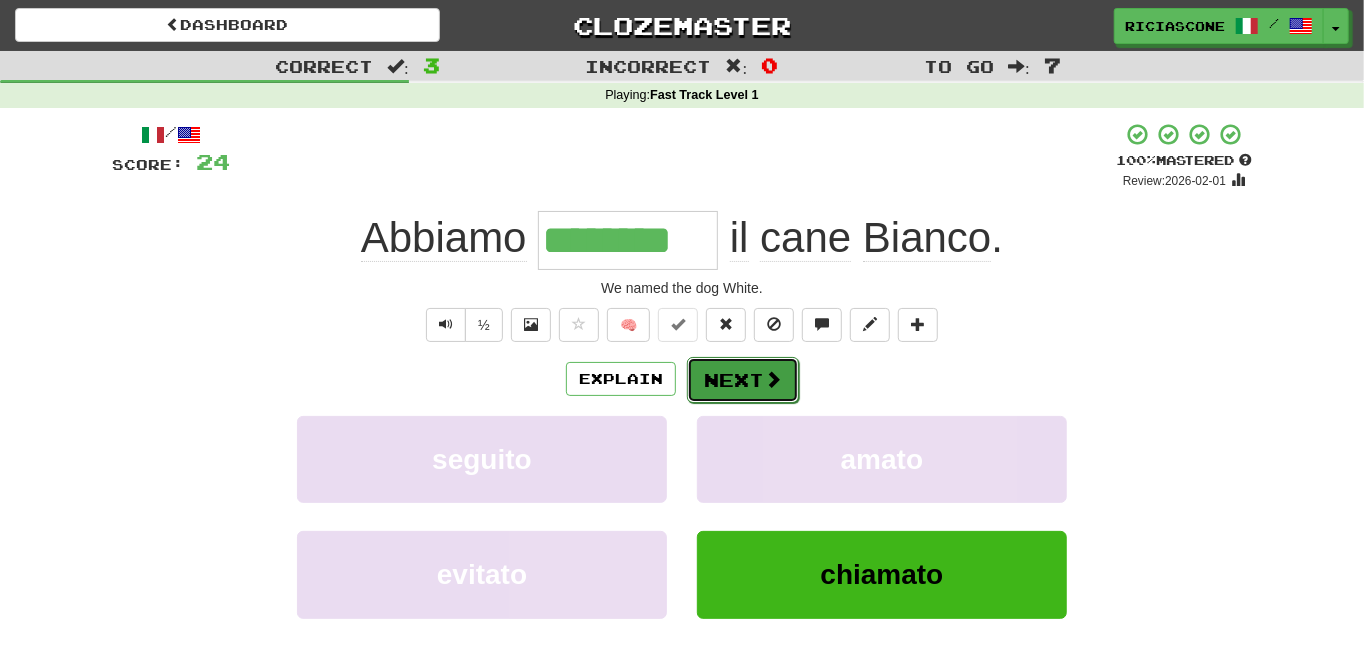click on "Next" at bounding box center (743, 380) 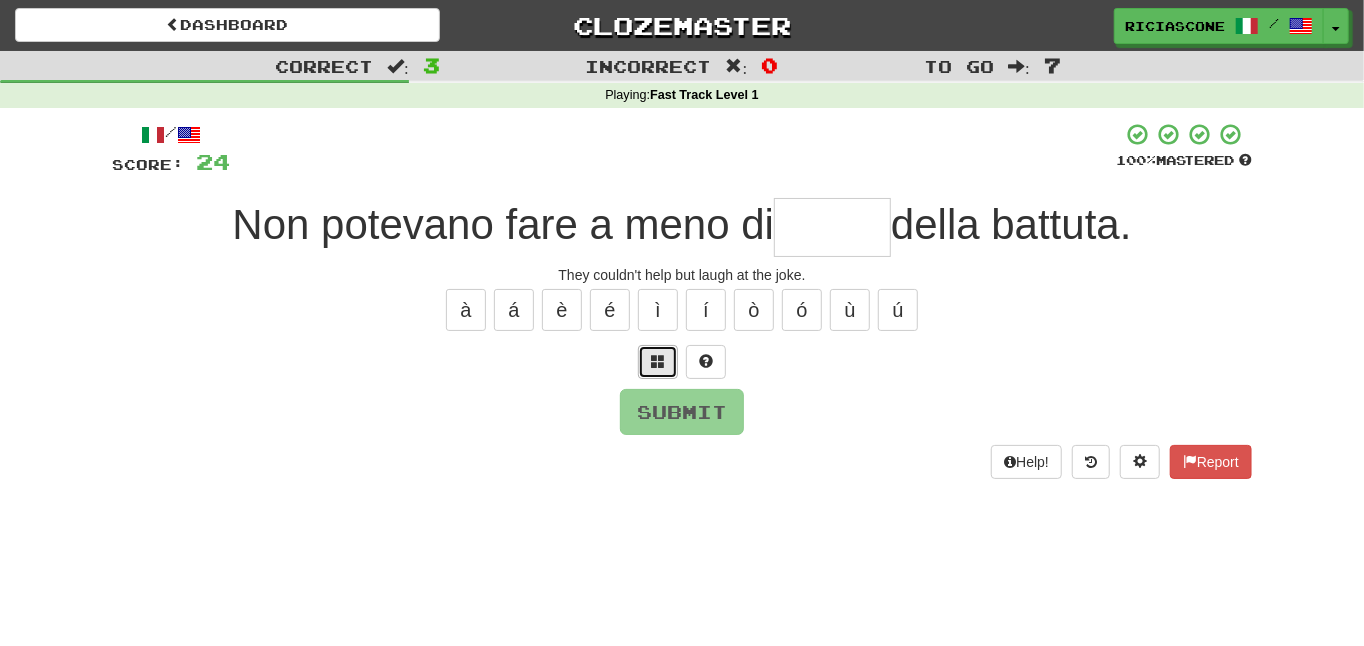 click at bounding box center (658, 362) 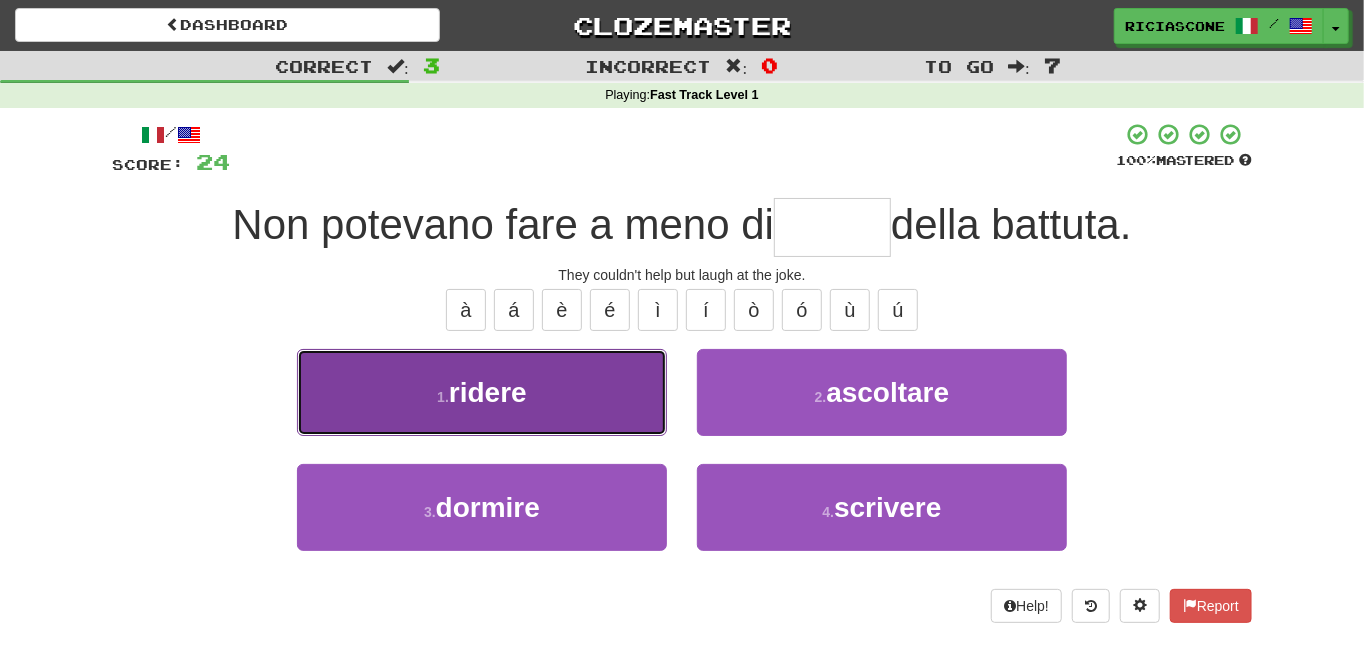 click on "1 .  ridere" at bounding box center (482, 392) 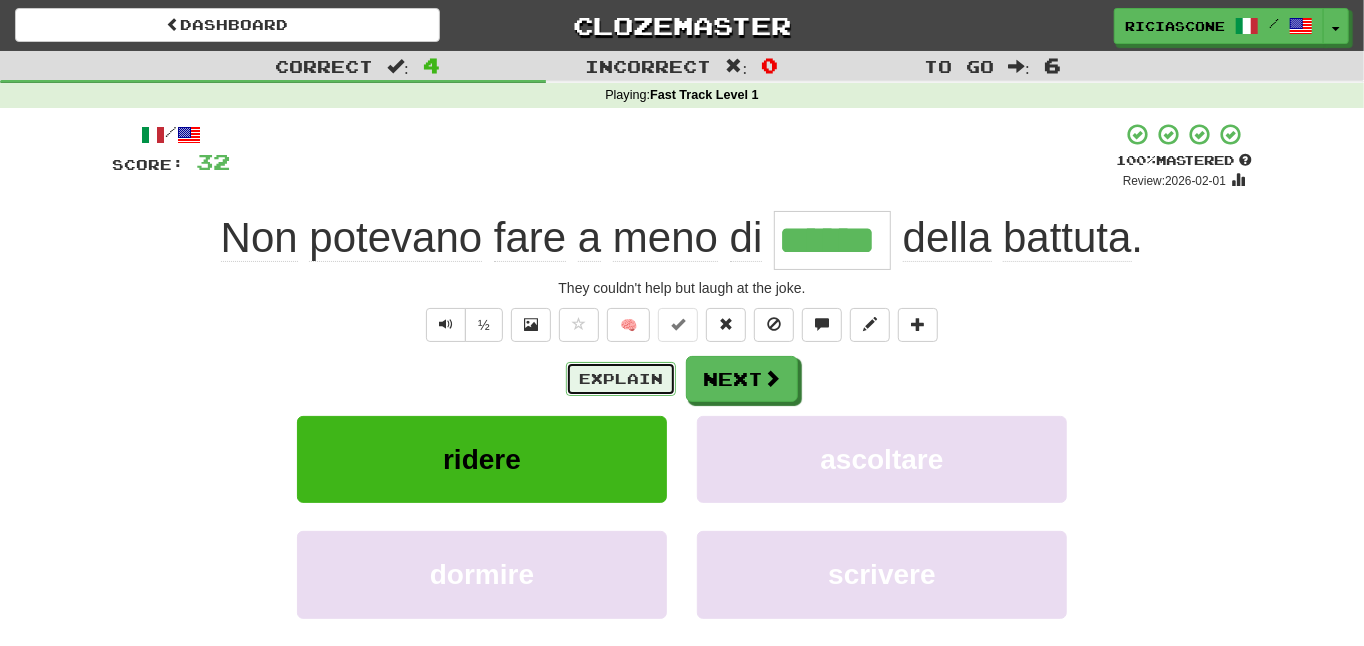 click on "Explain" at bounding box center (621, 379) 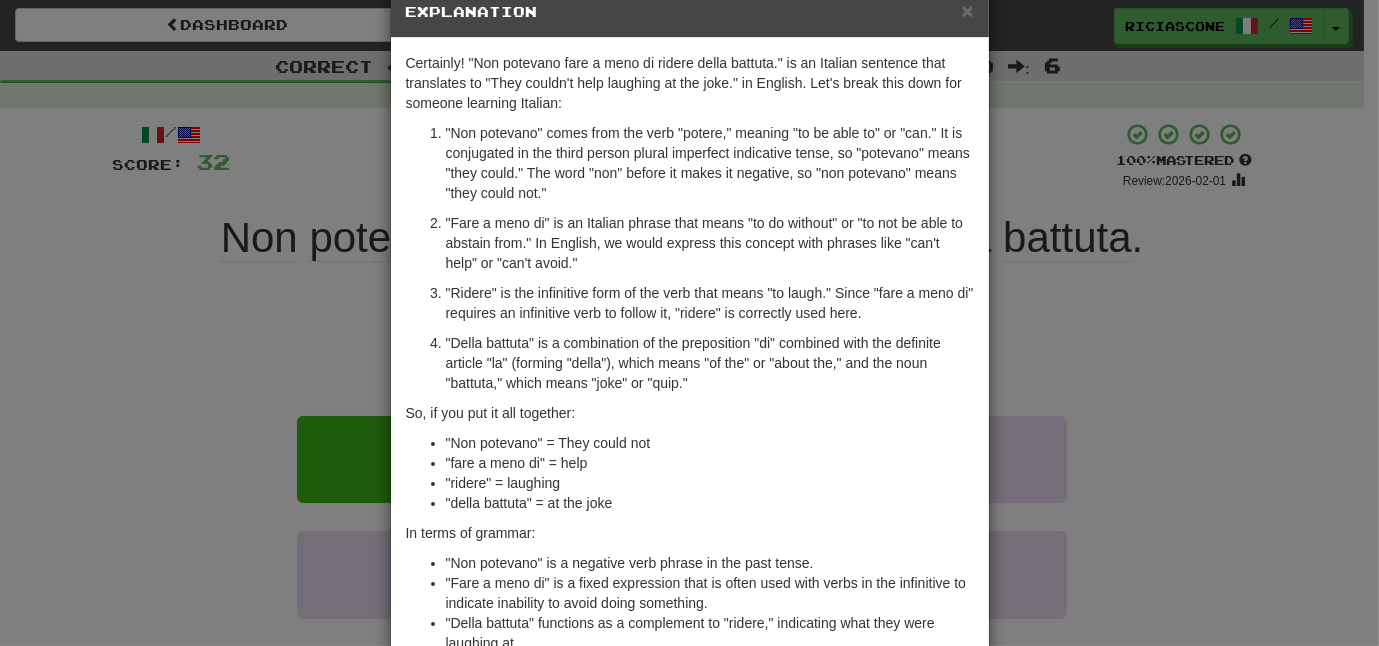 scroll, scrollTop: 0, scrollLeft: 0, axis: both 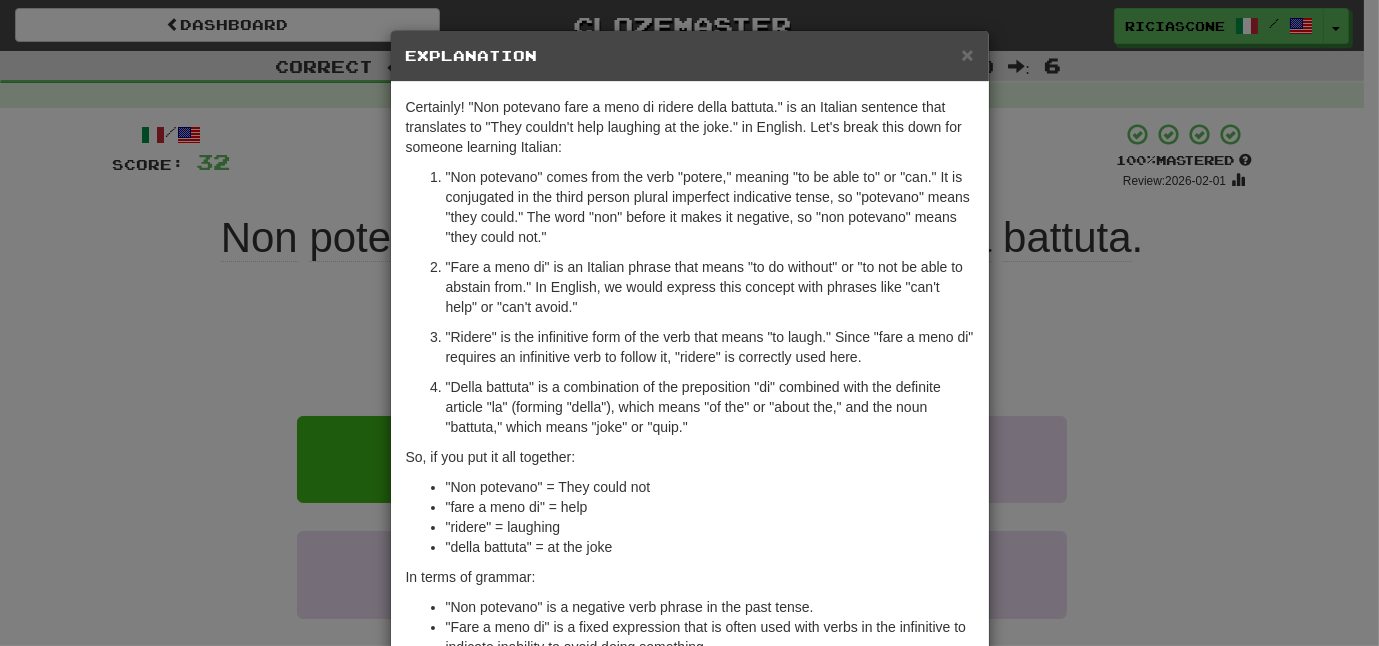 click on "× Explanation Certainly! "Non potevano fare a meno di ridere della battuta." is an Italian sentence that translates to "They couldn't help laughing at the joke." in English. Let's break this down for someone learning Italian:
"Non potevano" comes from the verb "potere," meaning "to be able to" or "can." It is conjugated in the third person plural imperfect indicative tense, so "potevano" means "they could." The word "non" before it makes it negative, so "non potevano" means "they could not."
"Fare a meno di" is an Italian phrase that means "to do without" or "to not be able to abstain from." In English, we would express this concept with phrases like "can't help" or "can't avoid."
"Ridere" is the infinitive form of the verb that means "to laugh." Since "fare a meno di" requires an infinitive verb to follow it, "ridere" is correctly used here.
So, if you put it all together:
"Non potevano" = They could not
"fare a meno di" = help
"ridere" = laughing
!" at bounding box center (689, 323) 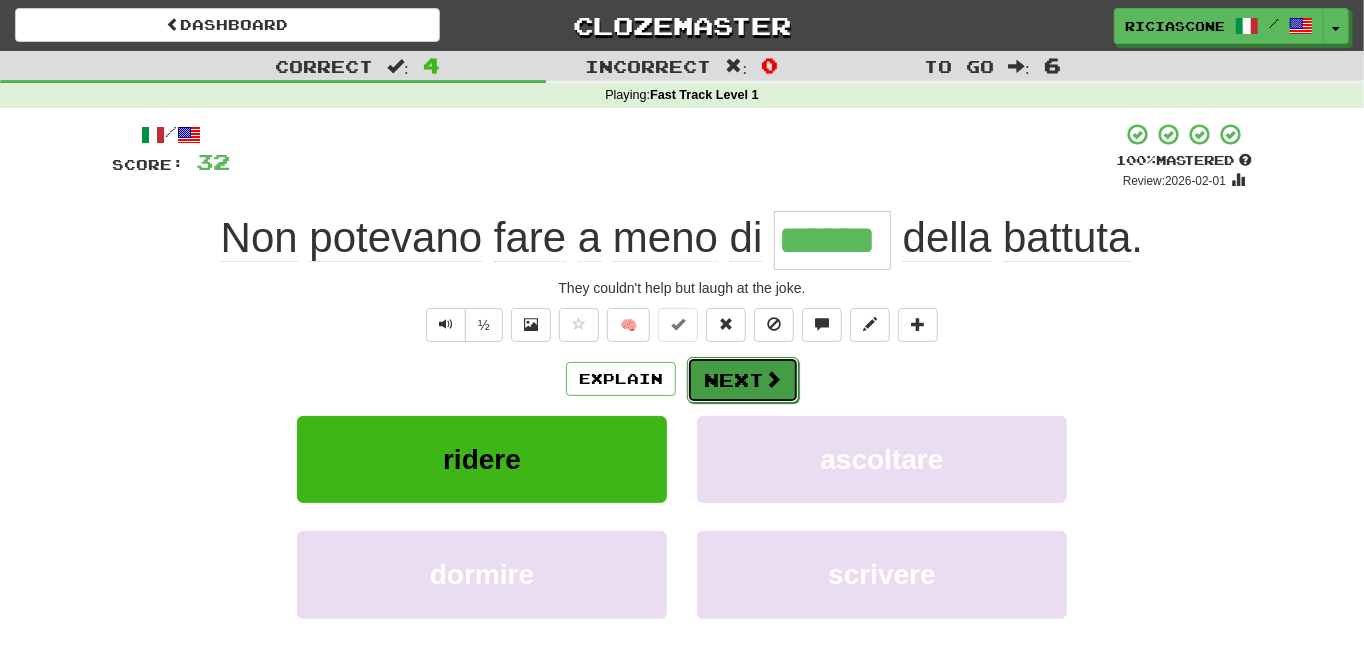 click on "Next" at bounding box center [743, 380] 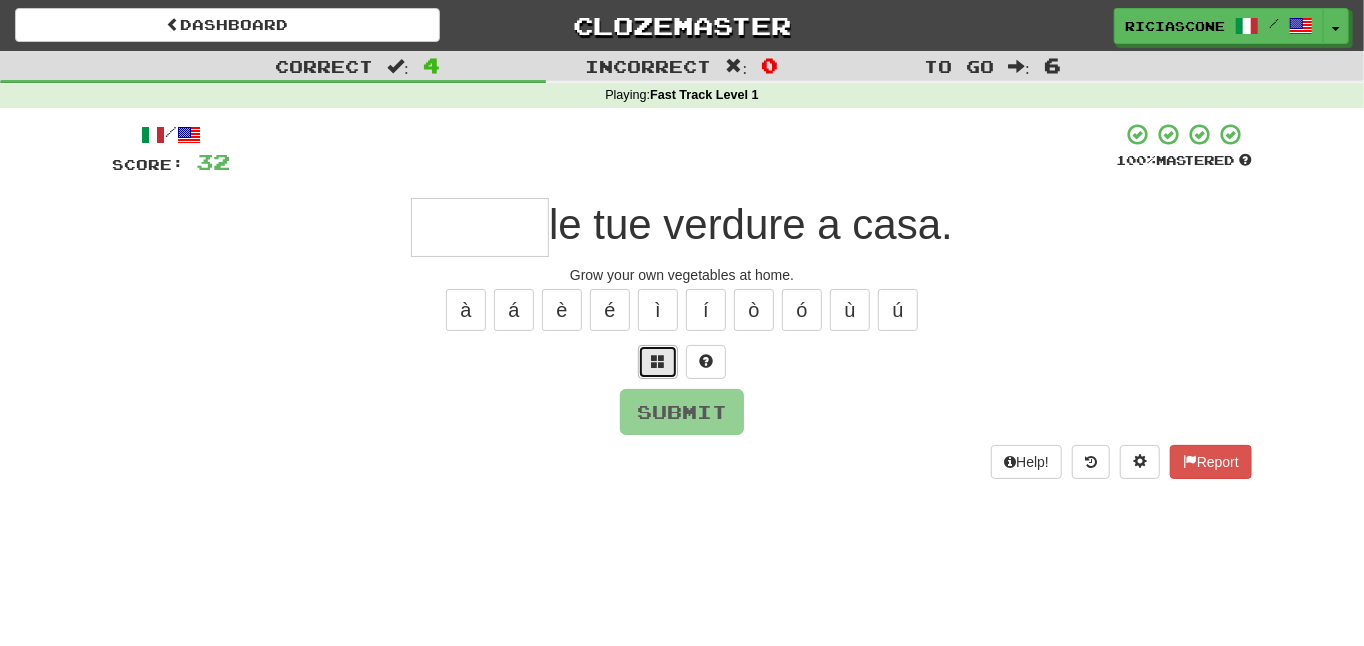 click at bounding box center (658, 361) 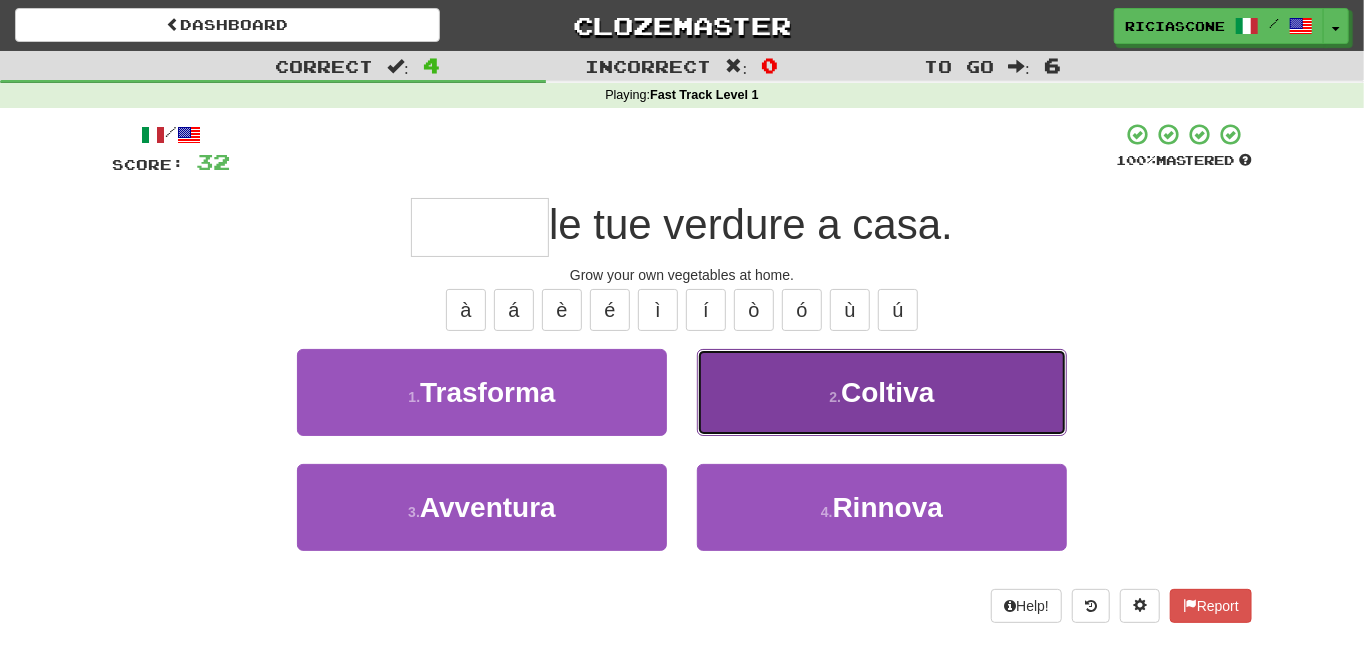 click on "2 .  Coltiva" at bounding box center [882, 392] 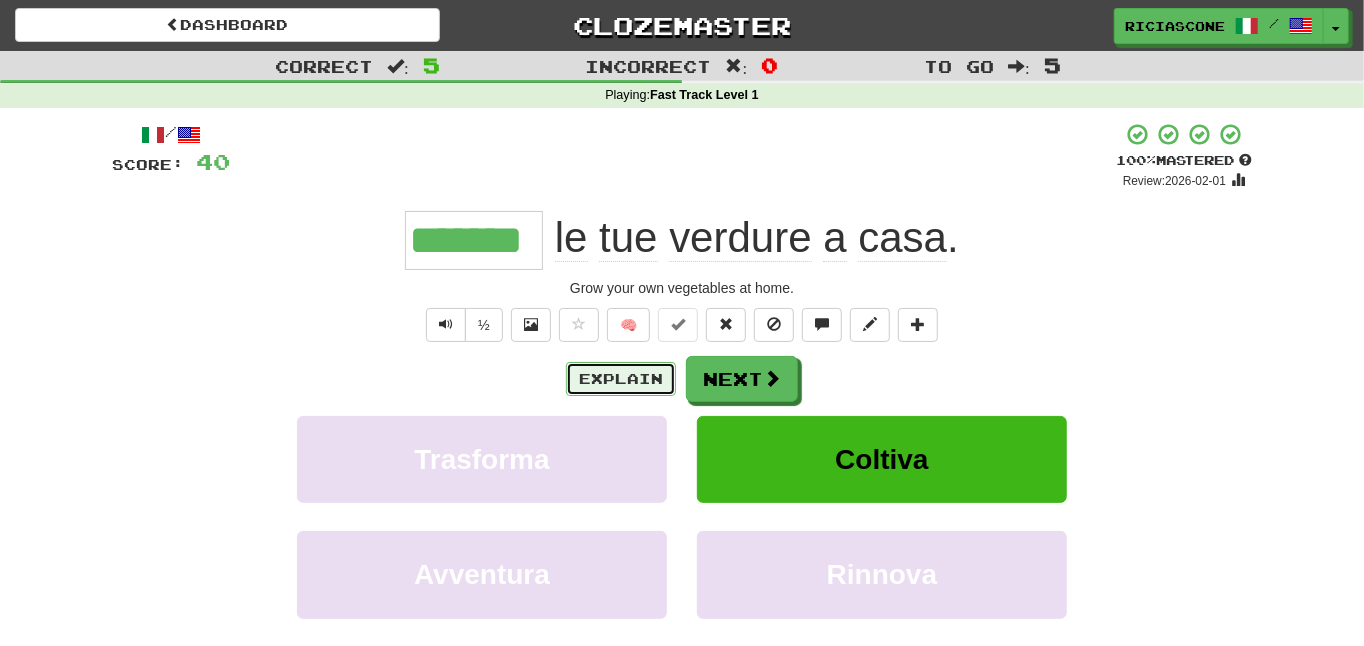 click on "Explain" at bounding box center [621, 379] 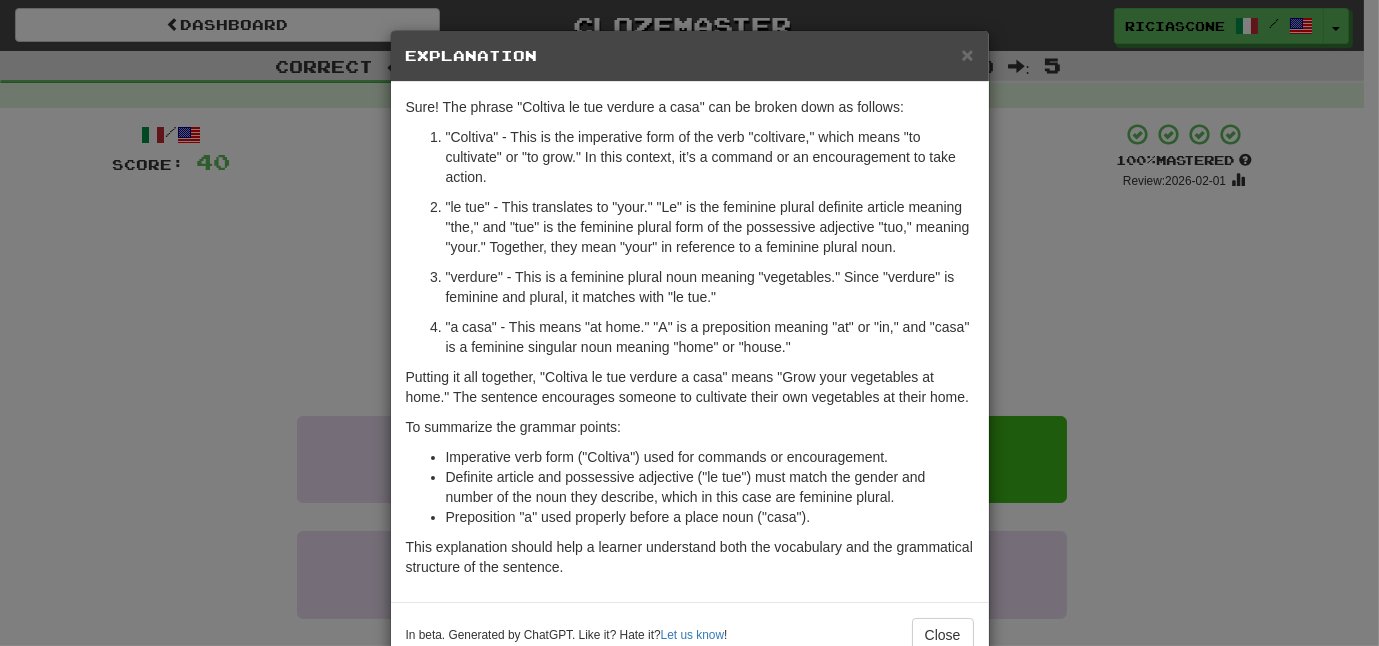 click on "× Explanation Sure! The phrase "Coltiva le tue verdure a casa" can be broken down as follows:
"Coltiva" - This is the imperative form of the verb "coltivare," which means "to cultivate" or "to grow." In this context, it’s a command or an encouragement to take action.
"le tue" - This translates to "your." "Le" is the feminine plural definite article meaning "the," and "tue" is the feminine plural form of the possessive adjective "tuo," meaning "your." Together, they mean "your" in reference to a feminine plural noun.
"verdure" - This is a feminine plural noun meaning "vegetables." Since "verdure" is feminine and plural, it matches with "le tue."
"a casa" - This means "at home." "A" is a preposition meaning "at" or "in," and "casa" is a feminine singular noun meaning "home" or "house."
Putting it all together, "Coltiva le tue verdure a casa" means "Grow your vegetables at home." The sentence encourages someone to cultivate their own vegetables at their home.
!" at bounding box center (689, 323) 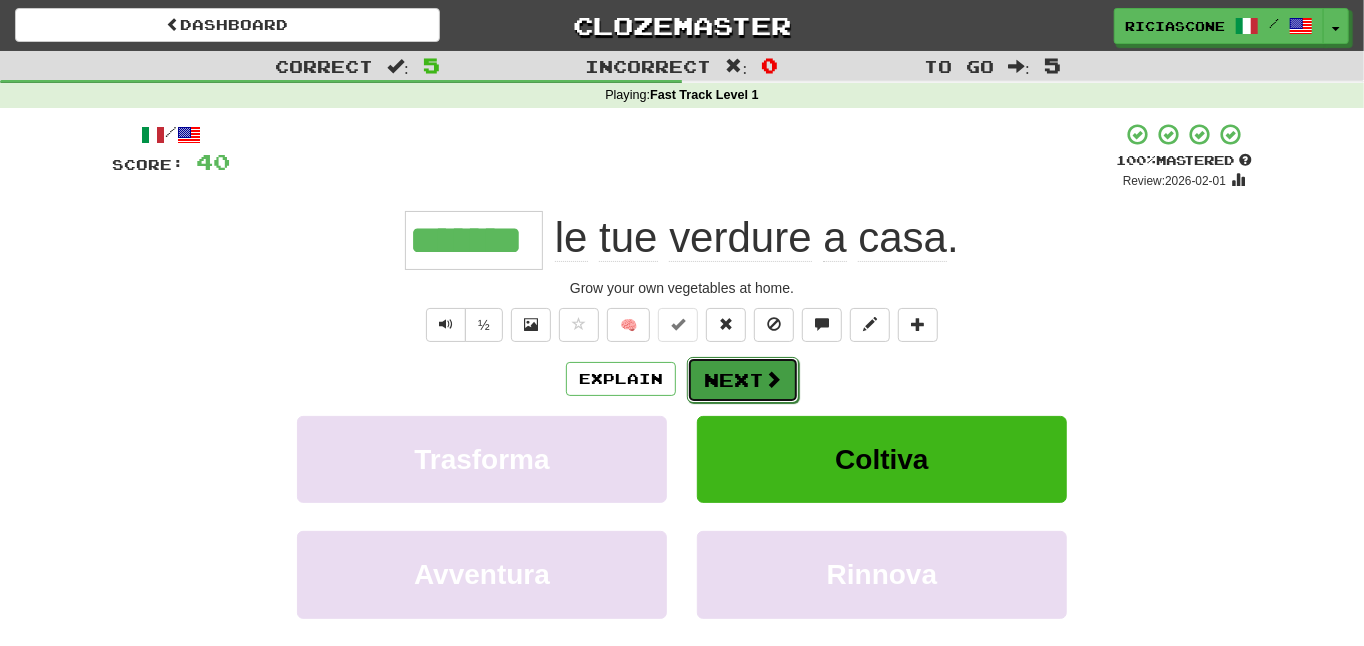 click on "Next" at bounding box center (743, 380) 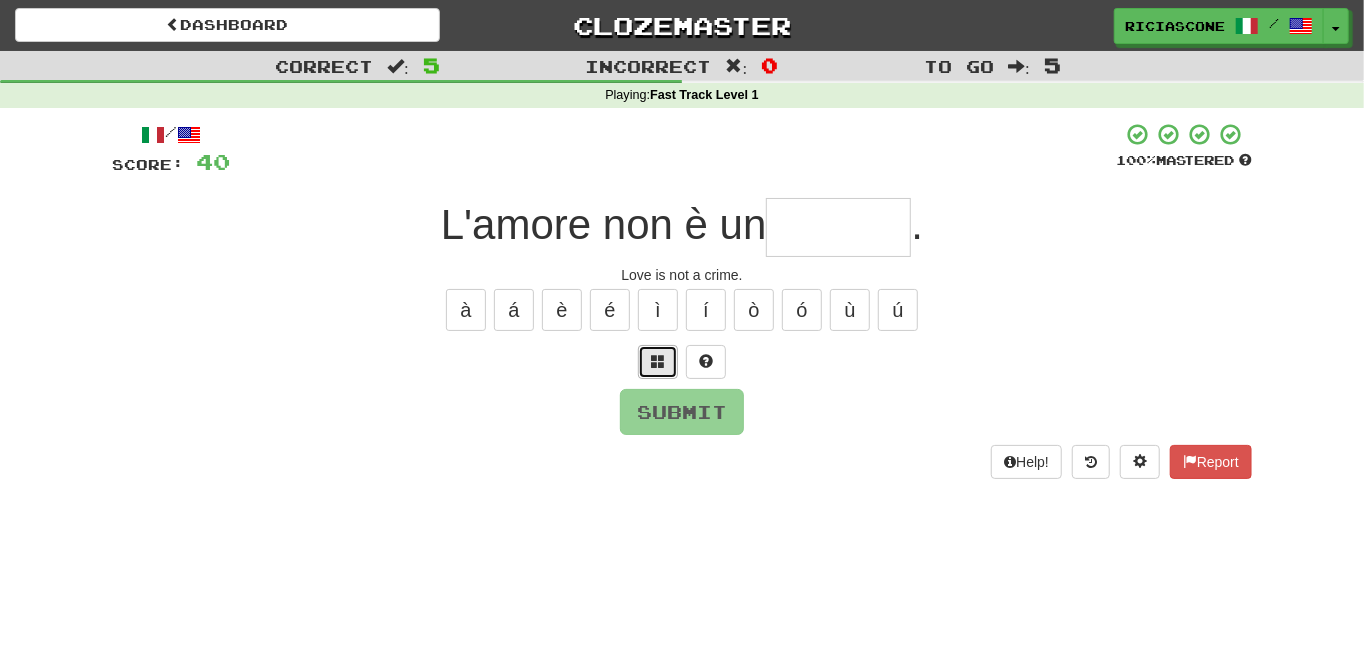 click at bounding box center (658, 361) 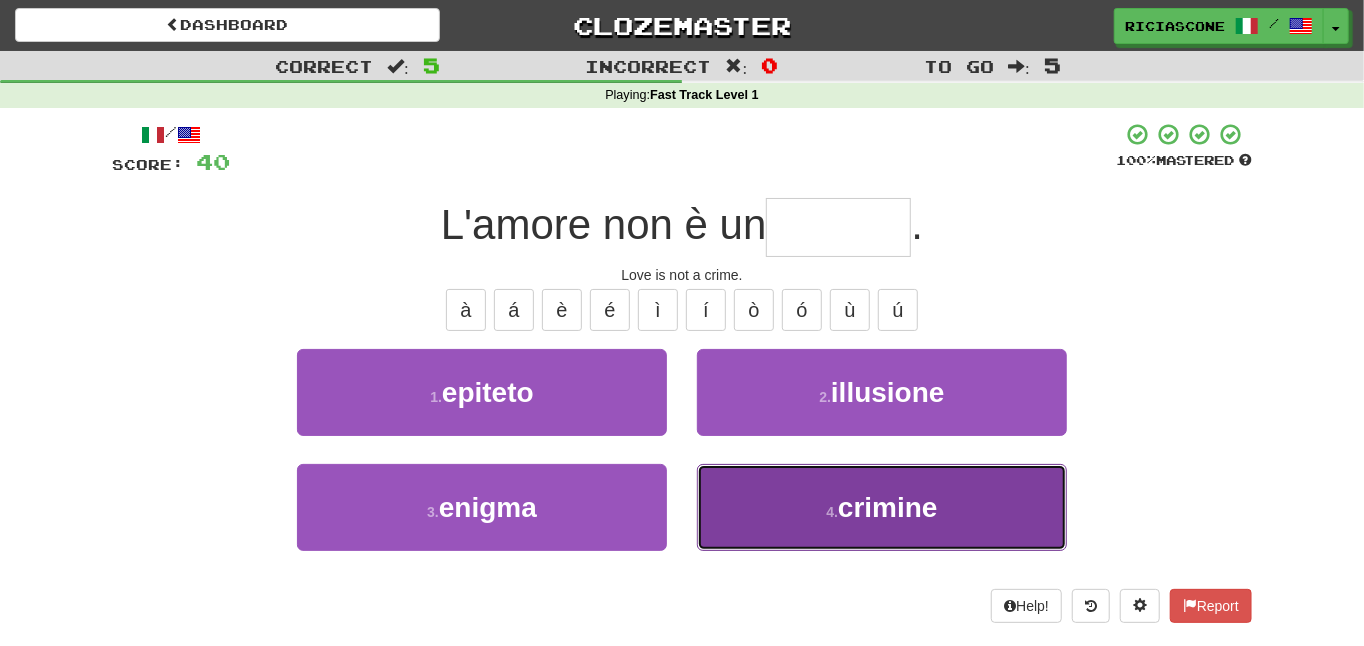 click on "4 .  crimine" at bounding box center (882, 507) 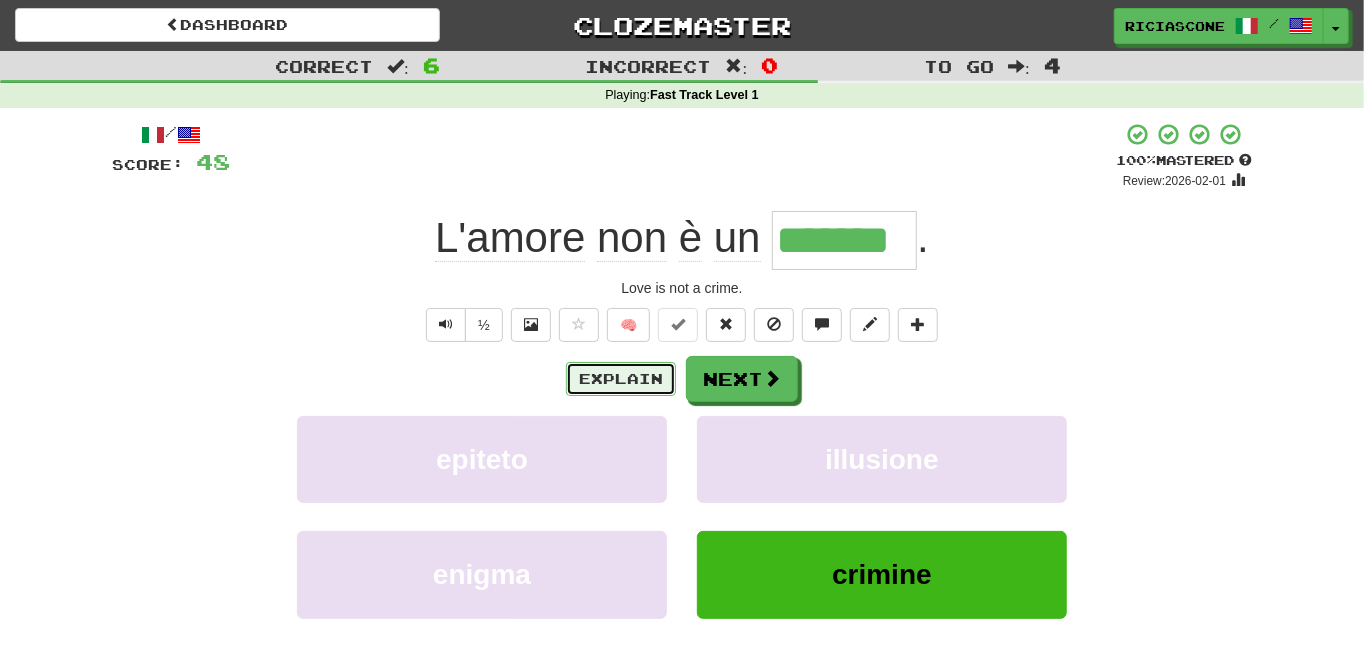 click on "Explain" at bounding box center [621, 379] 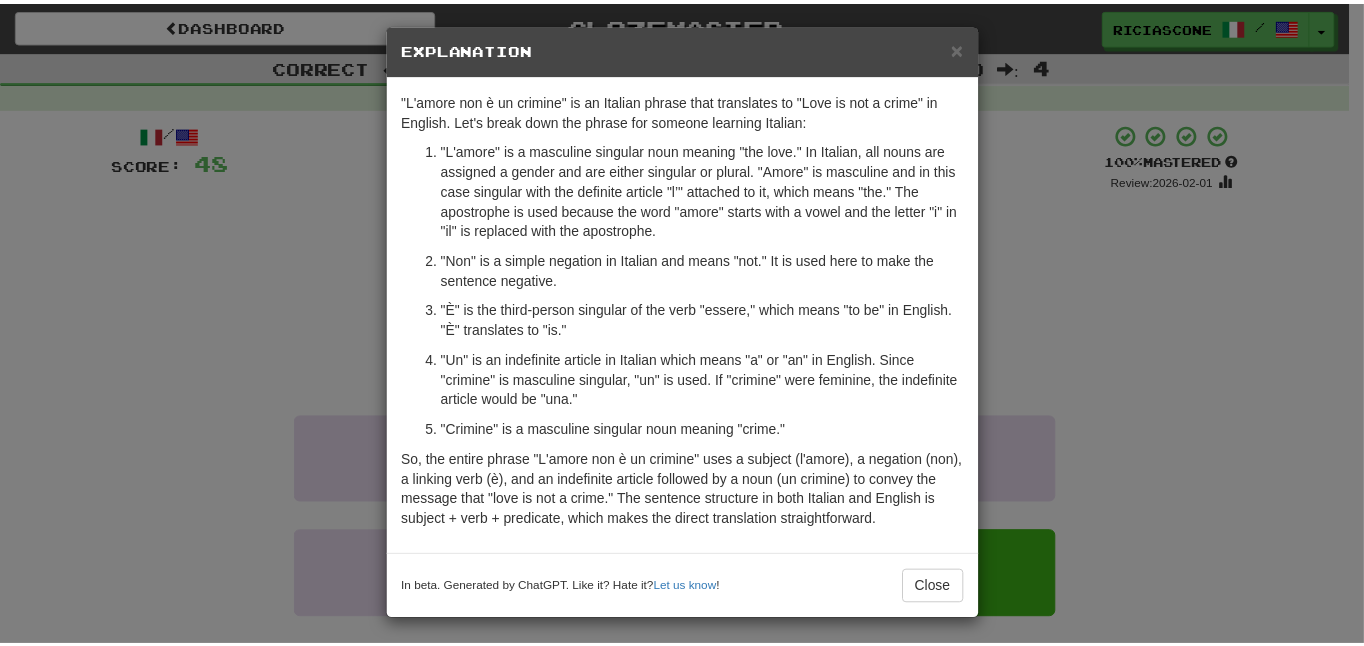 scroll, scrollTop: 10, scrollLeft: 0, axis: vertical 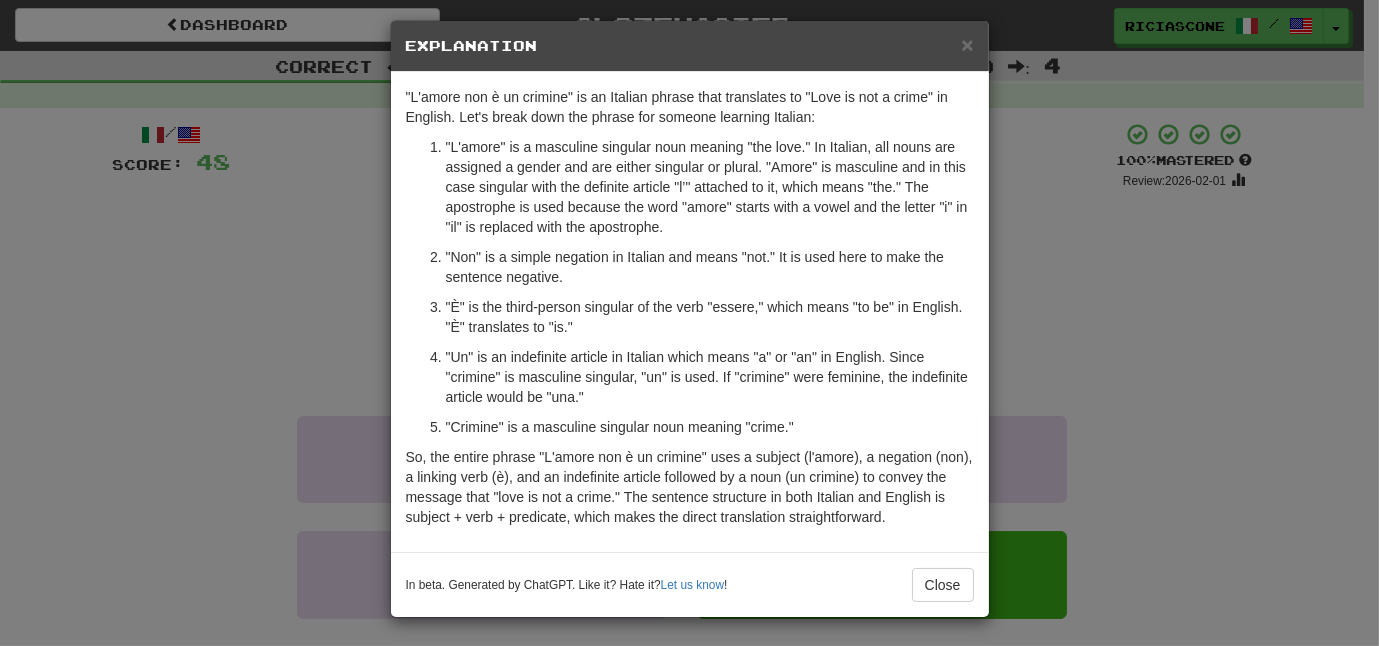 click on "× Explanation "L'amore non è un crimine" is an Italian phrase that translates to "Love is not a crime" in English. Let's break down the phrase for someone learning Italian:
"L'amore" is a masculine singular noun meaning "the love." In Italian, all nouns are assigned a gender and are either singular or plural. "Amore" is masculine and in this case singular with the definite article "l’" attached to it, which means "the." The apostrophe is used because the word "amore" starts with a vowel and the letter "i" in "il" is replaced with the apostrophe.
"Non" is a simple negation in Italian and means "not." It is used here to make the sentence negative.
"È" is the third-person singular of the verb "essere," which means "to be" in English. "È" translates to "is."
"Un" is an indefinite article in Italian which means "a" or "an" in English. Since "crimine" is masculine singular, "un" is used. If "crimine" were feminine, the indefinite article would be "una."
Let us know ! Close" at bounding box center (689, 323) 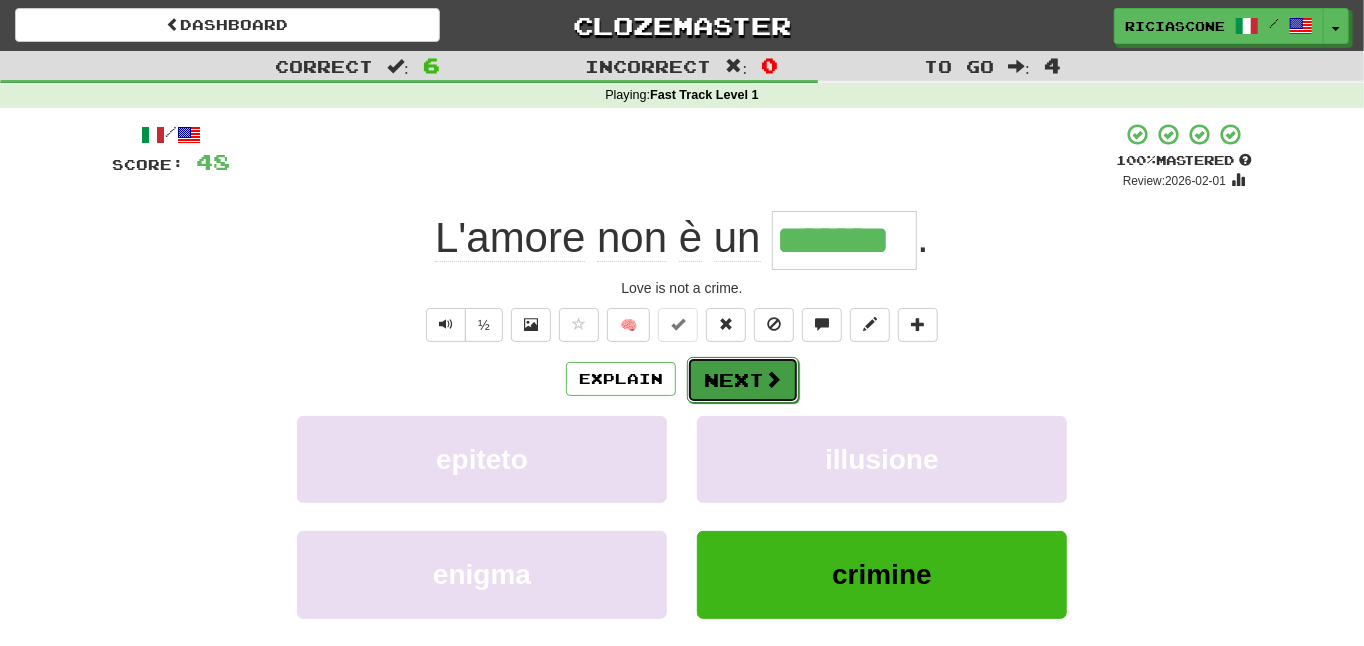 click on "Next" at bounding box center [743, 380] 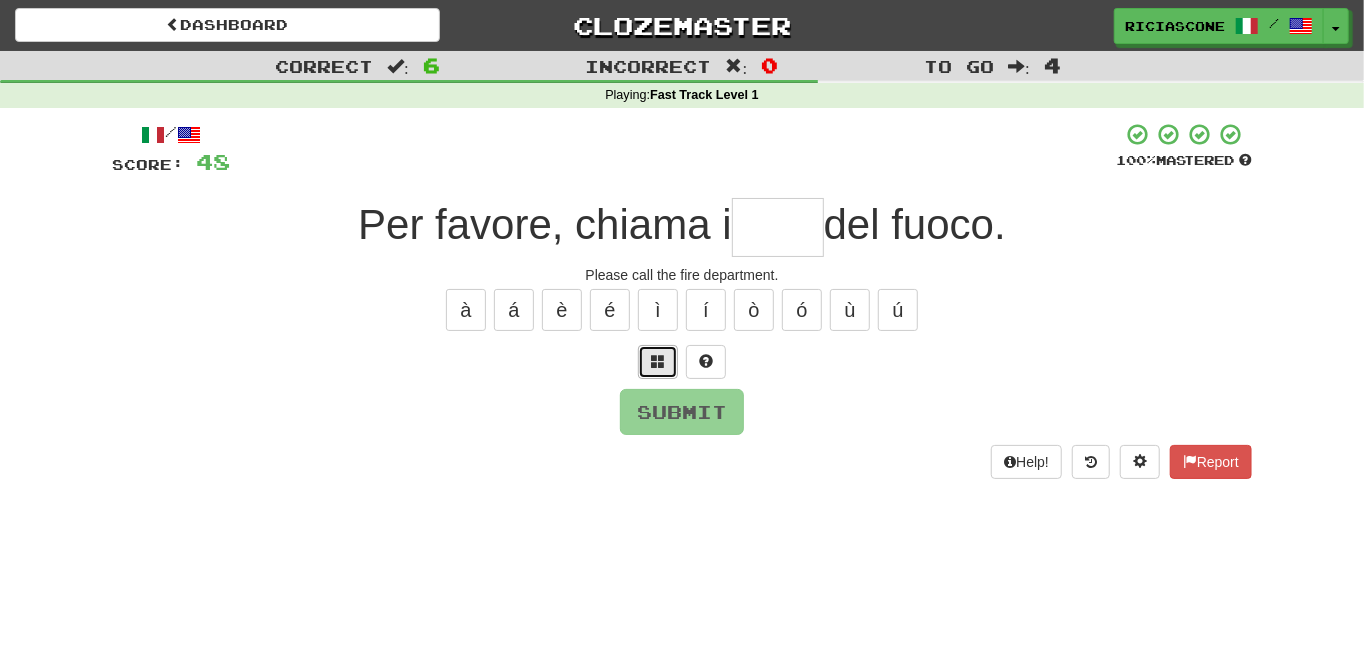 click at bounding box center (658, 361) 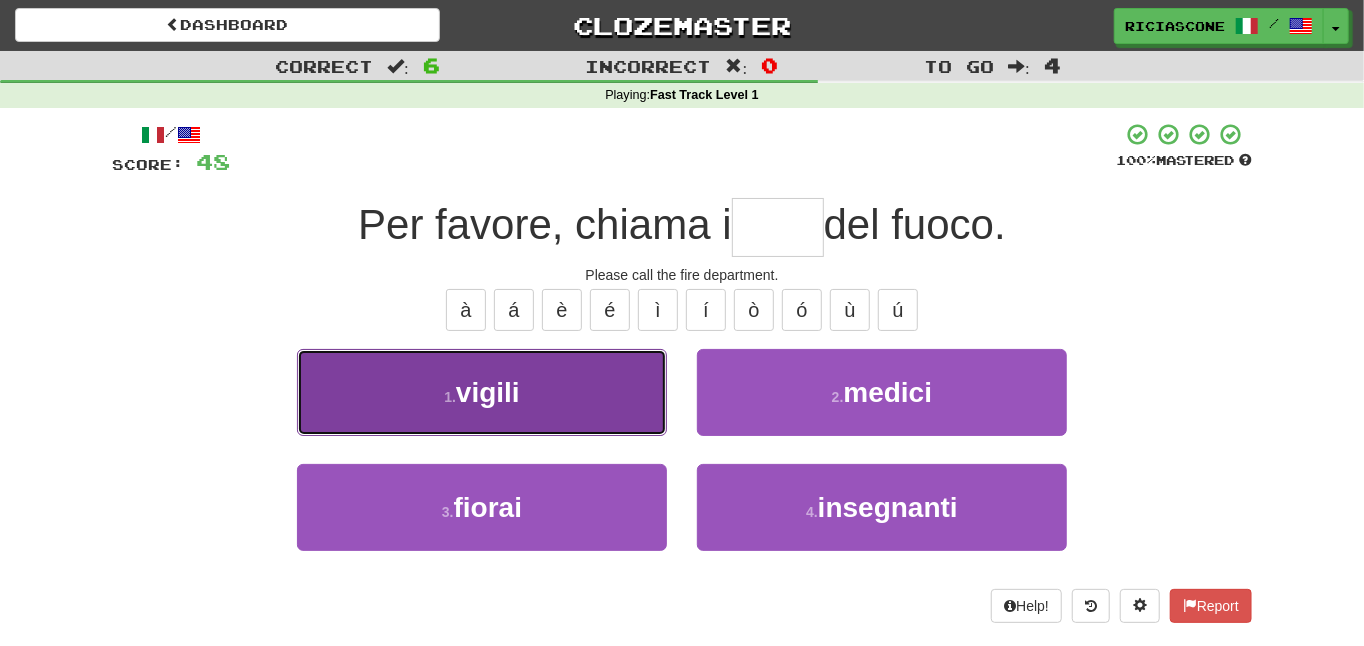 click on "1 .  vigili" at bounding box center (482, 392) 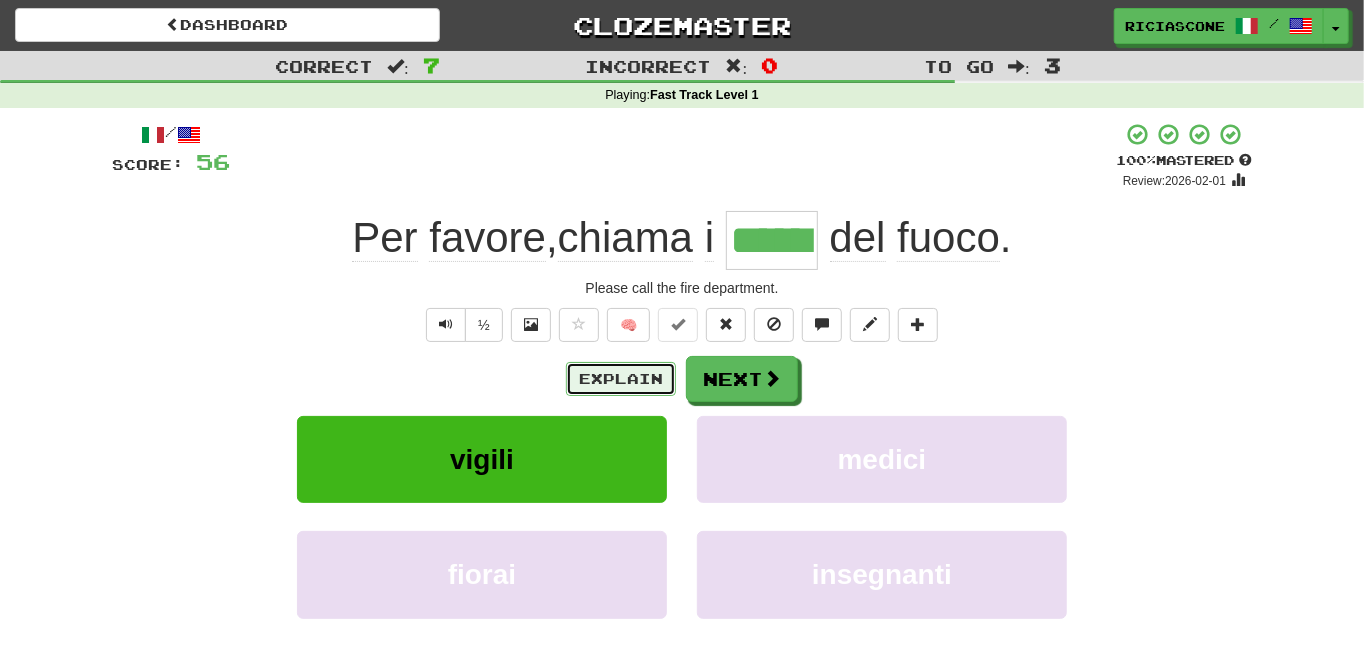 click on "Explain" at bounding box center (621, 379) 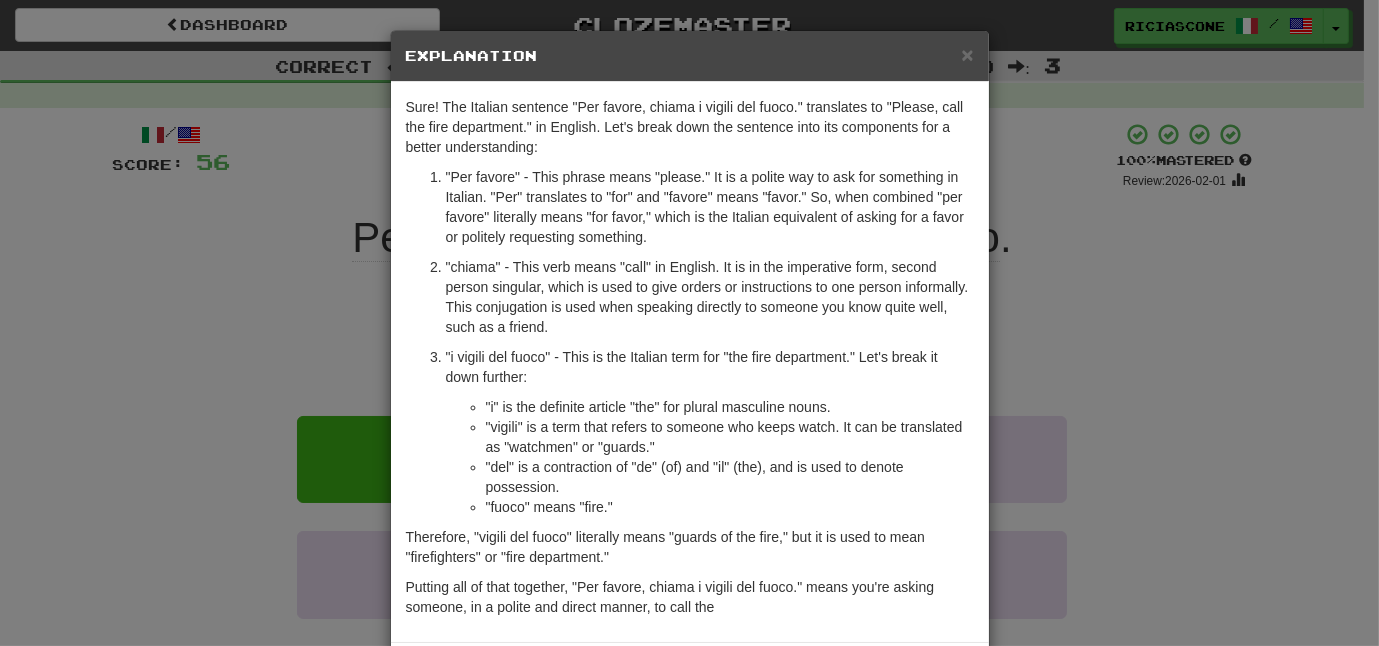 click on "× Explanation Sure! The Italian sentence "Per favore, chiama i vigili del fuoco." translates to "Please, call the fire department." in English. Let's break down the sentence into its components for a better understanding:
"Per favore" - This phrase means "please." It is a polite way to ask for something in Italian. "Per" translates to "for" and "favore" means "favor." So, when combined "per favore" literally means "for favor," which is the Italian equivalent of asking for a favor or politely requesting something.
"chiama" - This verb means "call" in English. It is in the imperative form, second person singular, which is used to give orders or instructions to one person informally. This conjugation is used when speaking directly to someone you know quite well, such as a friend.
"i vigili del fuoco" - This is the Italian term for "the fire department." Let's break it down further:
"i" is the definite article "the" for plural masculine nouns.
"fuoco" means "fire."
! Close" at bounding box center [689, 323] 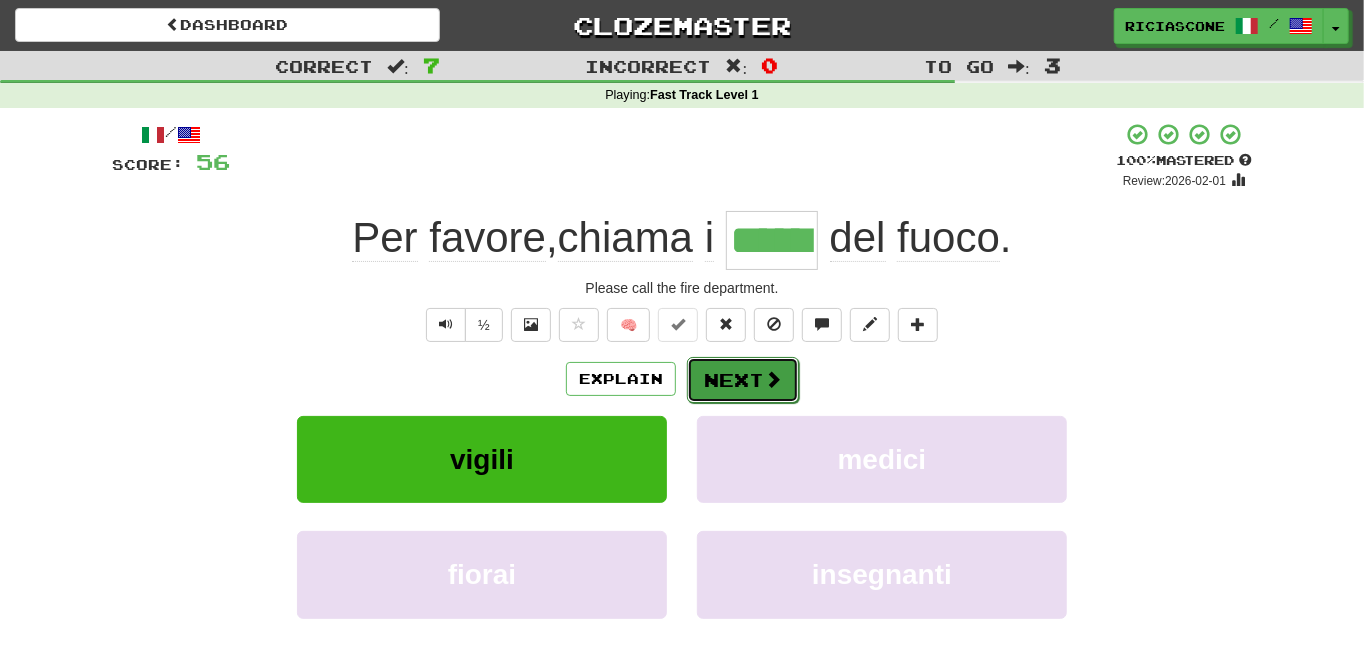 click on "Next" at bounding box center [743, 380] 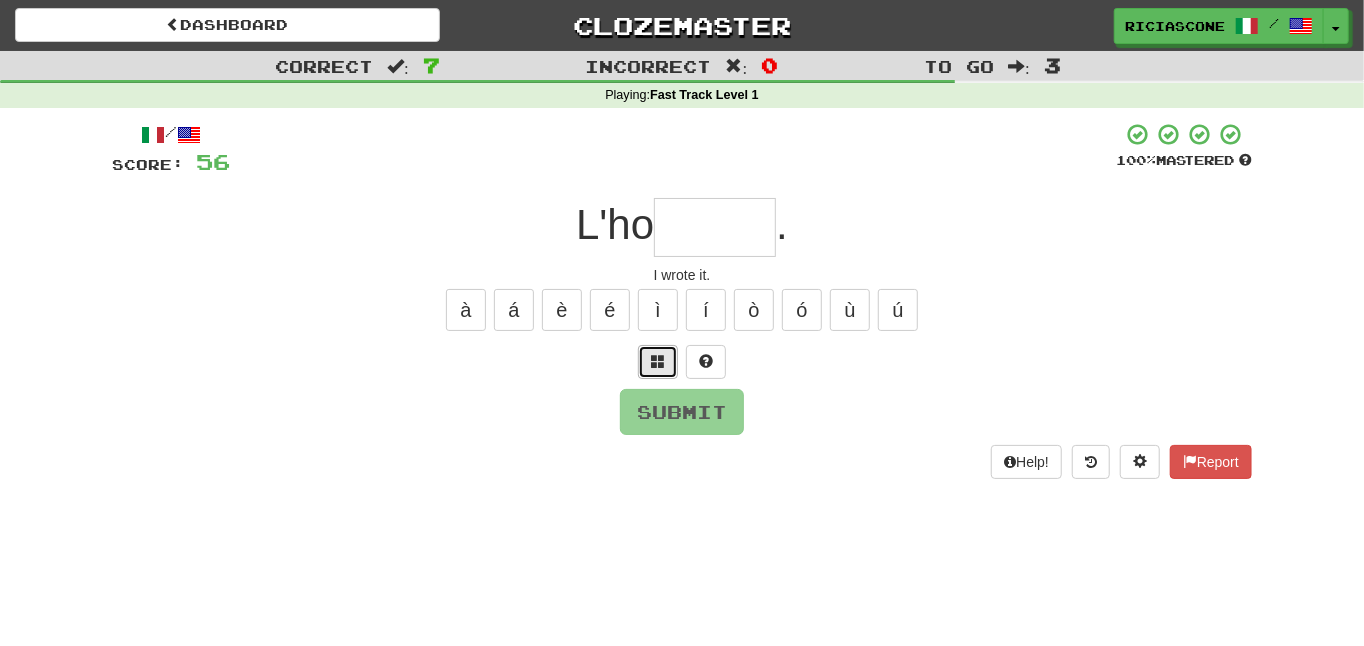 click at bounding box center (658, 361) 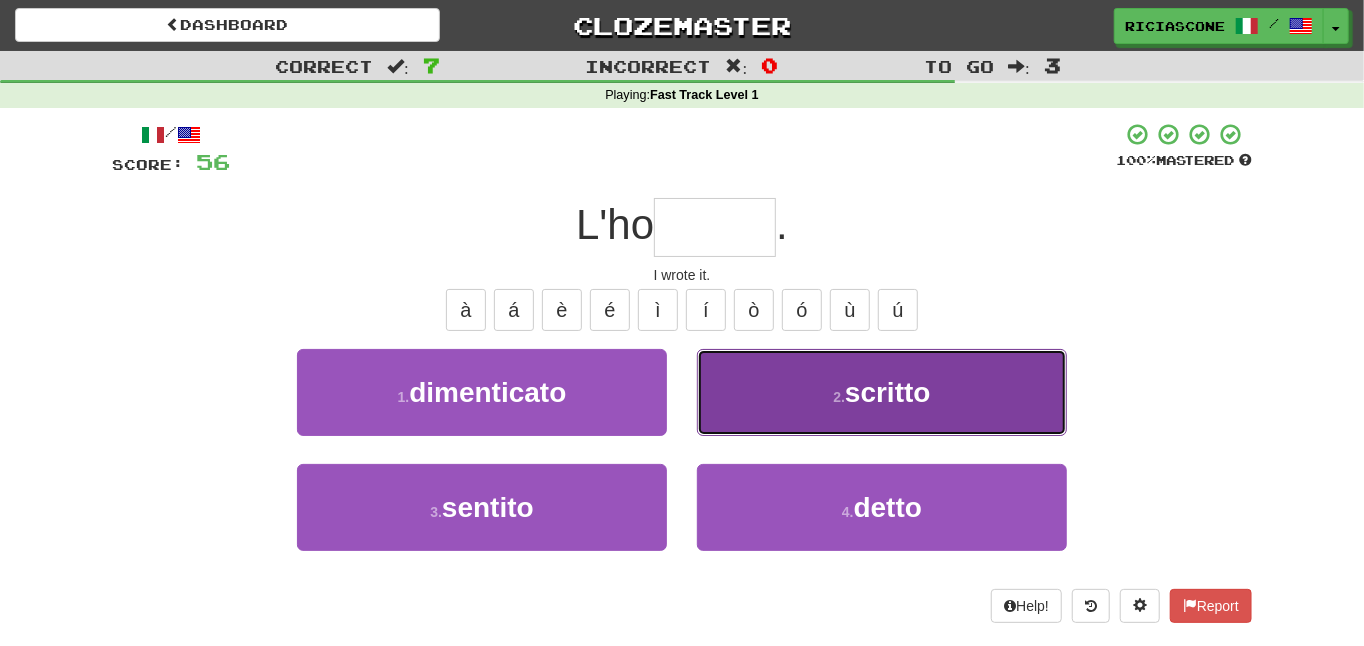 click on "2 .  scritto" at bounding box center (882, 392) 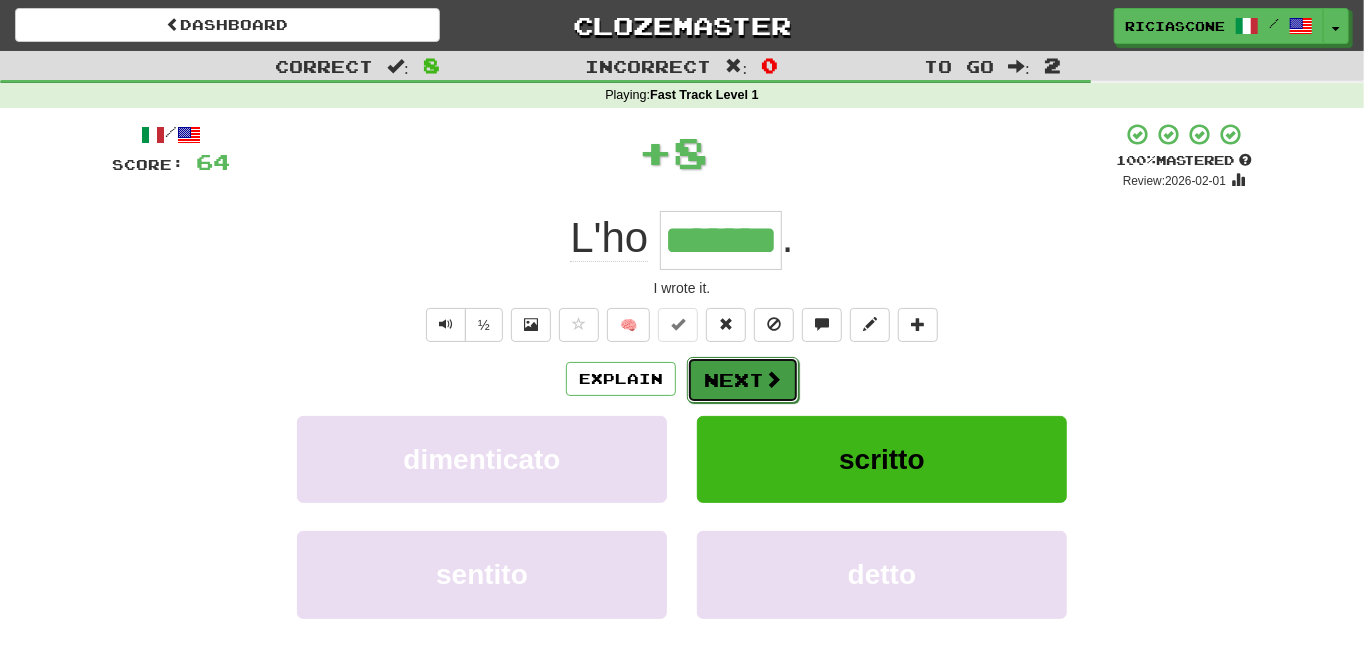 click on "Next" at bounding box center (743, 380) 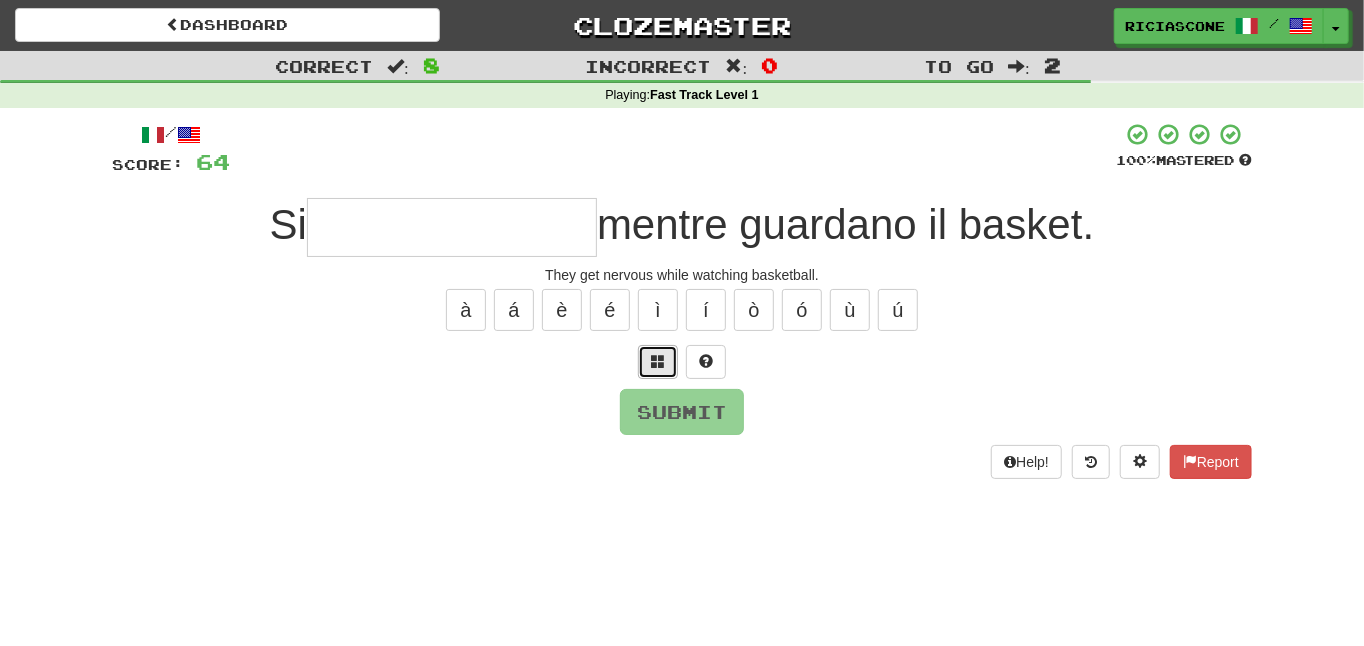 click at bounding box center [658, 362] 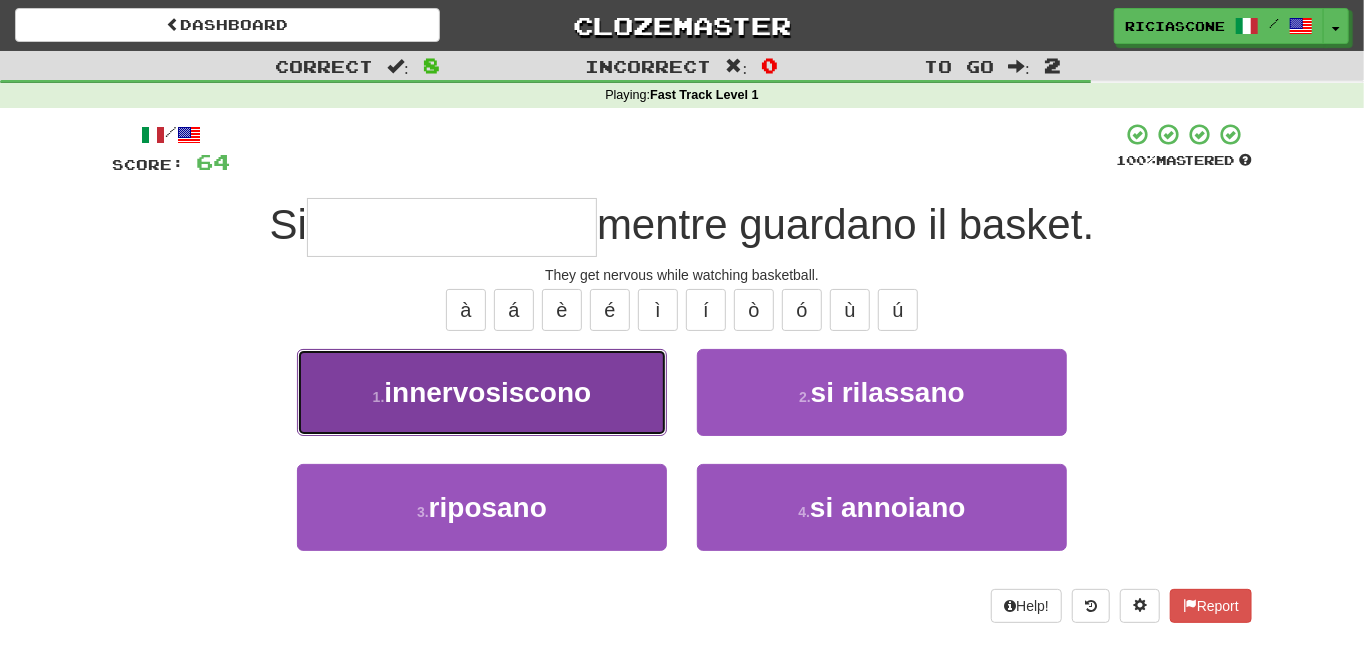 click on "1 .  innervosiscono" at bounding box center (482, 392) 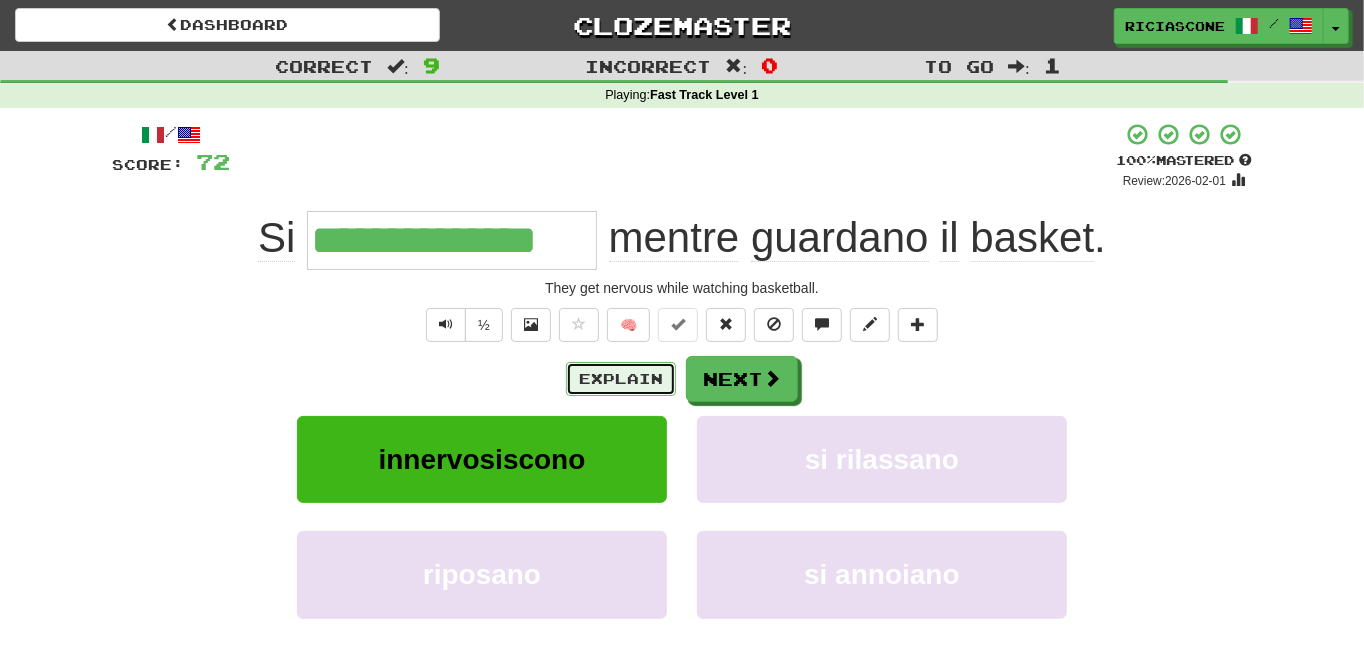 click on "Explain" at bounding box center (621, 379) 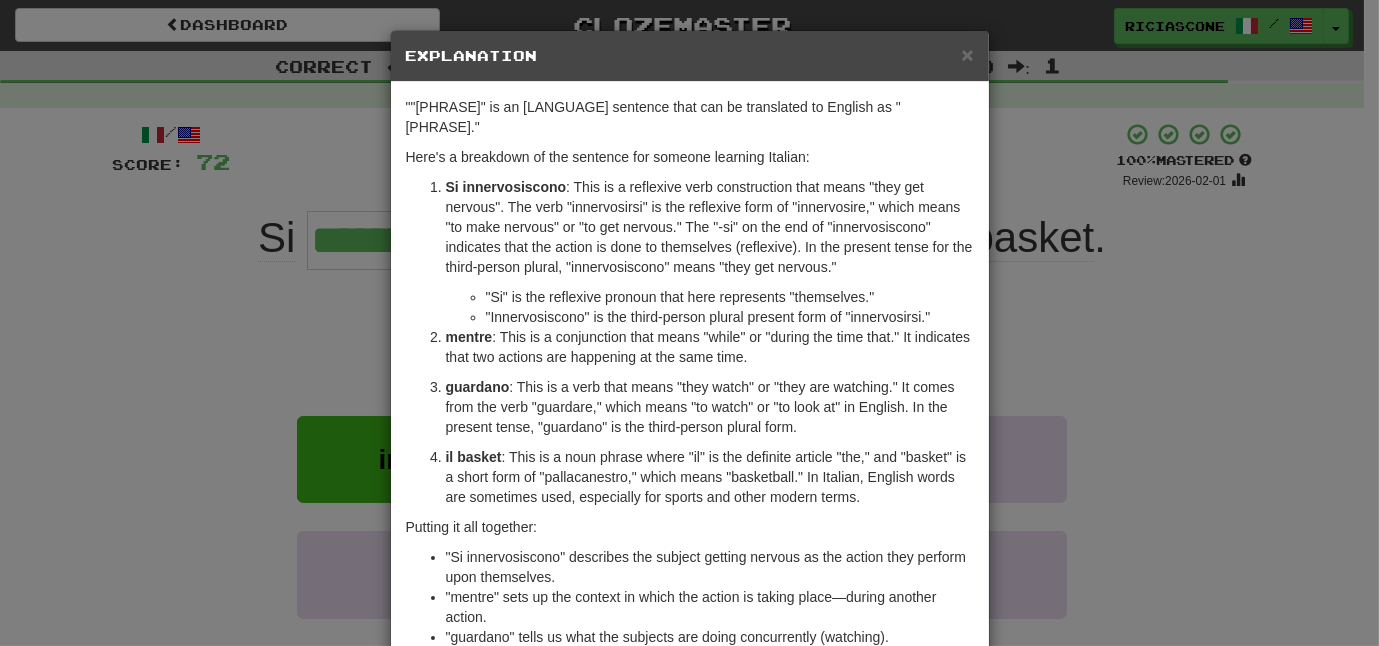 click on "× Explanation "Si innervosiscono mentre guardano il basket." is an Italian sentence that can be translated to English as "They get nervous while watching basketball."
Here's a breakdown of the sentence for someone learning Italian:
Si innervosiscono : This is a reflexive verb construction that means "they get nervous". The verb "innervosirsi" is the reflexive form of "innervosire," which means "to make nervous" or "to get nervous." The "-si" on the end of "innervosiscono" indicates that the action is done to themselves (reflexive). In the present tense for the third-person plural, "innervosiscono" means "they get nervous."
"Si" is the reflexive pronoun that here represents "themselves."
"Innervosiscono" is the third-person plural present form of "innervosirsi."
mentre : This is a conjunction that means "while" or "during the time that." It indicates that two actions are happening at the same time.
guardano
il basket
Putting it all together:
Let us know !" at bounding box center [689, 323] 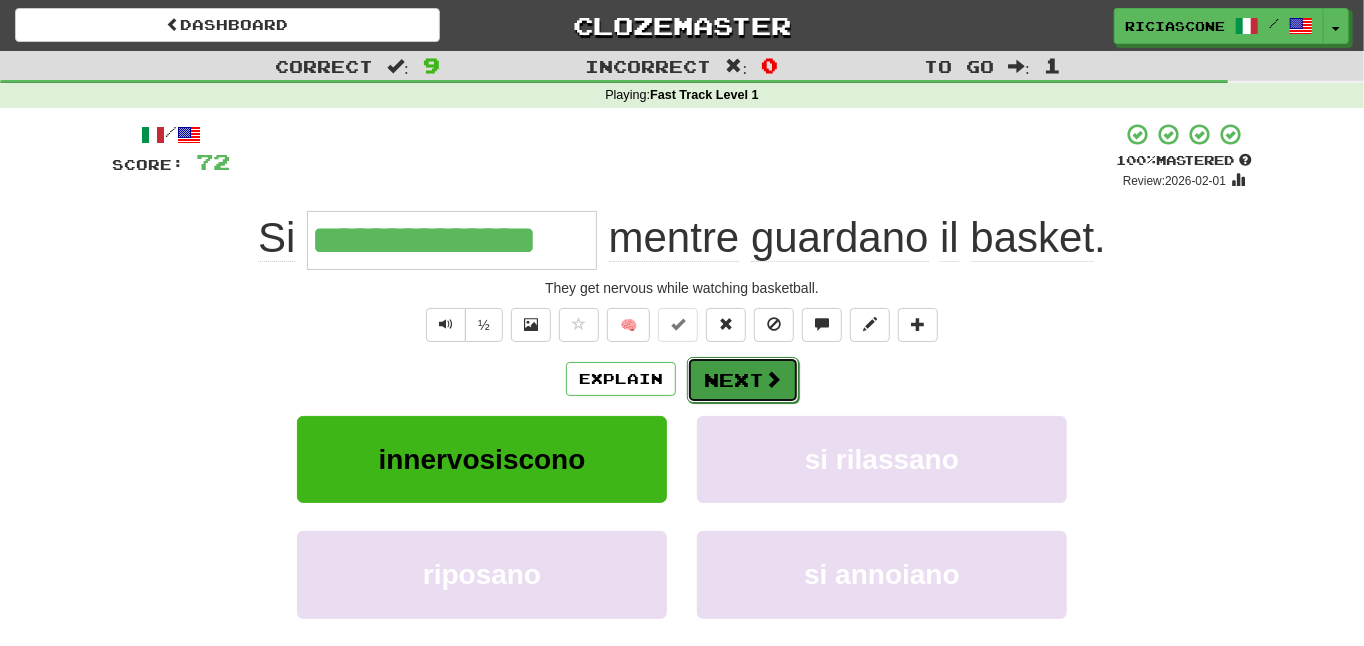 click on "Next" at bounding box center (743, 380) 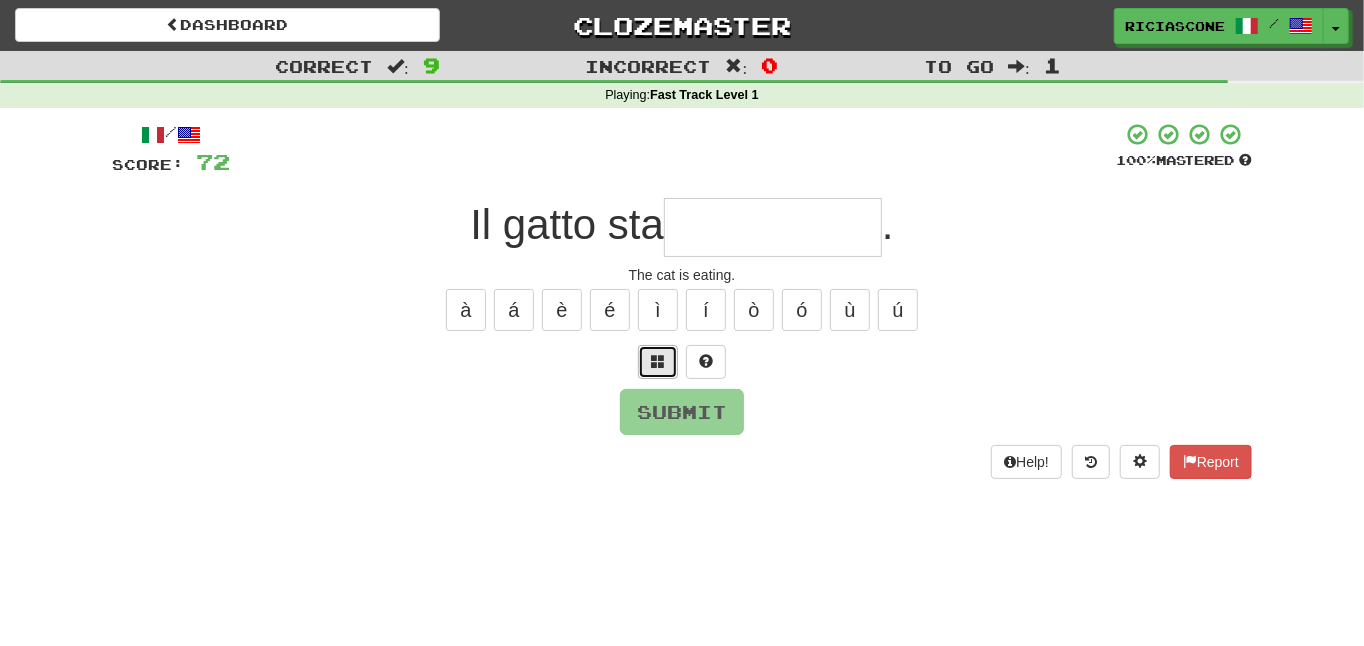 click at bounding box center [658, 361] 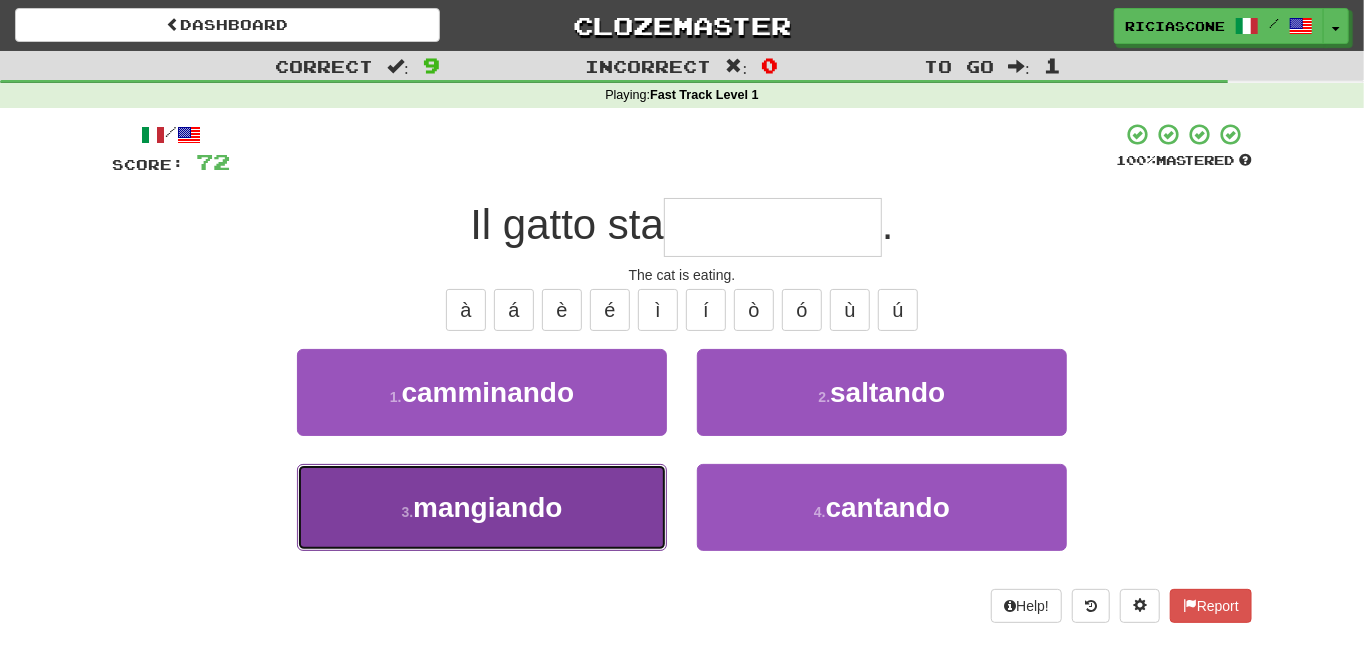 click on "3 .  mangiando" at bounding box center [482, 507] 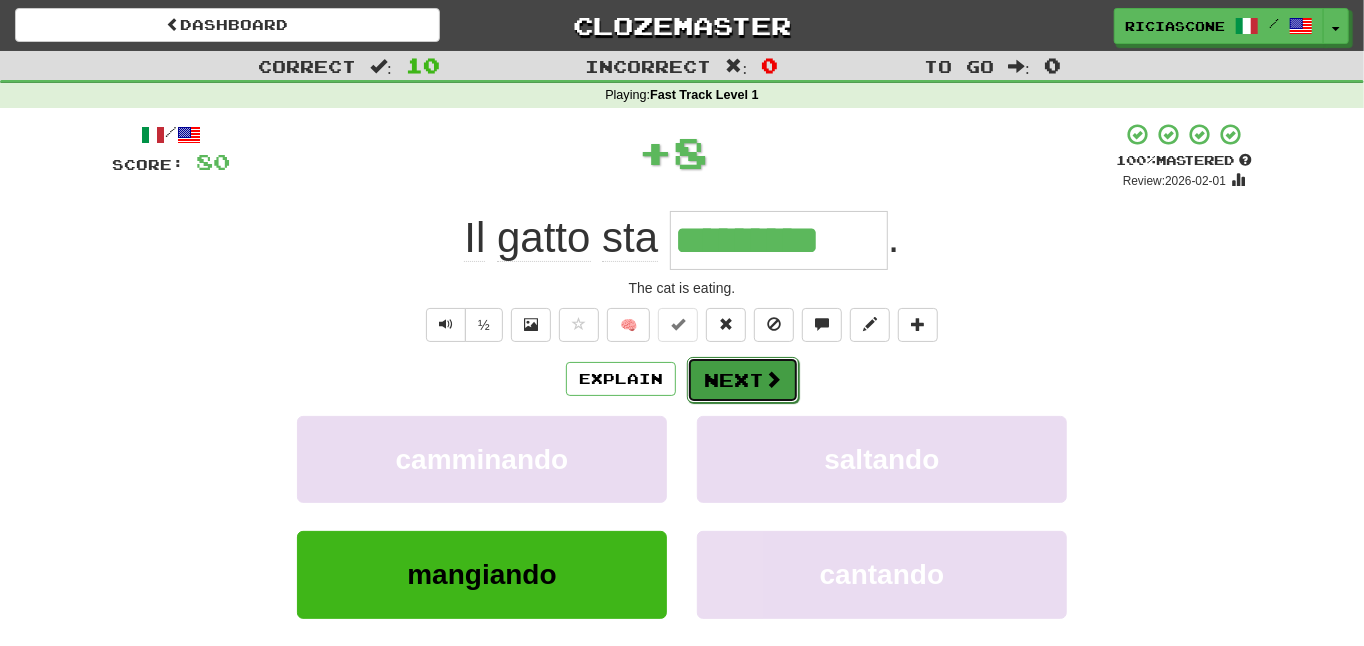 click on "Next" at bounding box center [743, 380] 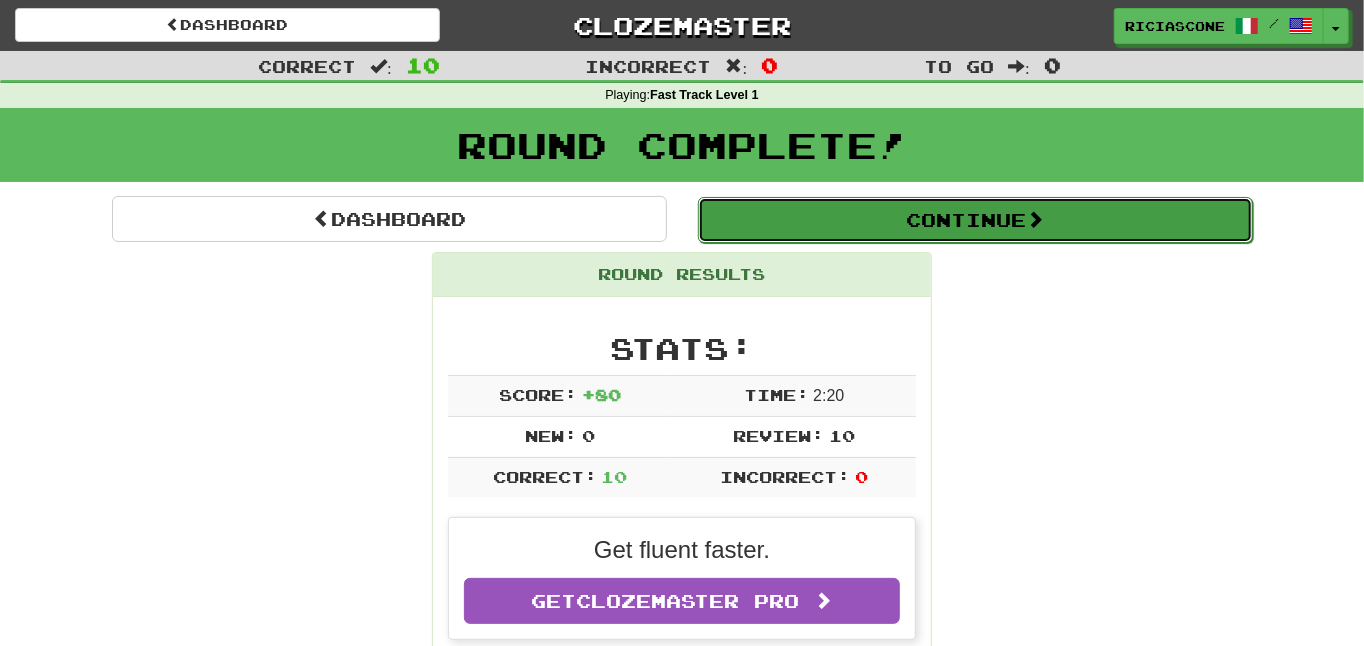 click on "Continue" at bounding box center [975, 220] 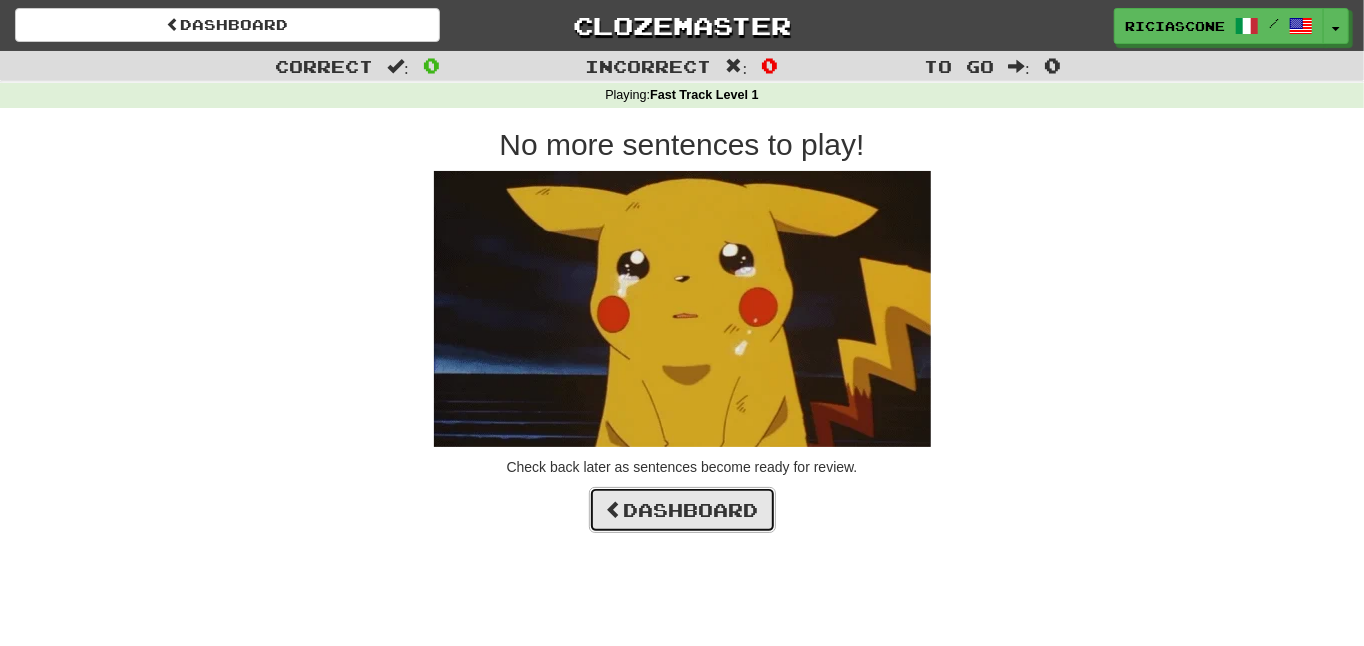click on "Dashboard" at bounding box center (682, 510) 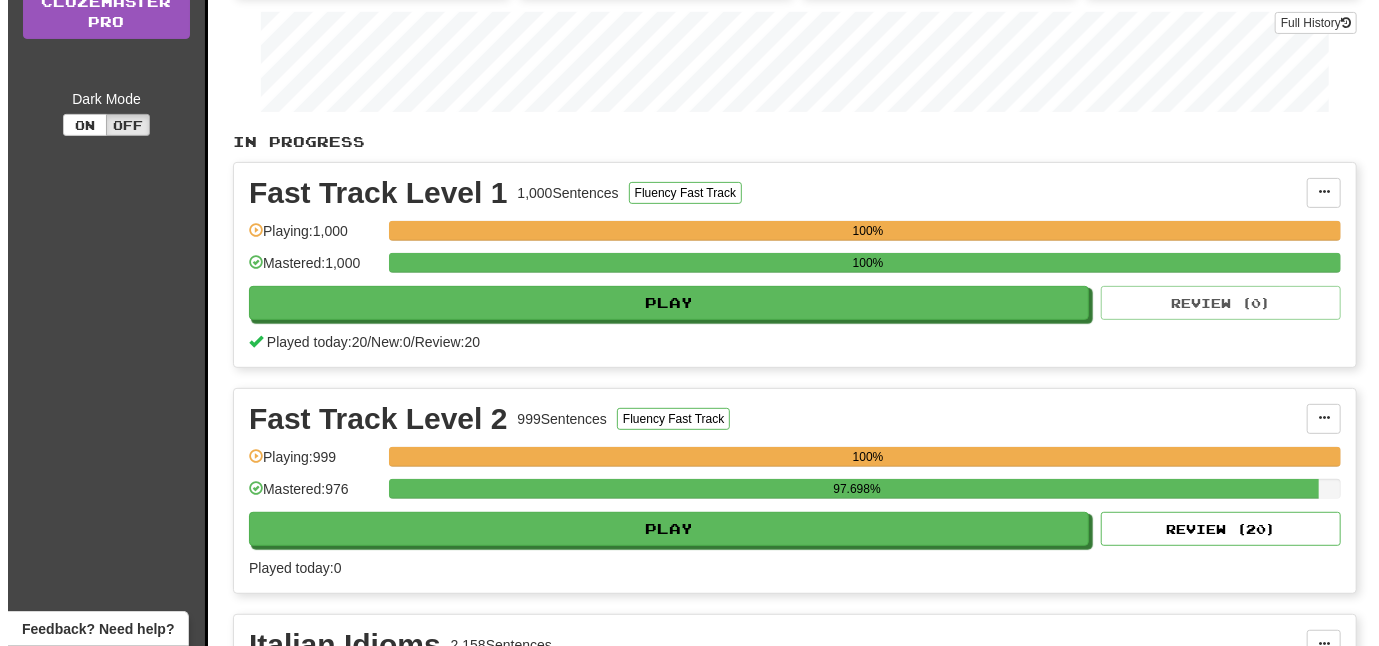 scroll, scrollTop: 300, scrollLeft: 0, axis: vertical 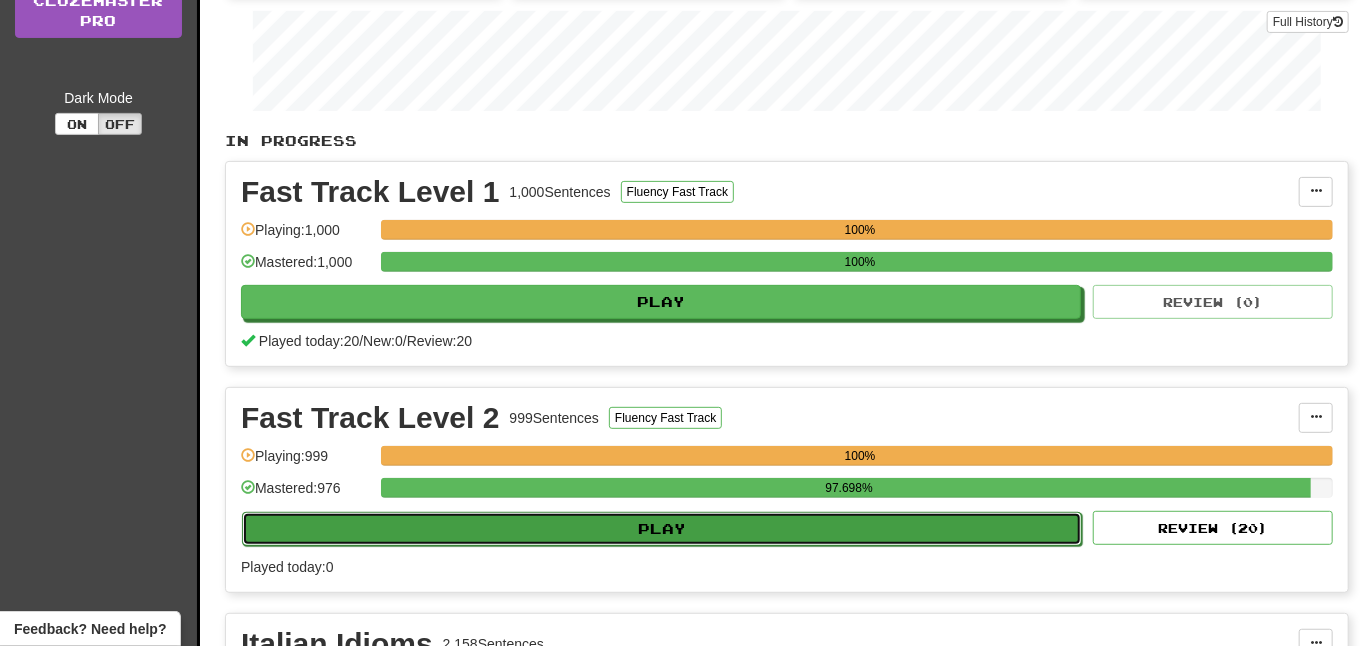 click on "Play" at bounding box center (662, 529) 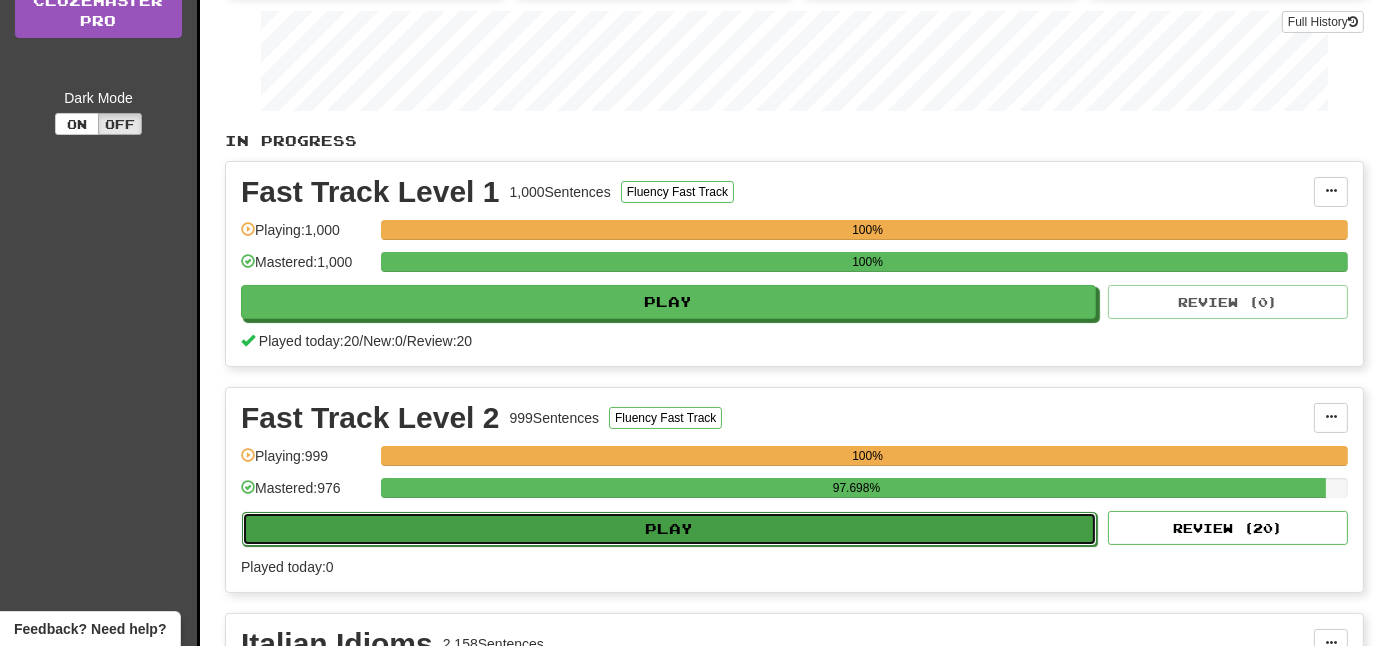 select on "**" 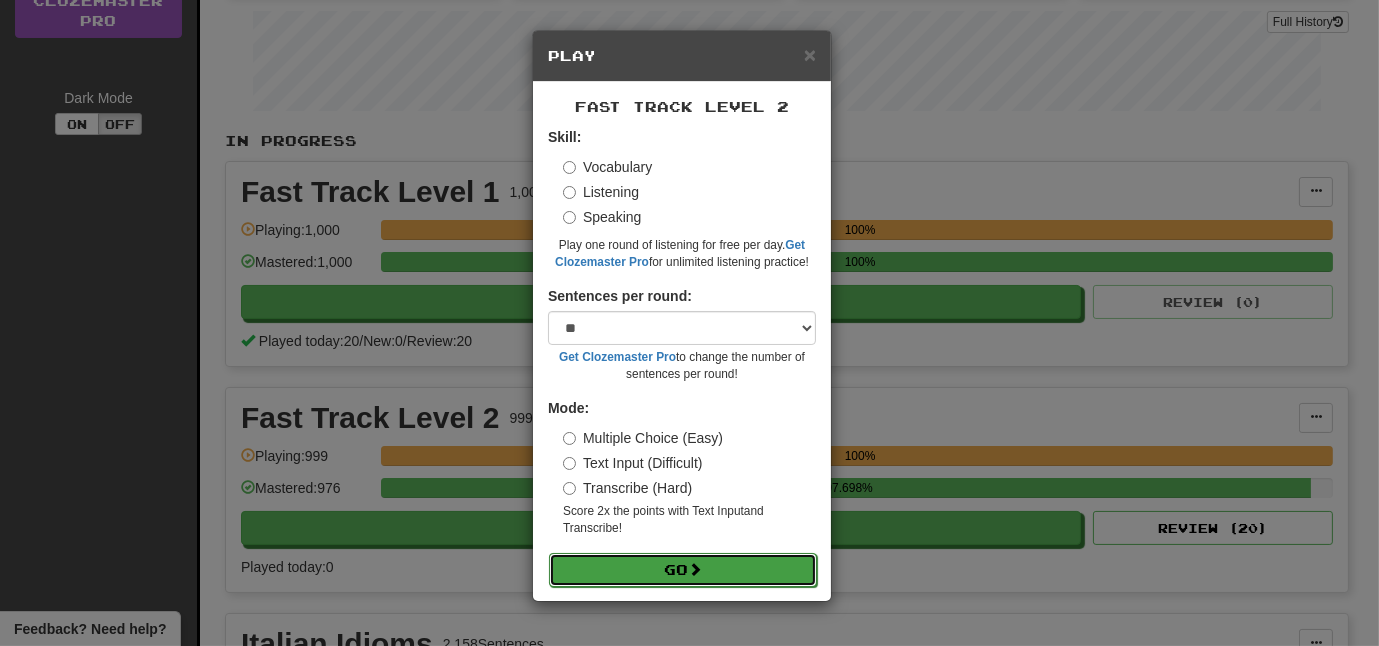 click on "Go" at bounding box center [683, 570] 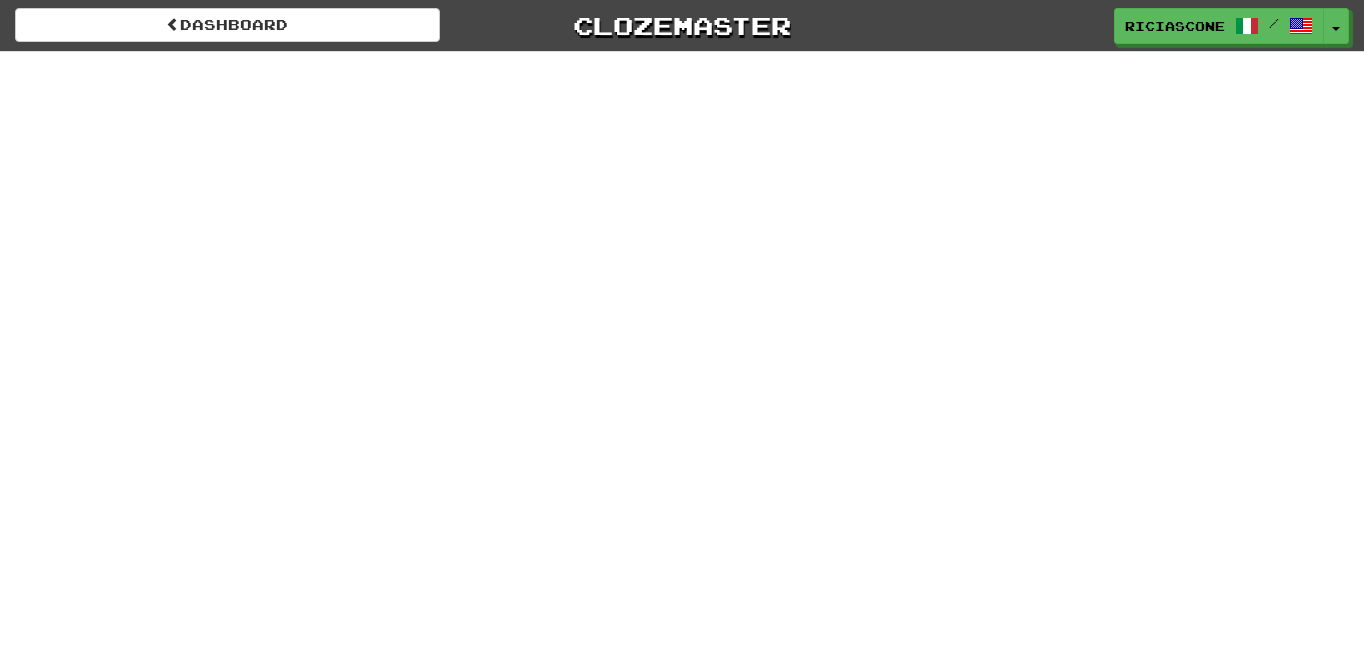 scroll, scrollTop: 0, scrollLeft: 0, axis: both 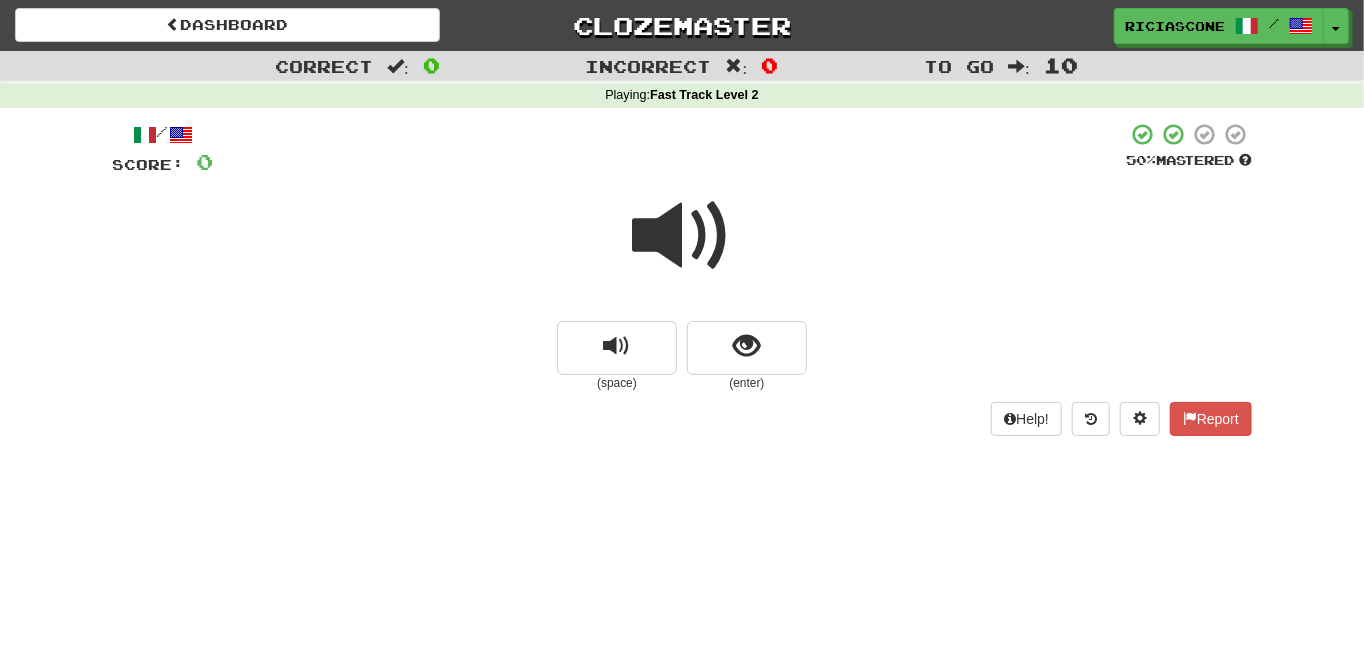 click at bounding box center [682, 236] 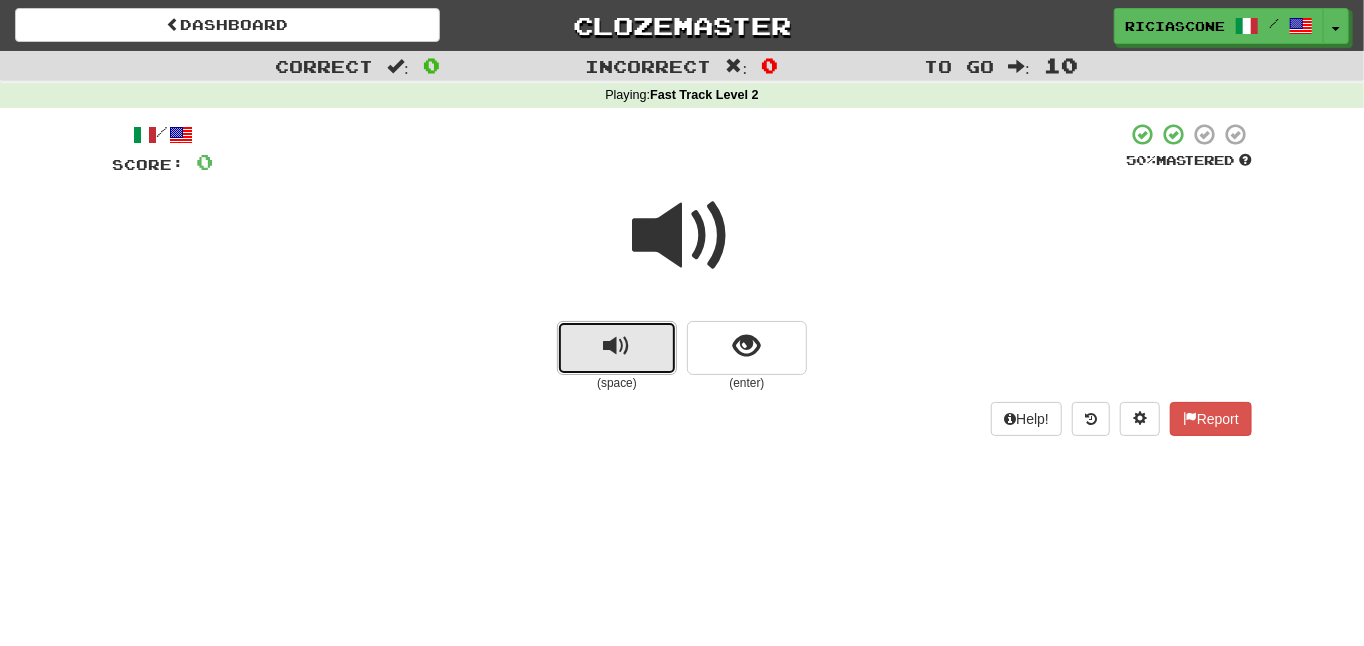 click at bounding box center [617, 348] 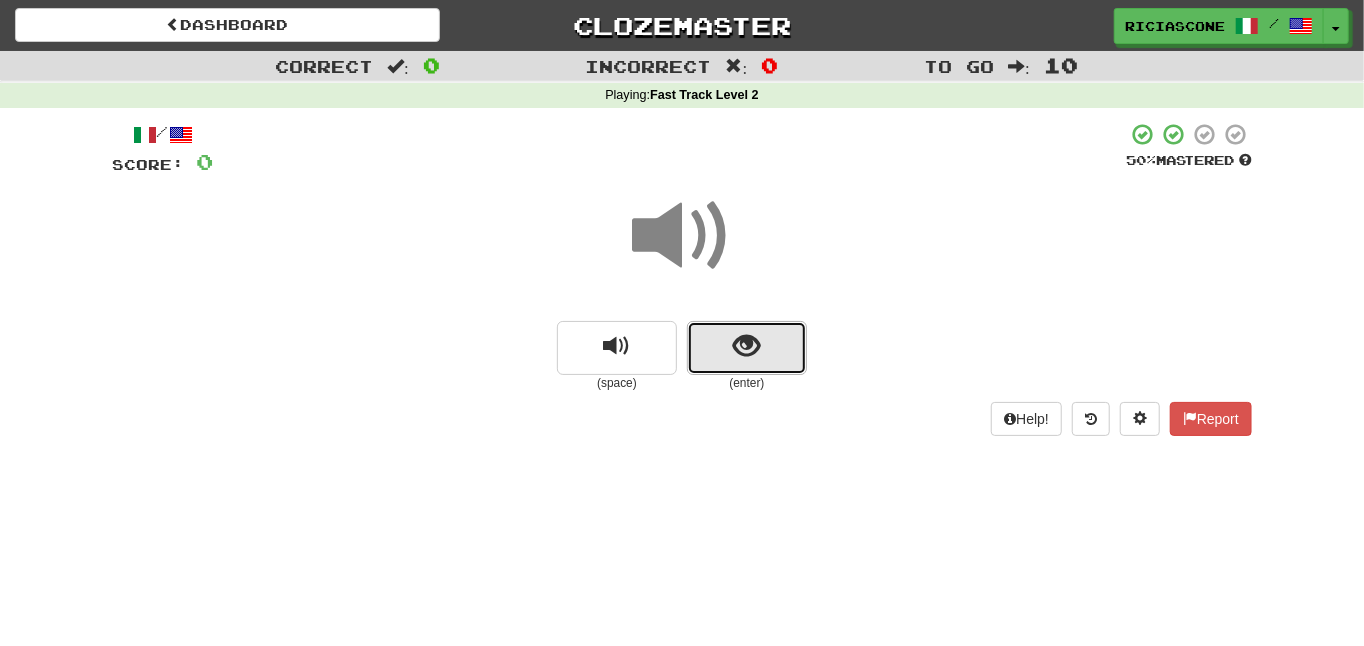 click at bounding box center [747, 348] 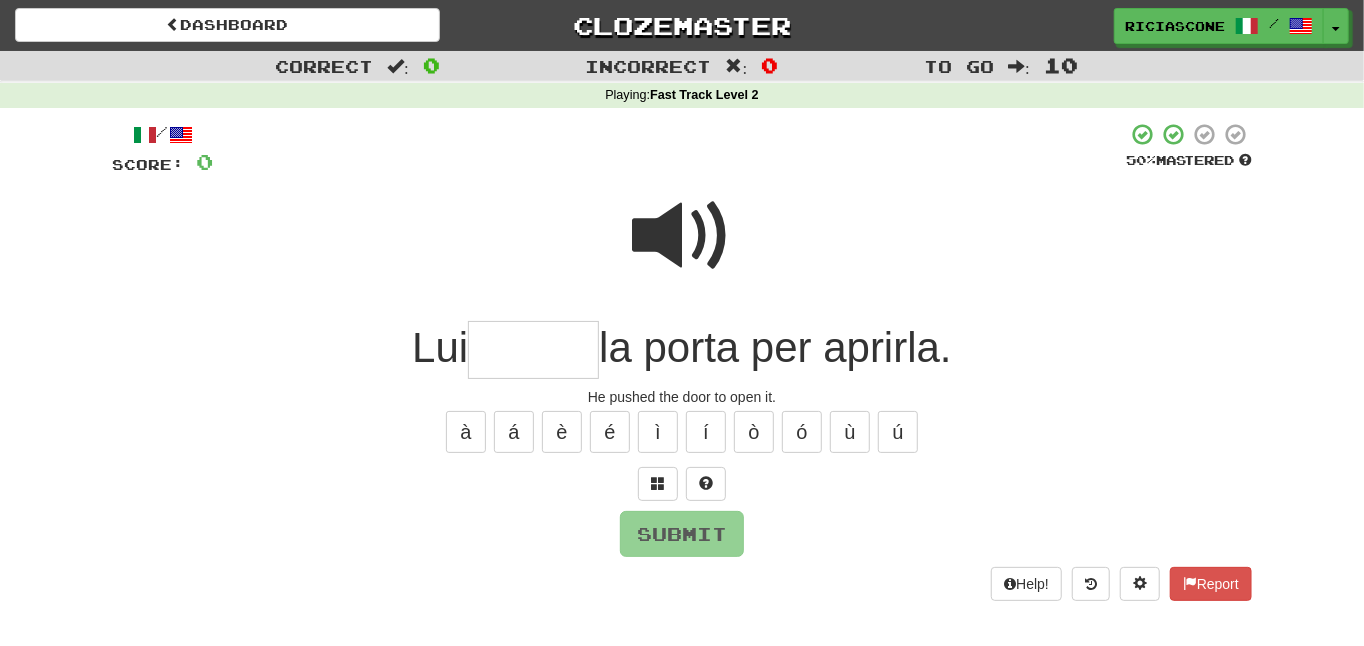click at bounding box center [682, 236] 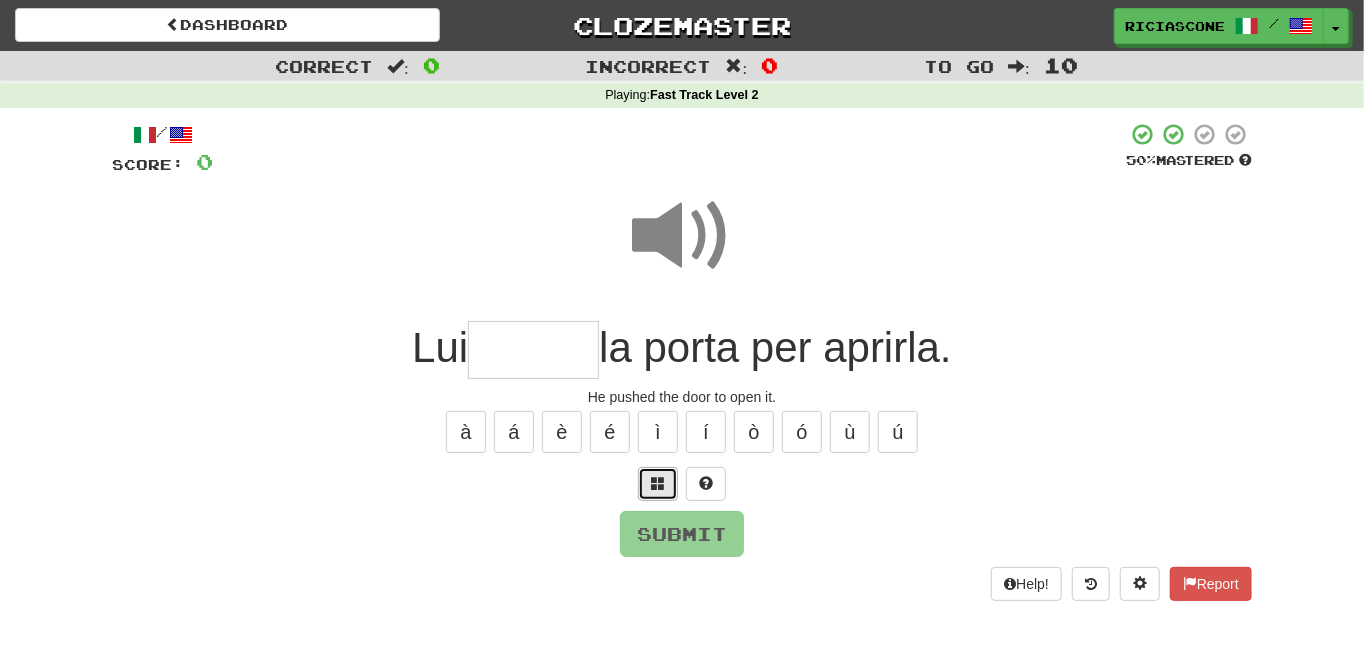 click at bounding box center (658, 484) 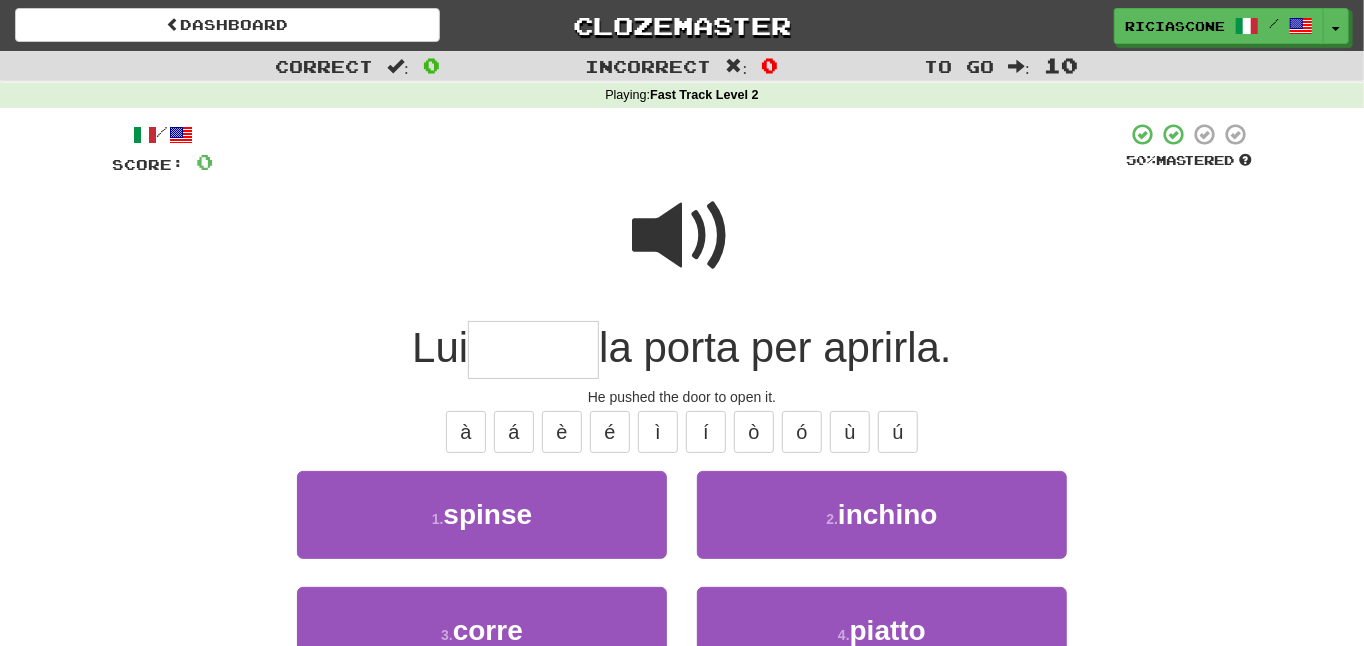 scroll, scrollTop: 100, scrollLeft: 0, axis: vertical 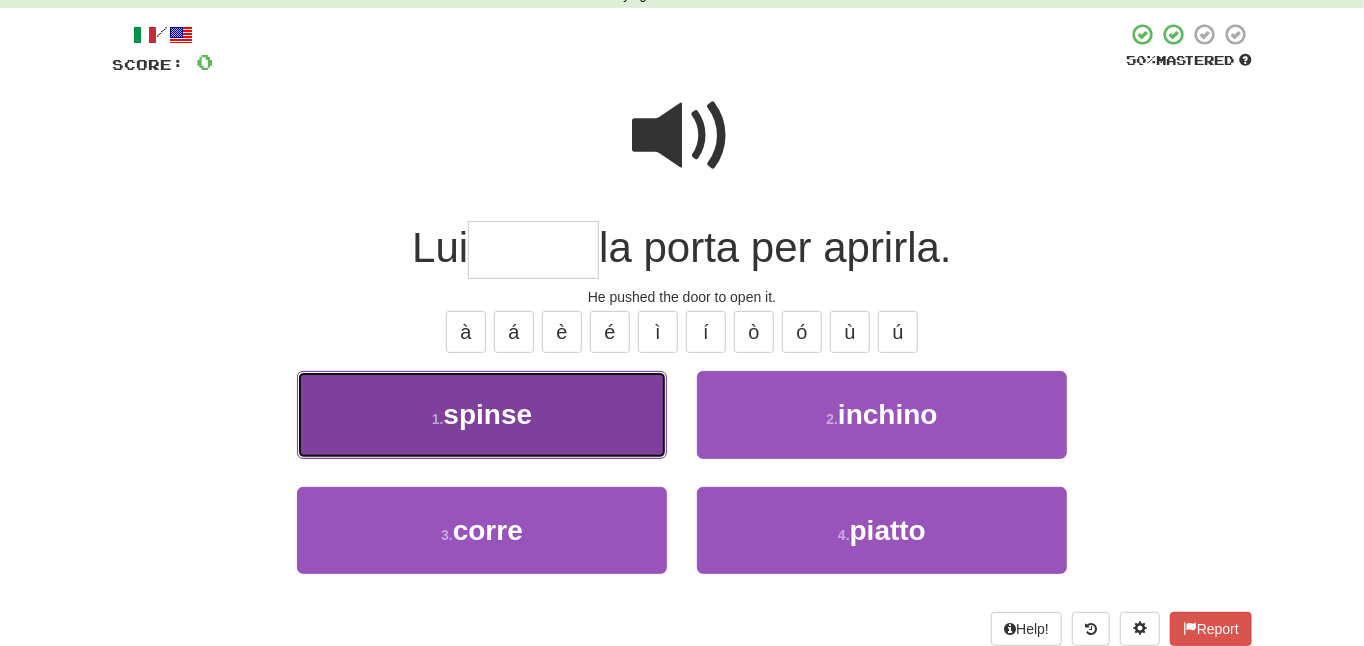 click on "1 .  spinse" at bounding box center [482, 414] 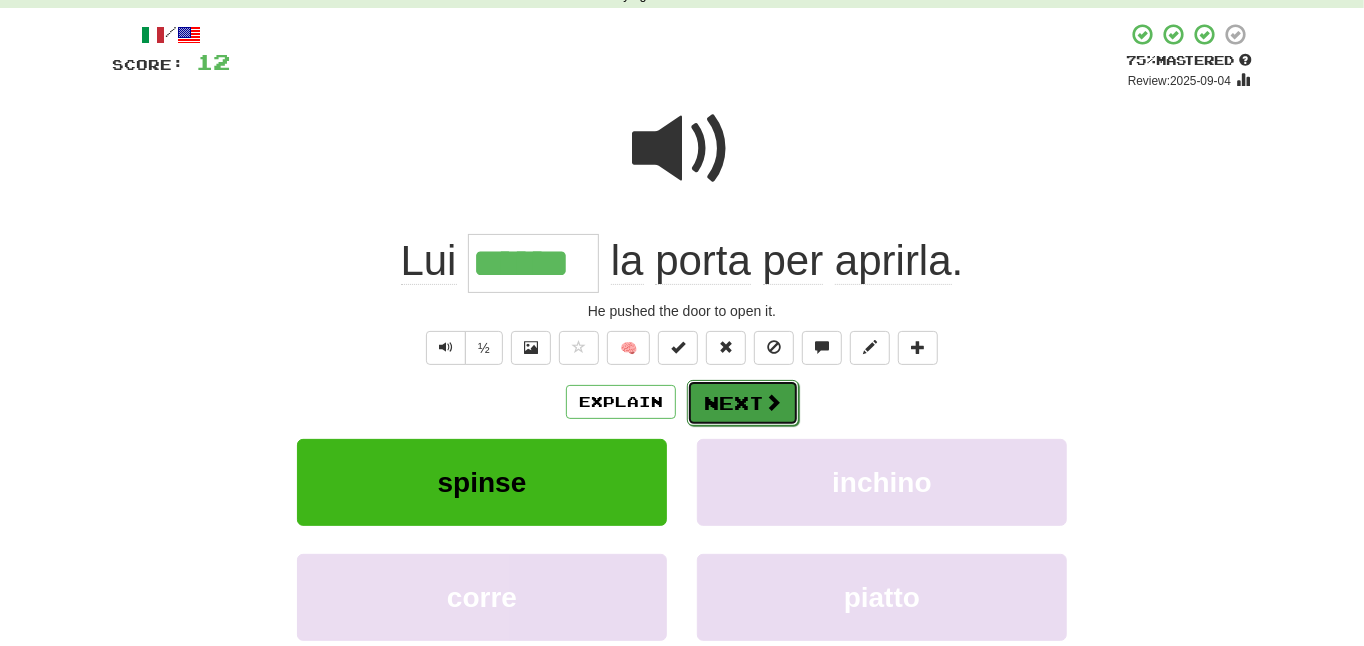 click on "Next" at bounding box center (743, 403) 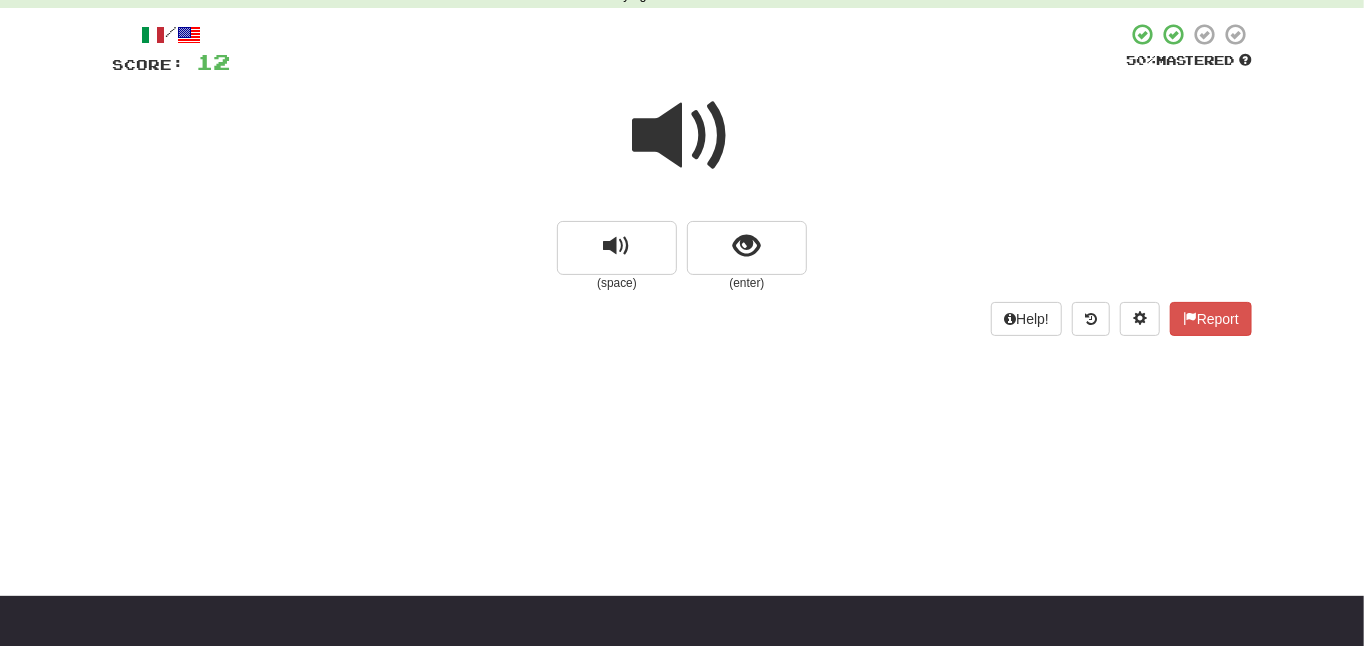 click at bounding box center [682, 136] 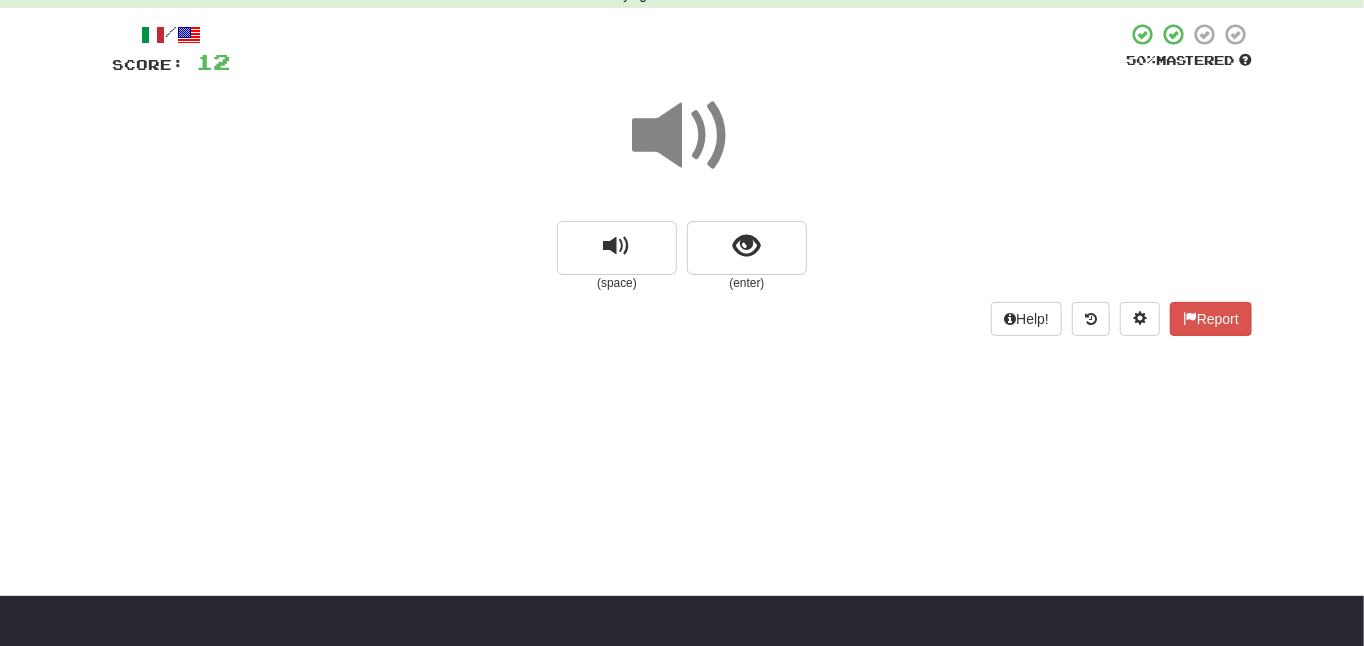 click at bounding box center [682, 136] 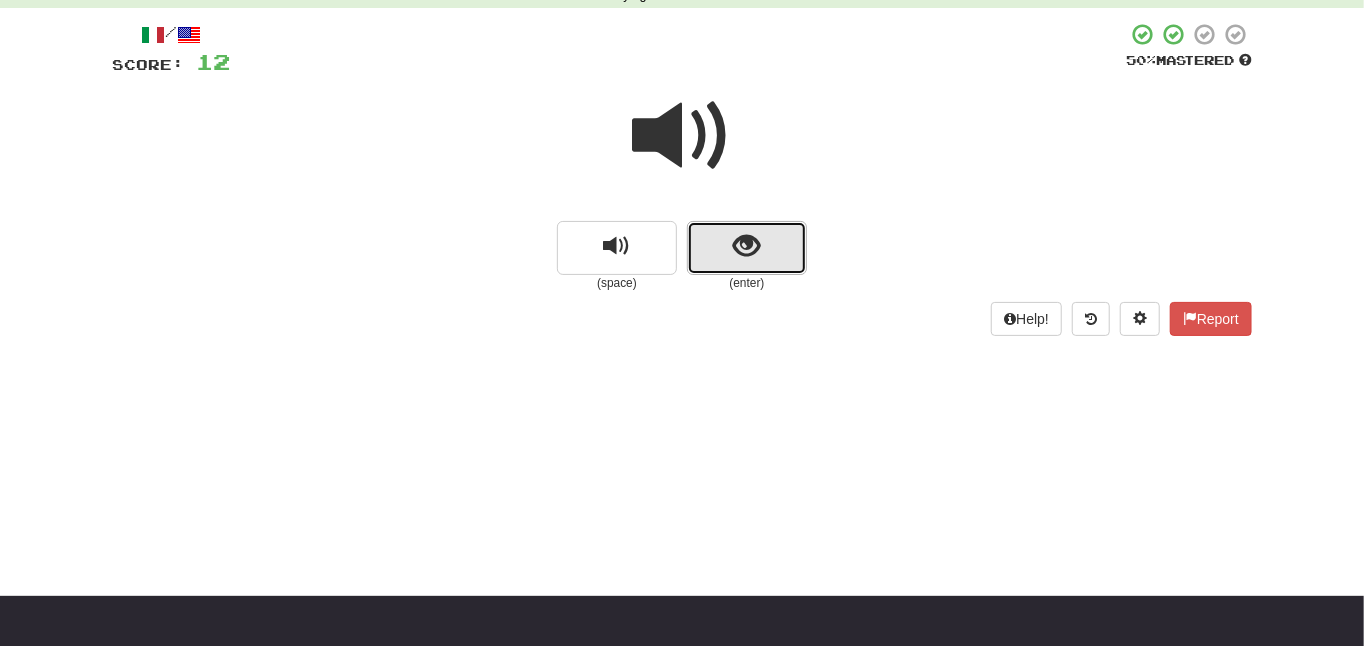 click at bounding box center [747, 246] 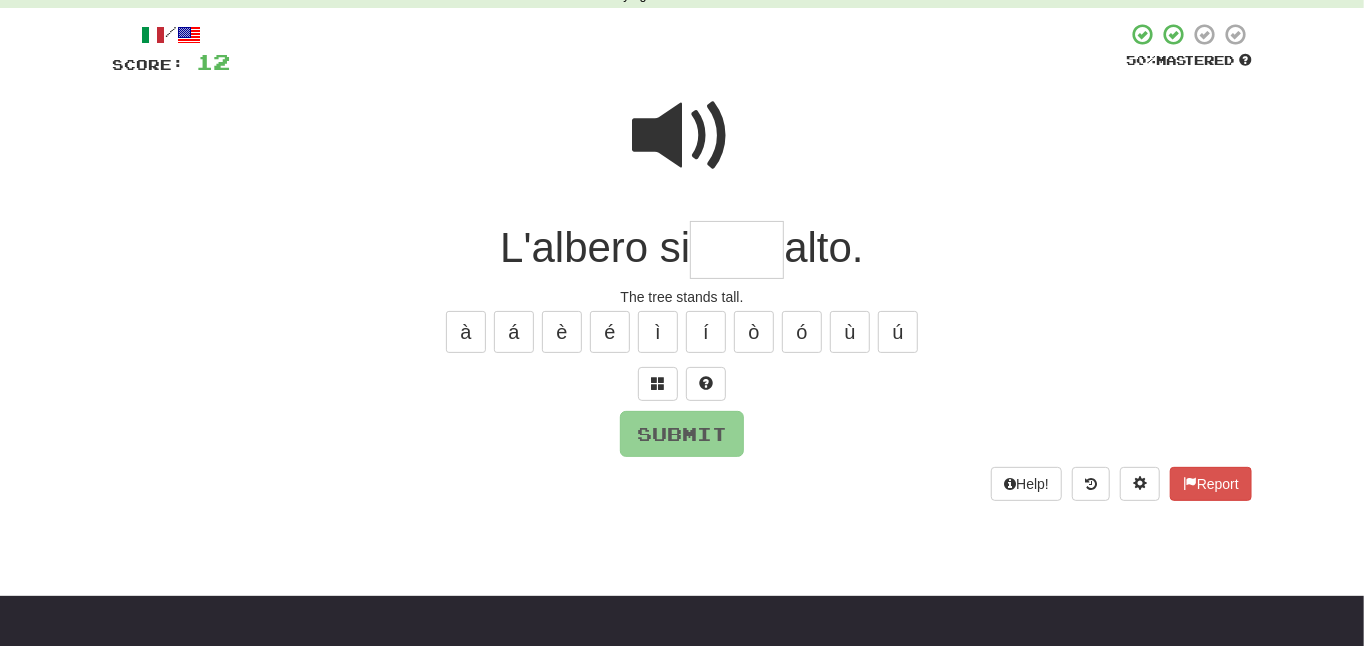 click at bounding box center [682, 136] 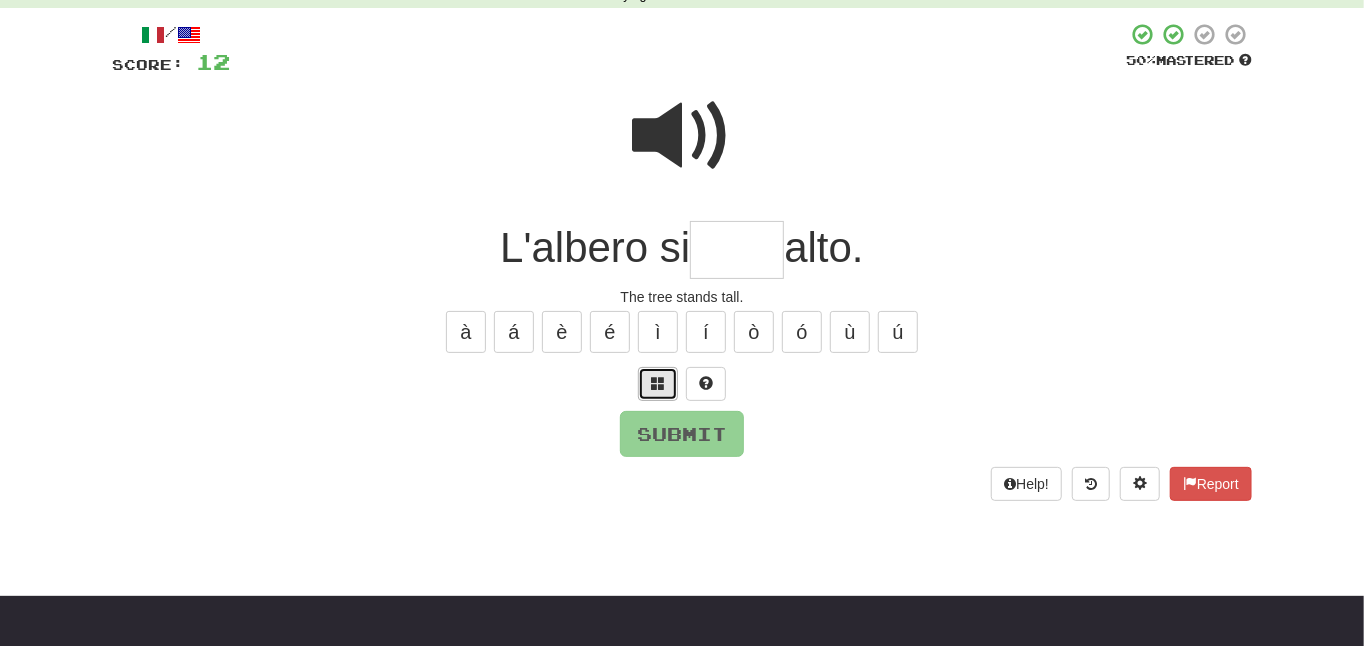 click at bounding box center [658, 384] 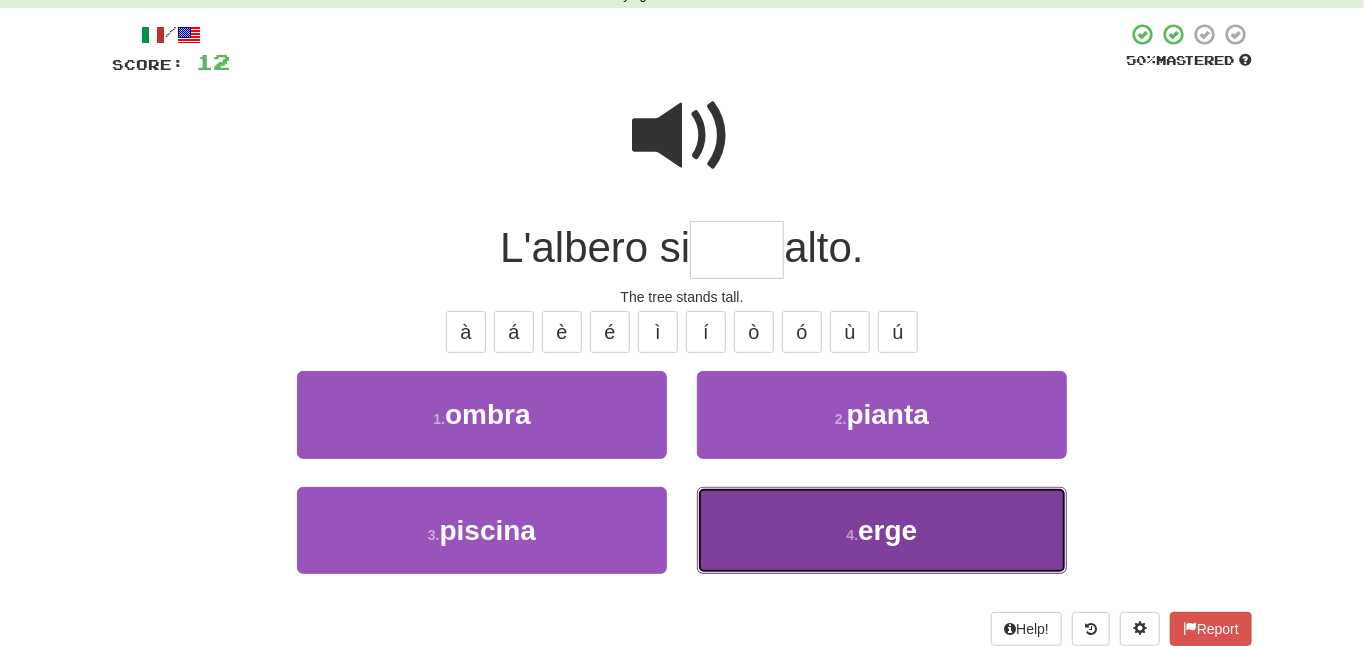 click on "4 .  erge" at bounding box center (882, 530) 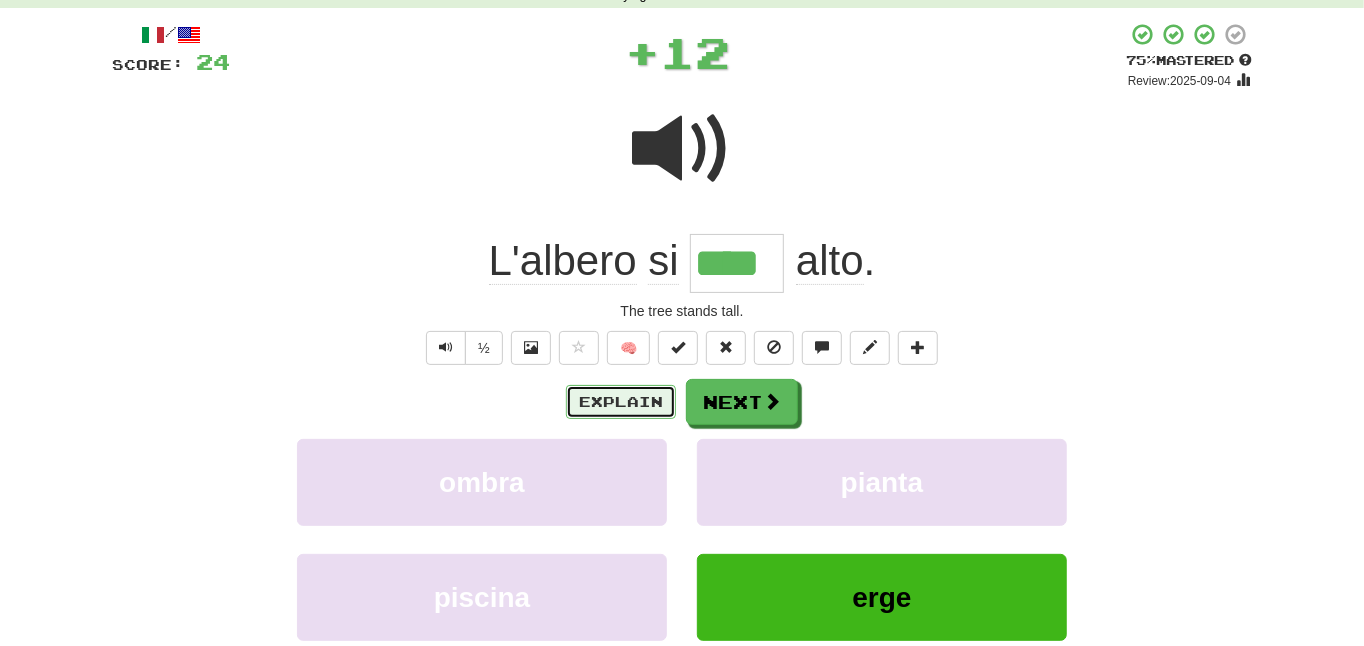 click on "Explain" at bounding box center [621, 402] 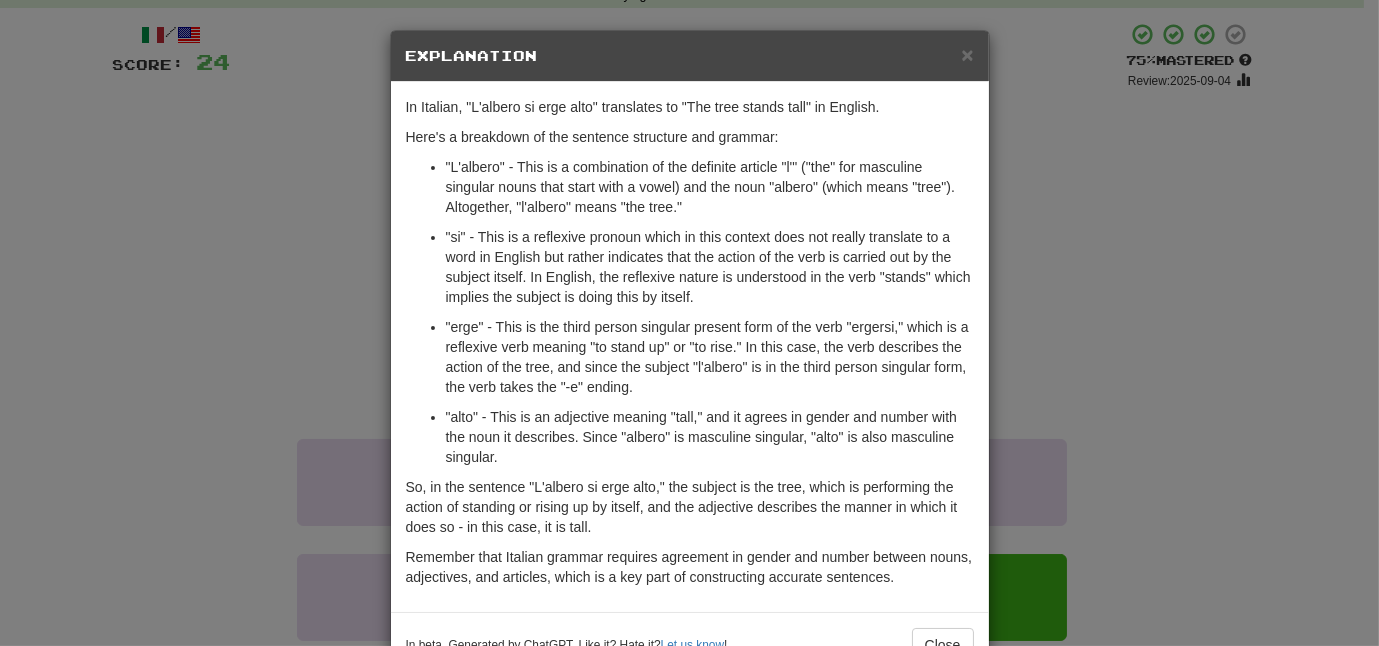 click on "× Explanation In Italian, "L'albero si erge alto" translates to "The tree stands tall" in English.
Here's a breakdown of the sentence structure and grammar:
"L'albero" - This is a combination of the definite article "l'" ("the" for masculine singular nouns that start with a vowel) and the noun "albero" (which means "tree"). Altogether, "l'albero" means "the tree."
"si" - This is a reflexive pronoun which in this context does not really translate to a word in English but rather indicates that the action of the verb is carried out by the subject itself. In English, the reflexive nature is understood in the verb "stands" which implies the subject is doing this by itself.
"erge" - This is the third person singular present form of the verb "ergersi," which is a reflexive verb meaning "to stand up" or "to rise." In this case, the verb describes the action of the tree, and since the subject "l'albero" is in the third person singular form, the verb takes the "-e" ending.
Let us know" at bounding box center (689, 323) 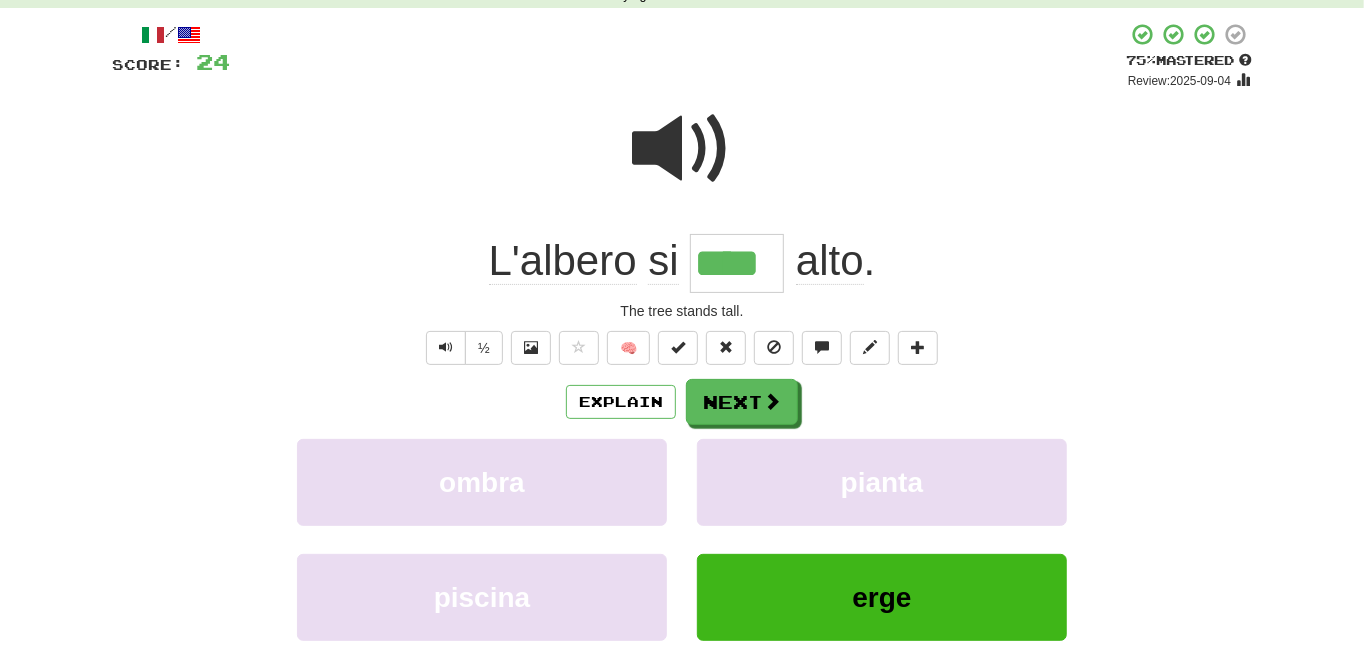 click on "½ 🧠" at bounding box center (682, 348) 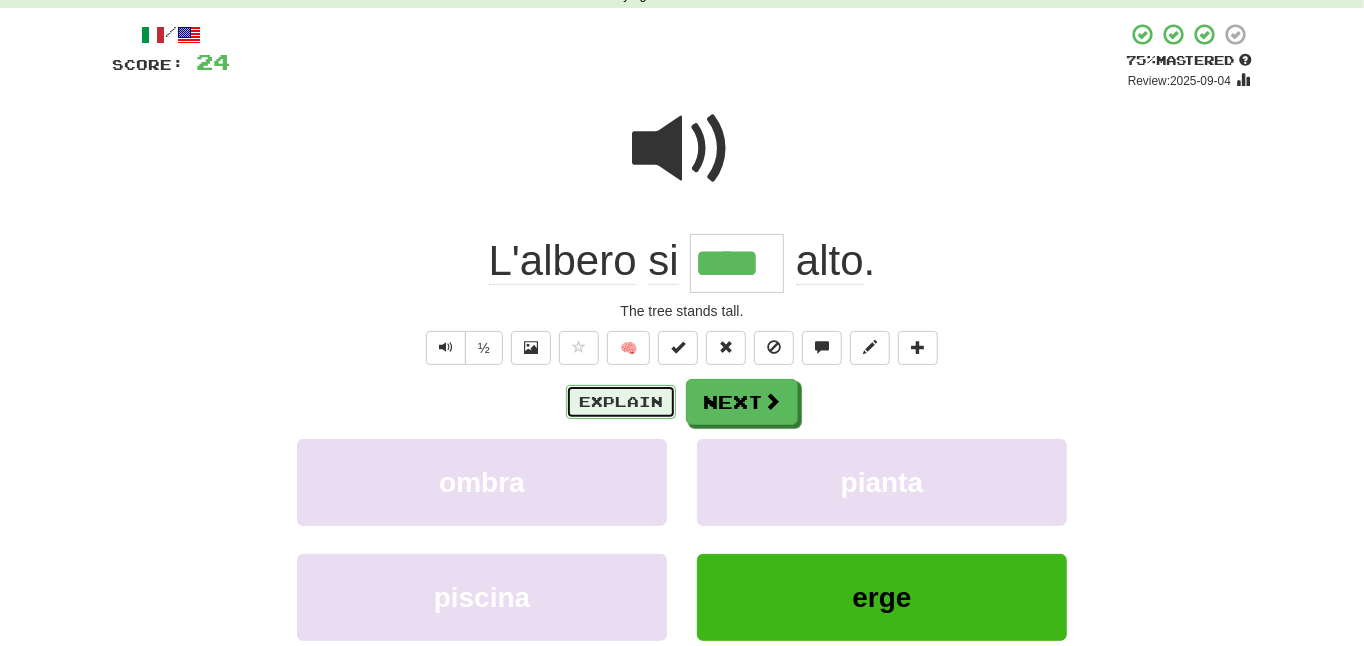 click on "Explain" at bounding box center (621, 402) 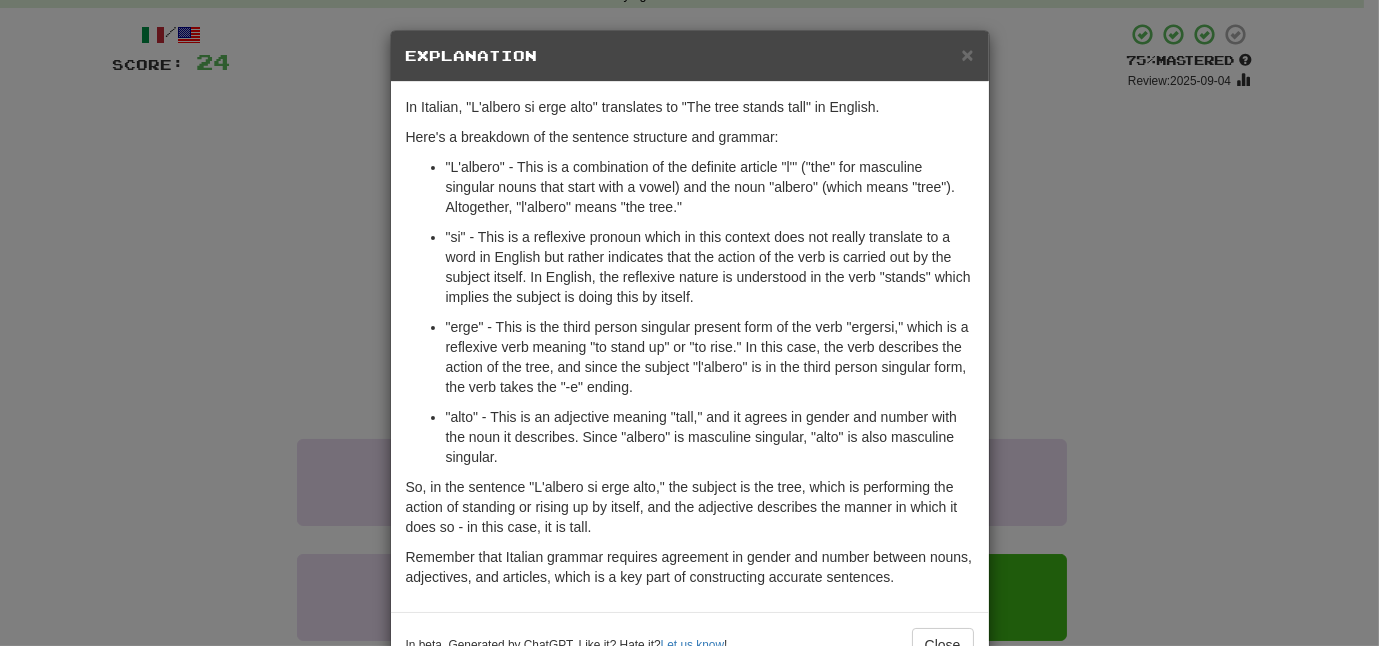 click on "× Explanation In Italian, "L'albero si erge alto" translates to "The tree stands tall" in English.
Here's a breakdown of the sentence structure and grammar:
"L'albero" - This is a combination of the definite article "l'" ("the" for masculine singular nouns that start with a vowel) and the noun "albero" (which means "tree"). Altogether, "l'albero" means "the tree."
"si" - This is a reflexive pronoun which in this context does not really translate to a word in English but rather indicates that the action of the verb is carried out by the subject itself. In English, the reflexive nature is understood in the verb "stands" which implies the subject is doing this by itself.
"erge" - This is the third person singular present form of the verb "ergersi," which is a reflexive verb meaning "to stand up" or "to rise." In this case, the verb describes the action of the tree, and since the subject "l'albero" is in the third person singular form, the verb takes the "-e" ending.
Let us know" at bounding box center (689, 323) 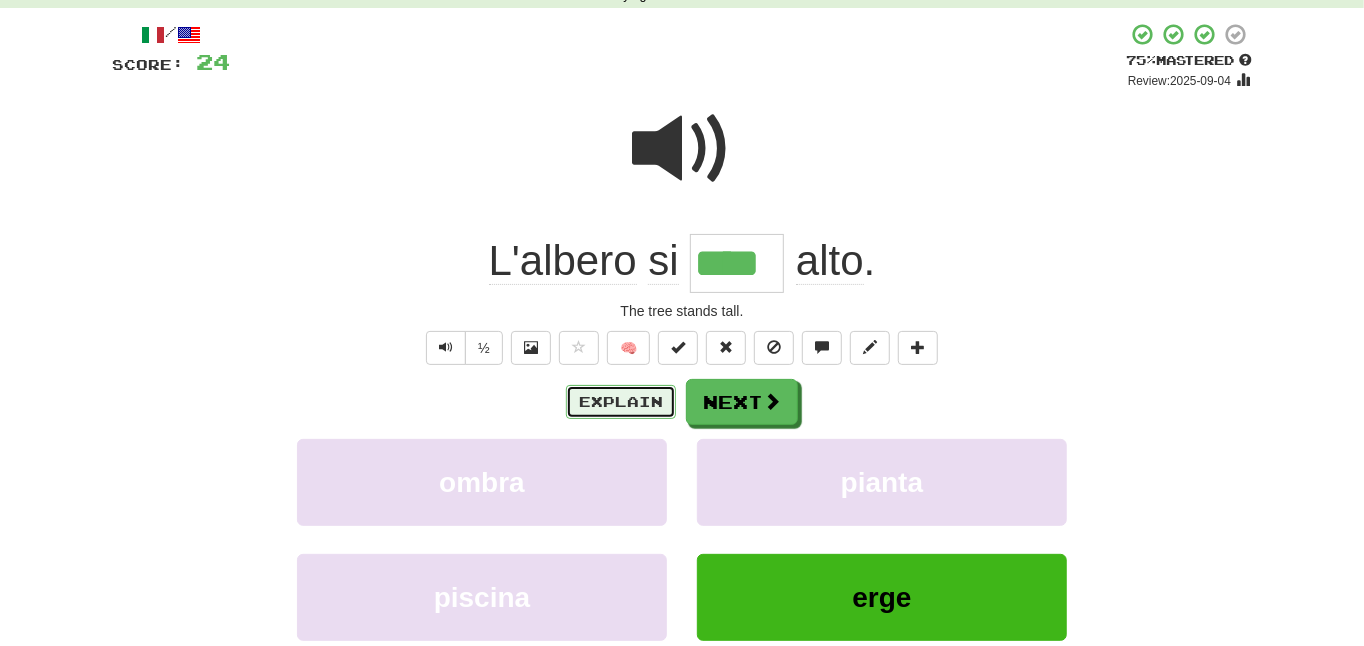 click on "Explain" at bounding box center (621, 402) 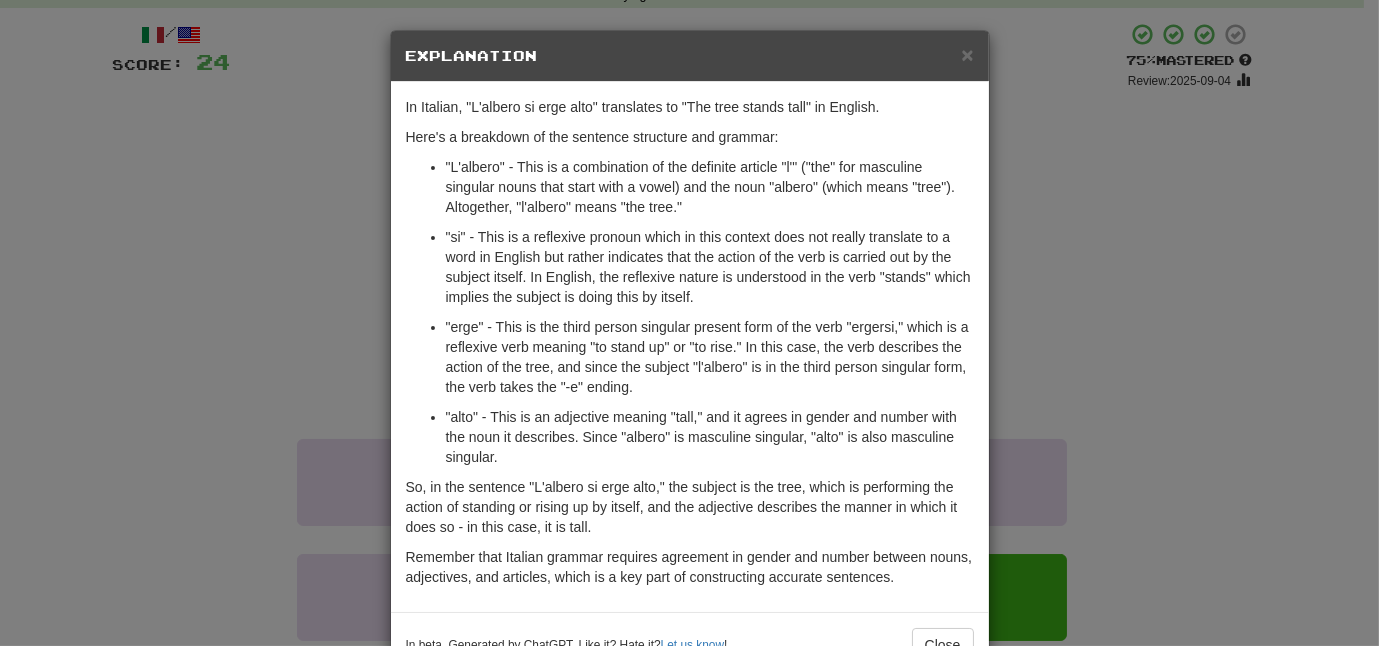 click on "× Explanation In Italian, "L'albero si erge alto" translates to "The tree stands tall" in English.
Here's a breakdown of the sentence structure and grammar:
"L'albero" - This is a combination of the definite article "l'" ("the" for masculine singular nouns that start with a vowel) and the noun "albero" (which means "tree"). Altogether, "l'albero" means "the tree."
"si" - This is a reflexive pronoun which in this context does not really translate to a word in English but rather indicates that the action of the verb is carried out by the subject itself. In English, the reflexive nature is understood in the verb "stands" which implies the subject is doing this by itself.
"erge" - This is the third person singular present form of the verb "ergersi," which is a reflexive verb meaning "to stand up" or "to rise." In this case, the verb describes the action of the tree, and since the subject "l'albero" is in the third person singular form, the verb takes the "-e" ending.
Let us know" at bounding box center (689, 323) 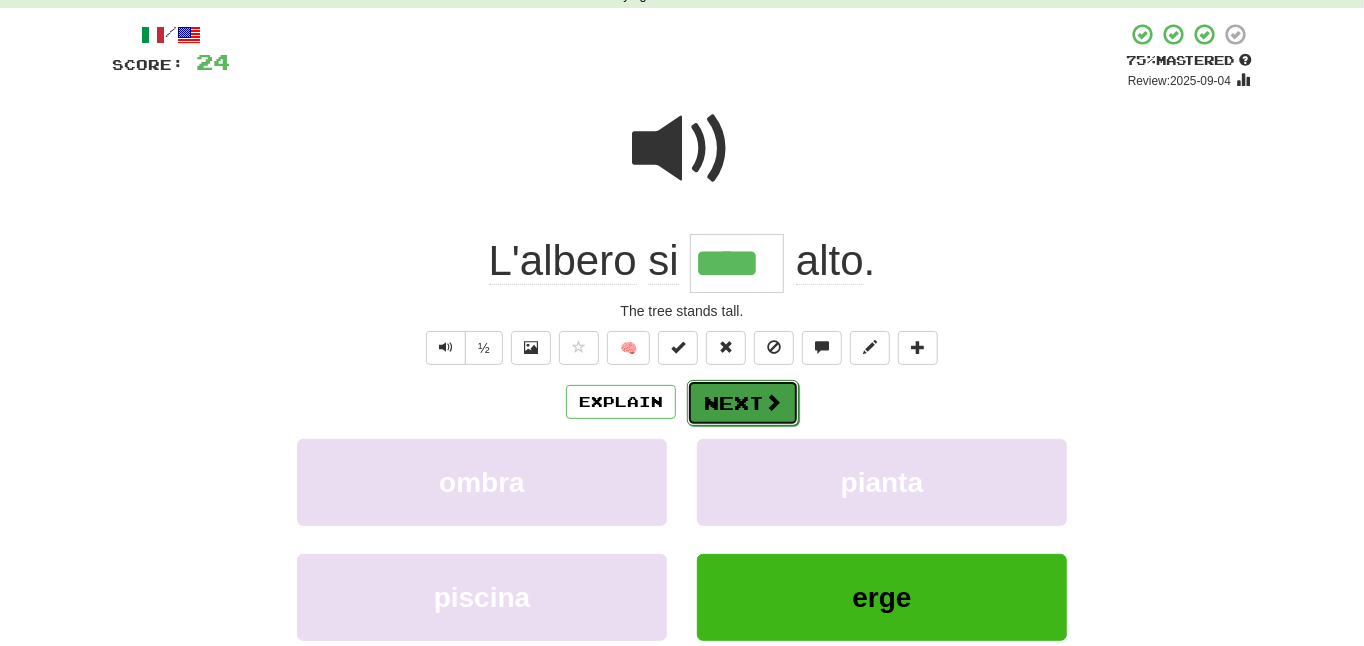 click on "Next" at bounding box center (743, 403) 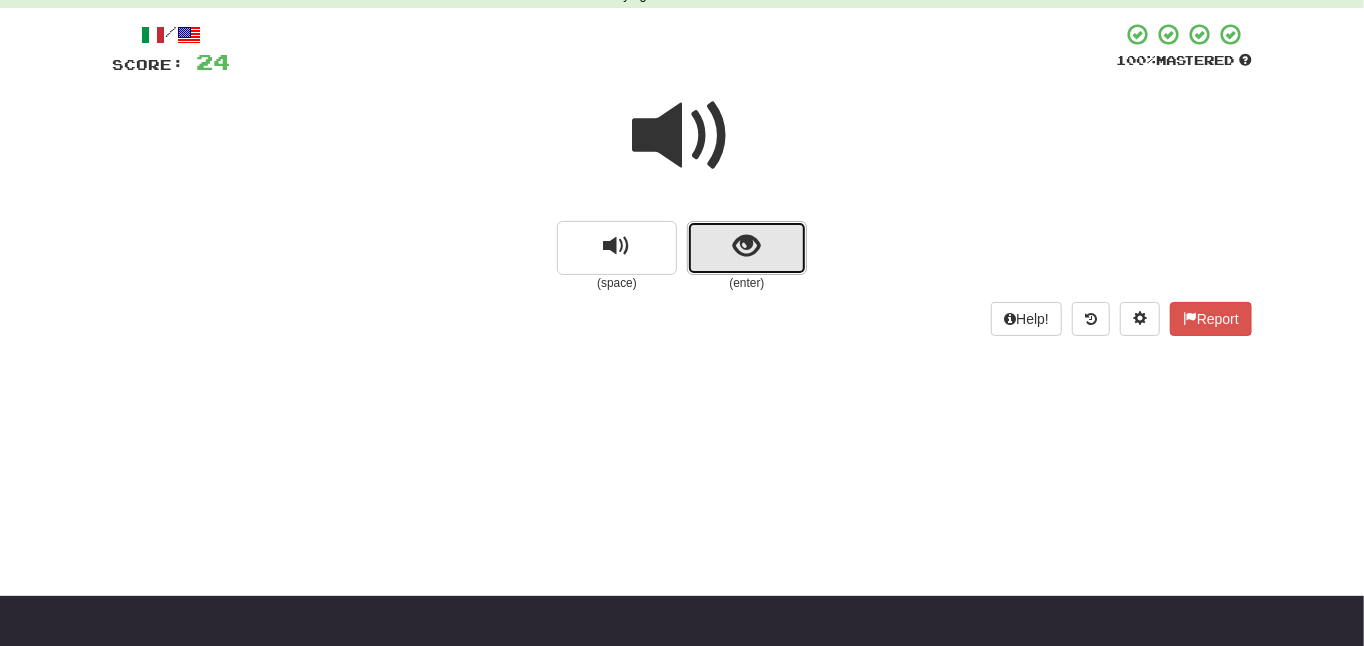 click at bounding box center [747, 248] 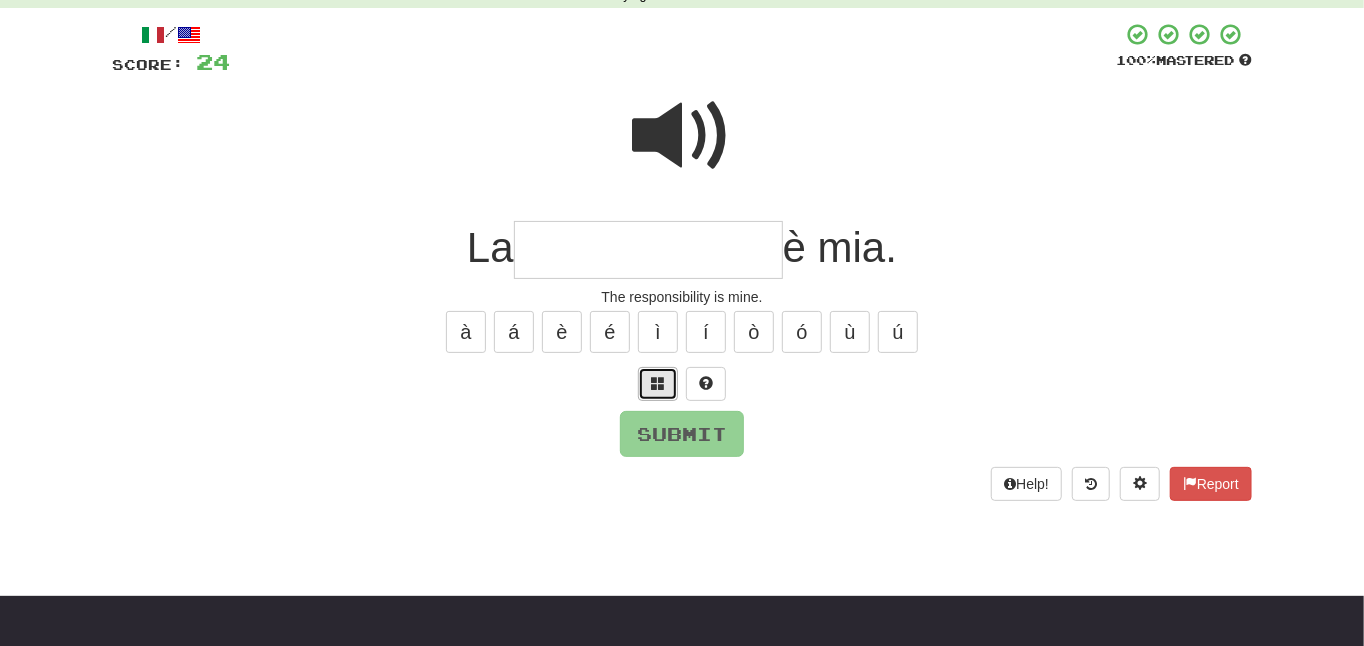 click at bounding box center (658, 383) 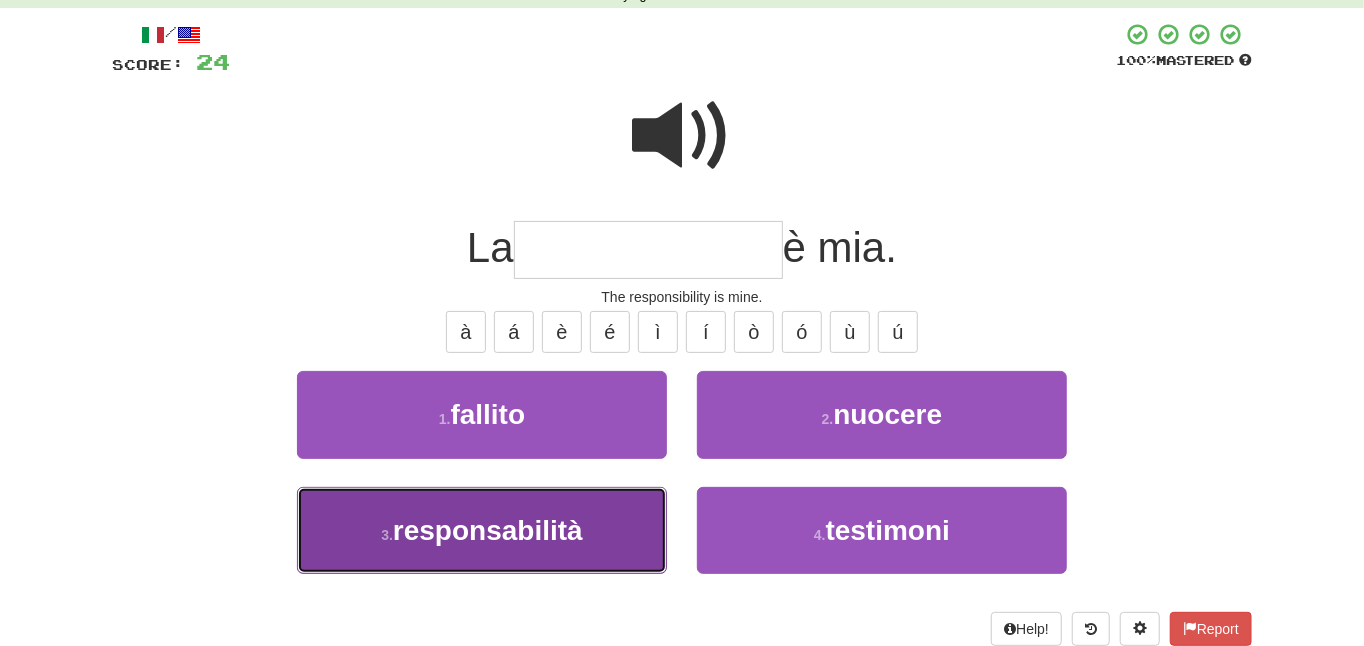 click on "3 .  responsabilità" at bounding box center [482, 530] 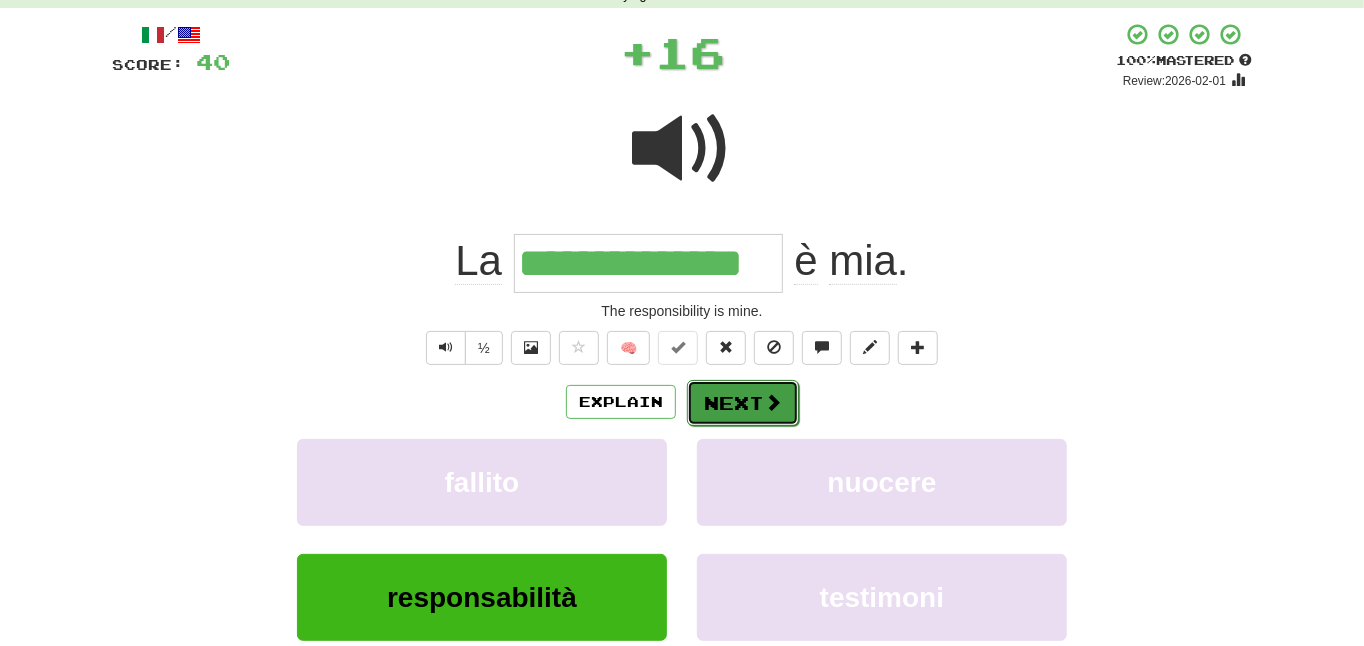 click on "Next" at bounding box center [743, 403] 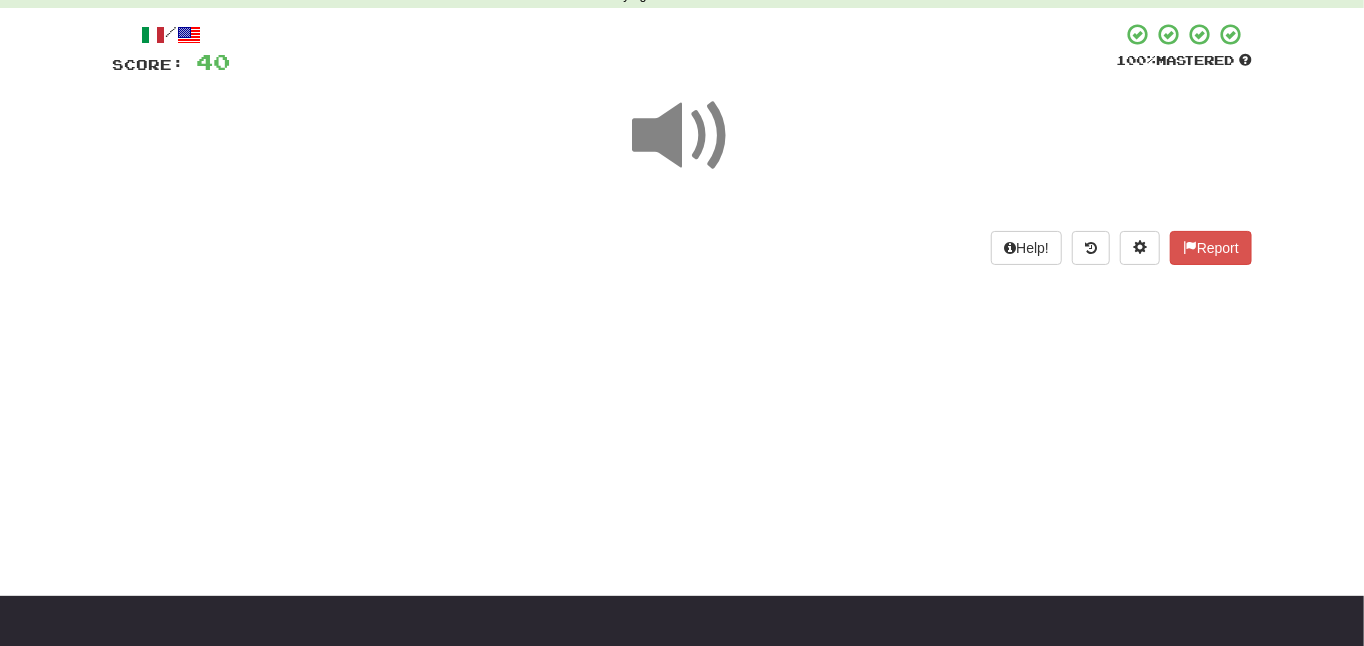 click at bounding box center [682, 136] 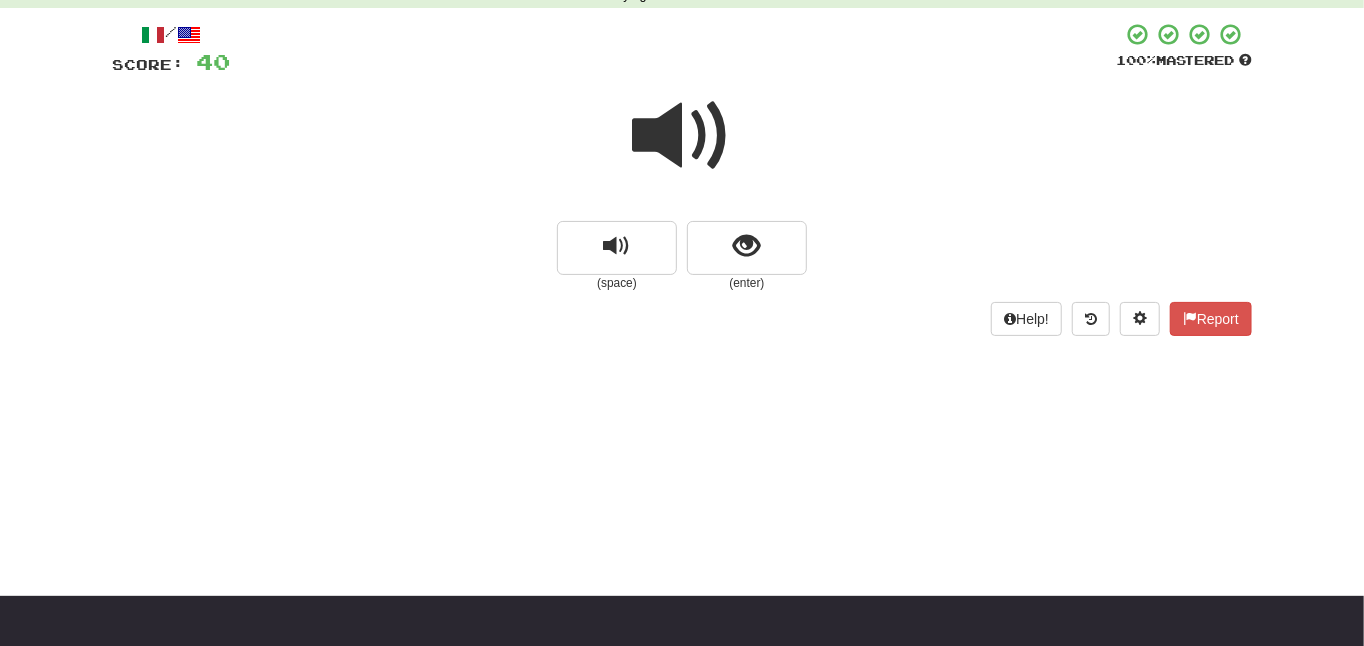 click at bounding box center [682, 136] 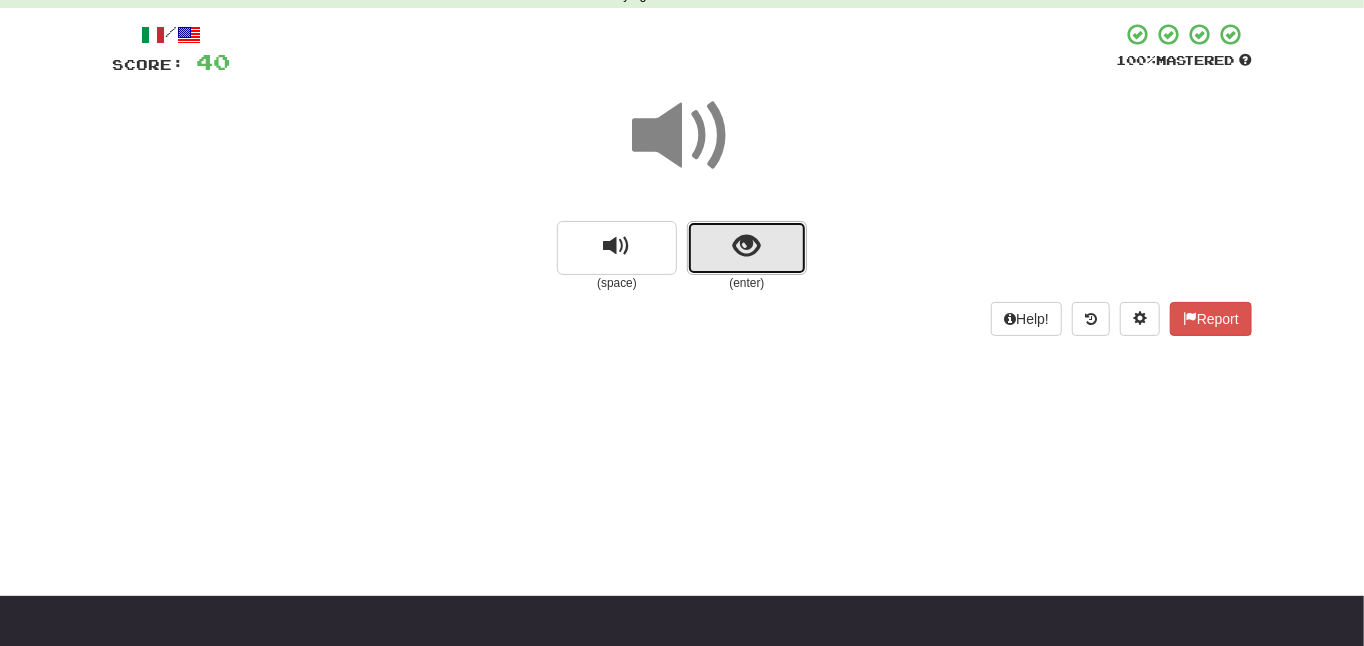 click at bounding box center [747, 246] 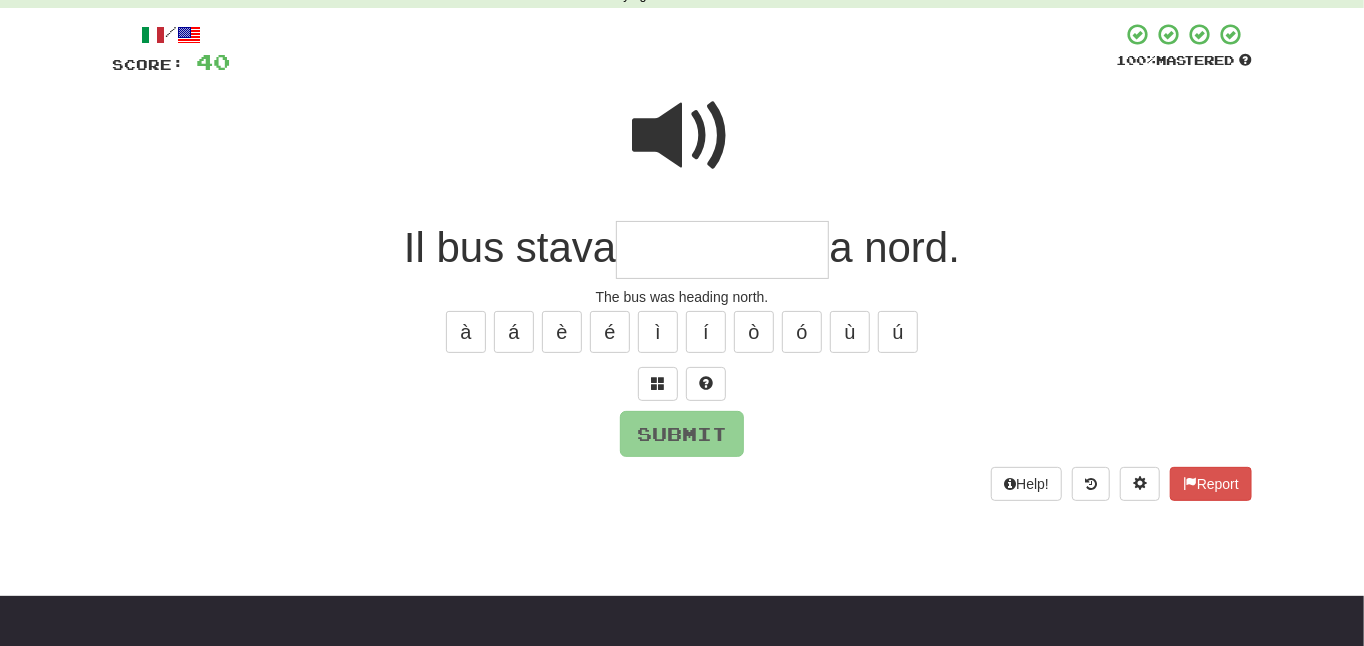 click at bounding box center (682, 136) 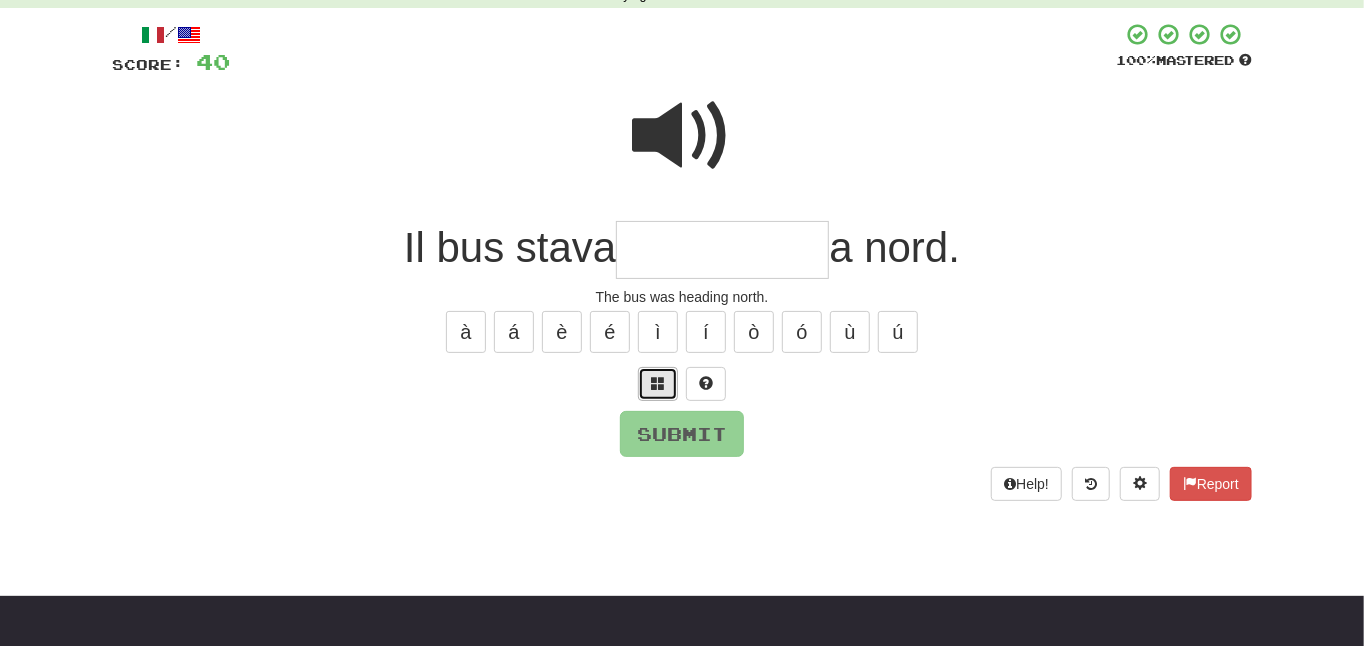 click at bounding box center (658, 383) 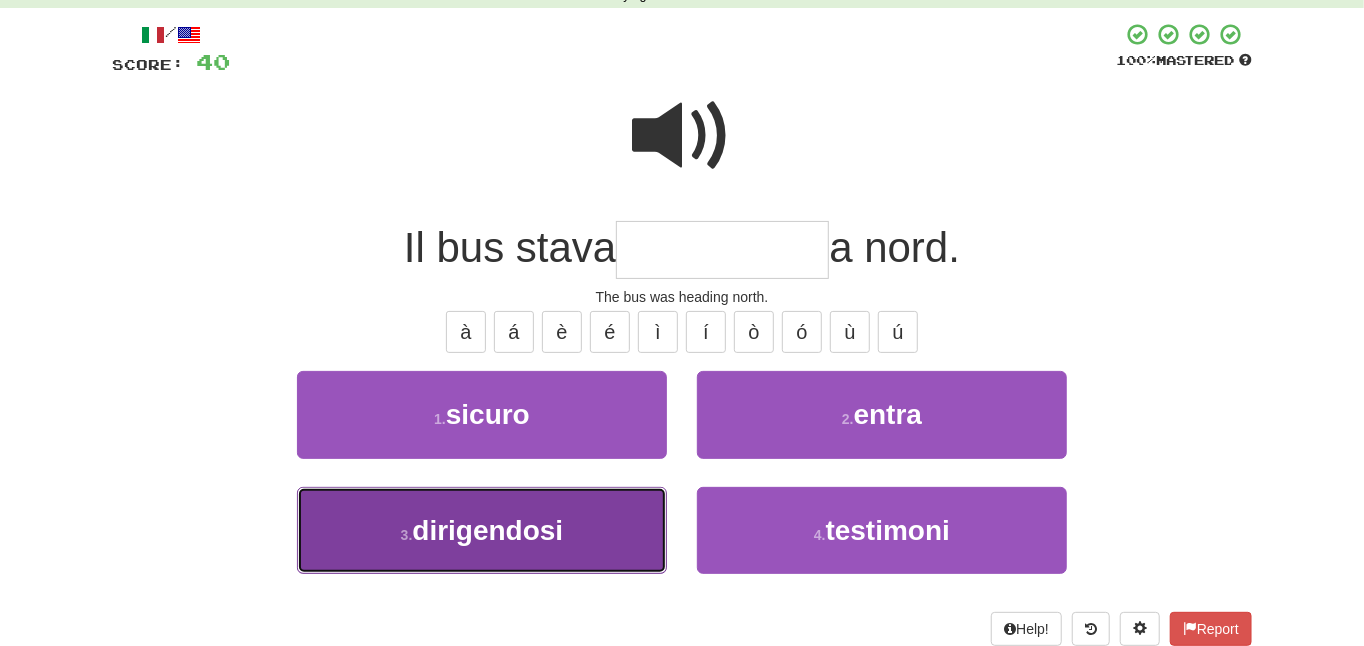 click on "3 .  dirigendosi" at bounding box center [482, 530] 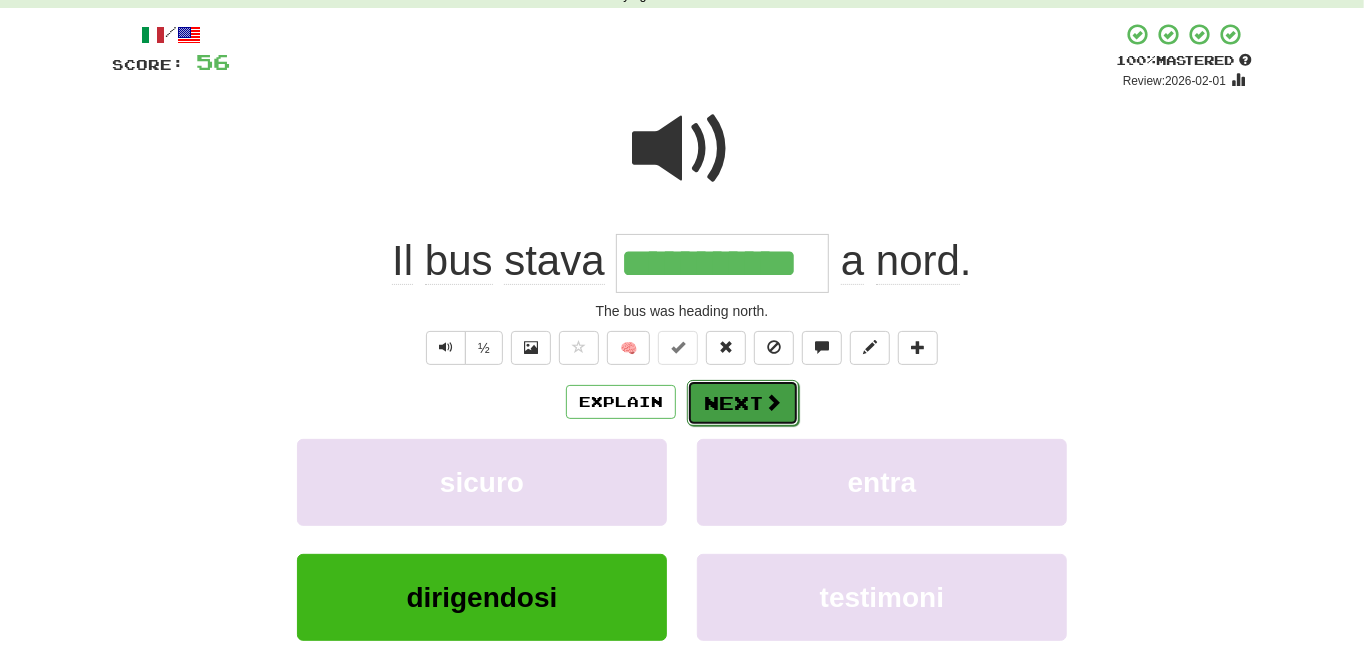 click on "Next" at bounding box center (743, 403) 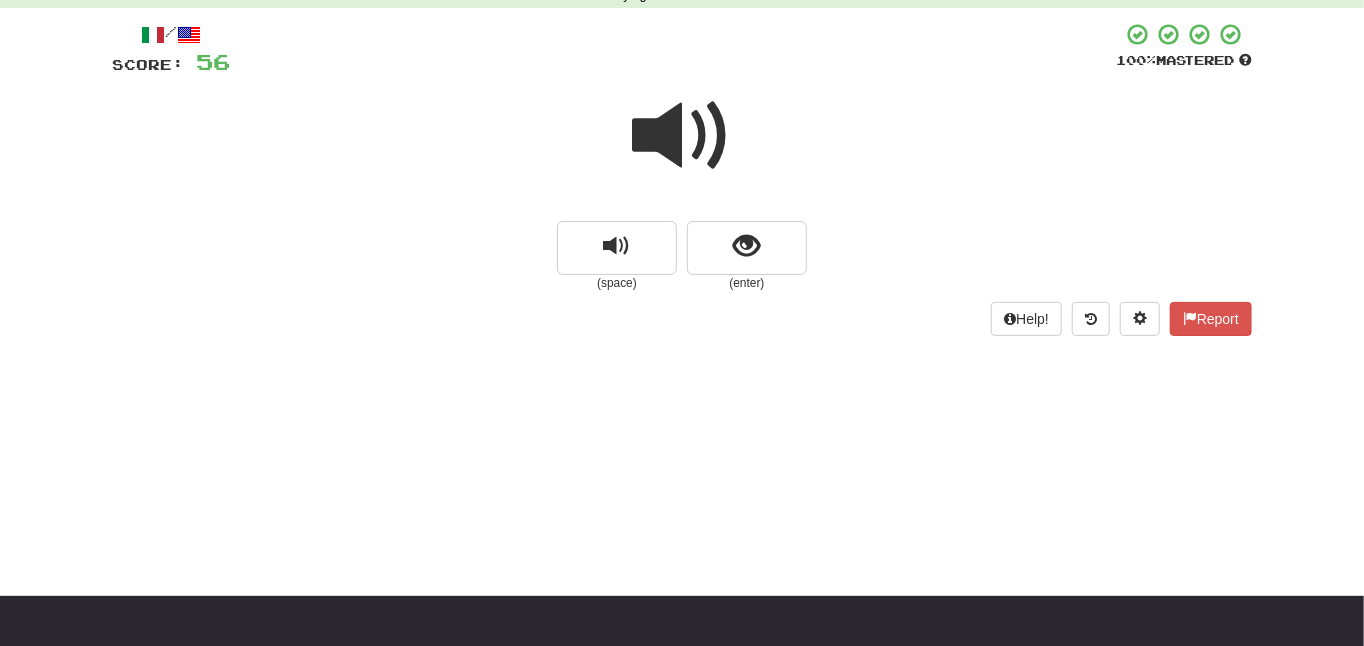 click at bounding box center [682, 136] 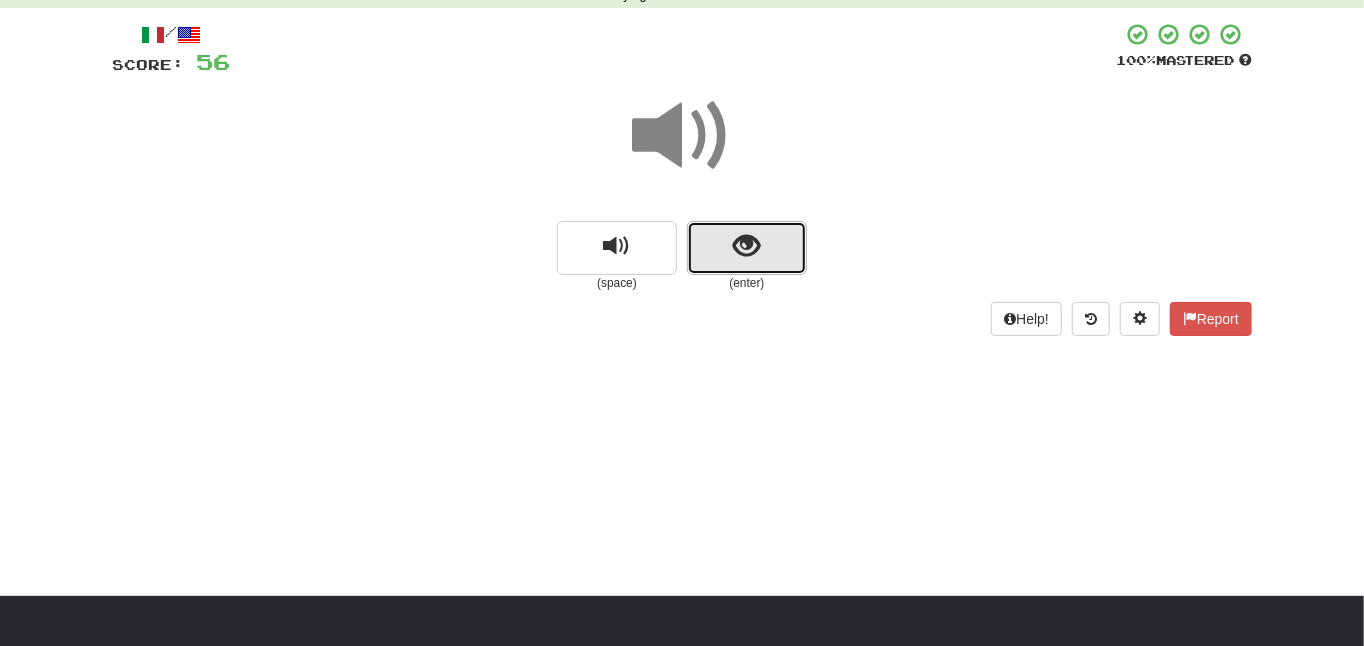 click at bounding box center (747, 248) 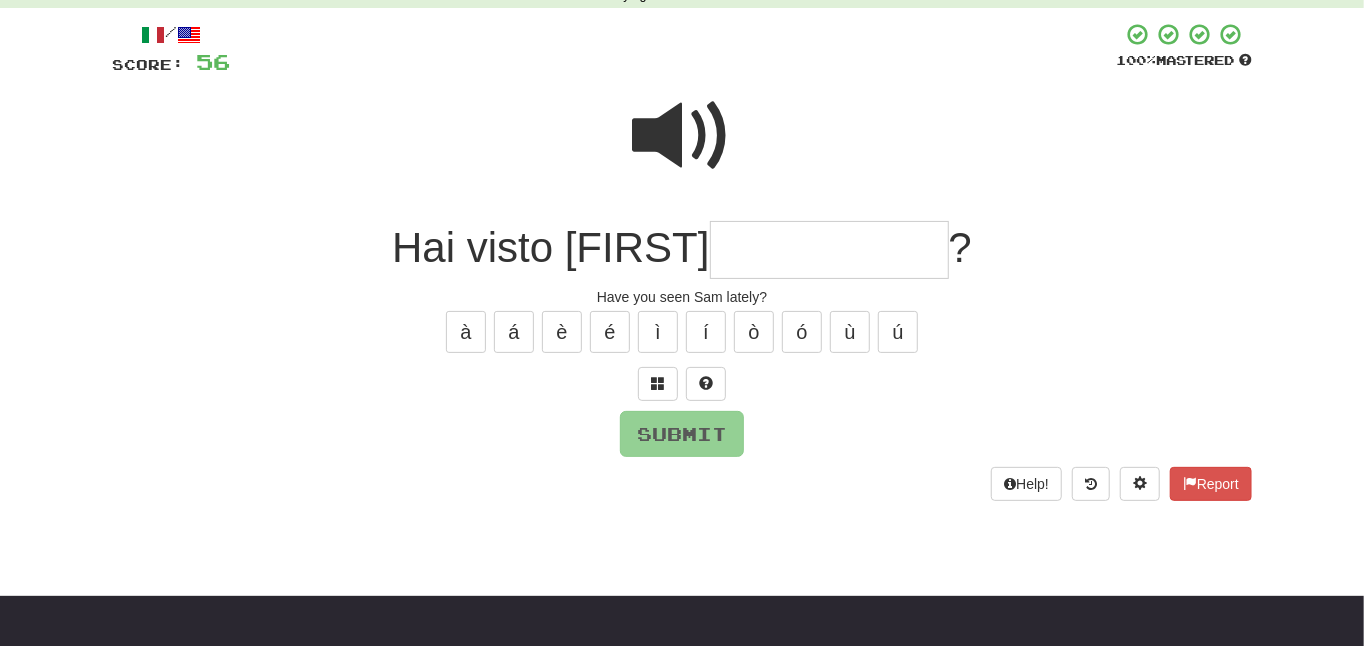 click at bounding box center [682, 136] 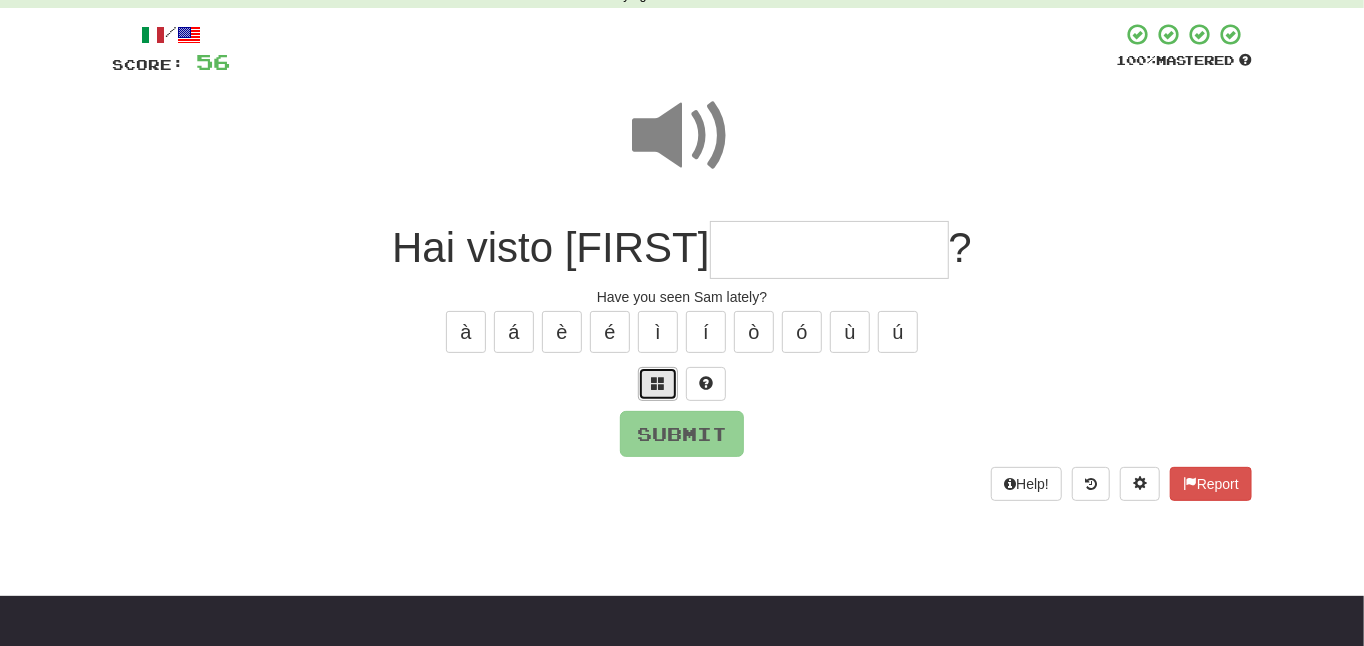 click at bounding box center (658, 384) 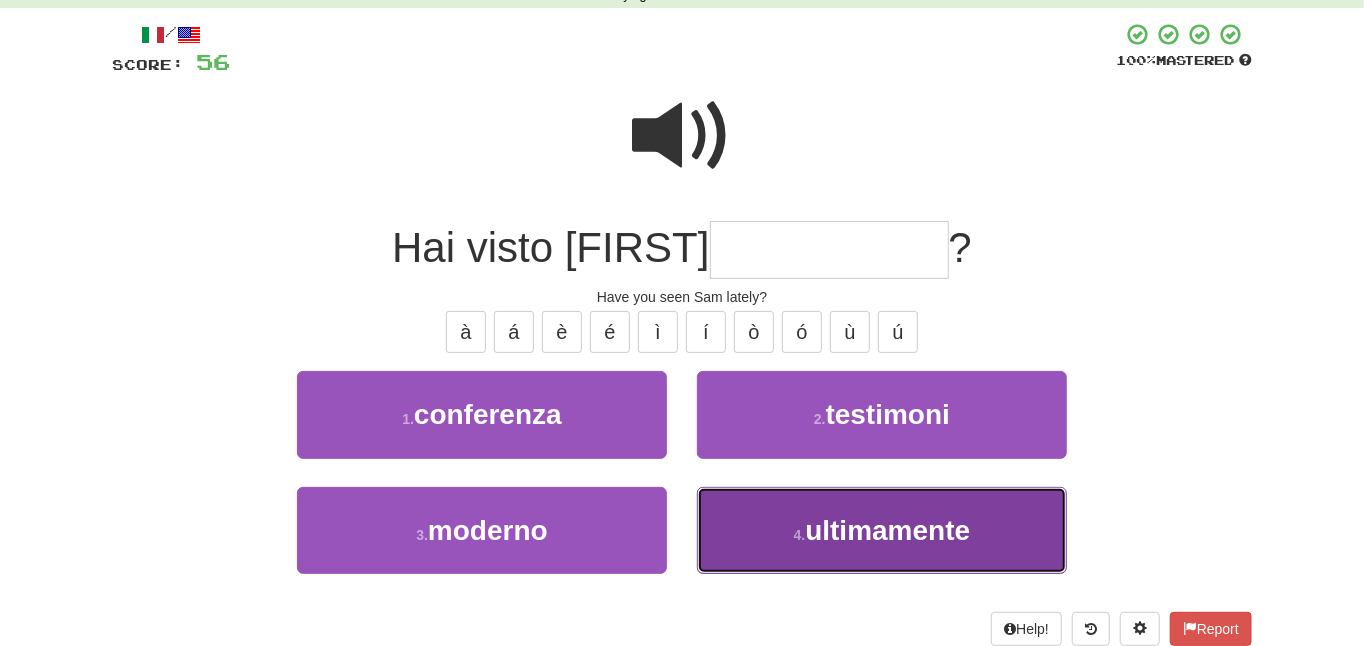 click on "4 .  ultimamente" at bounding box center (882, 530) 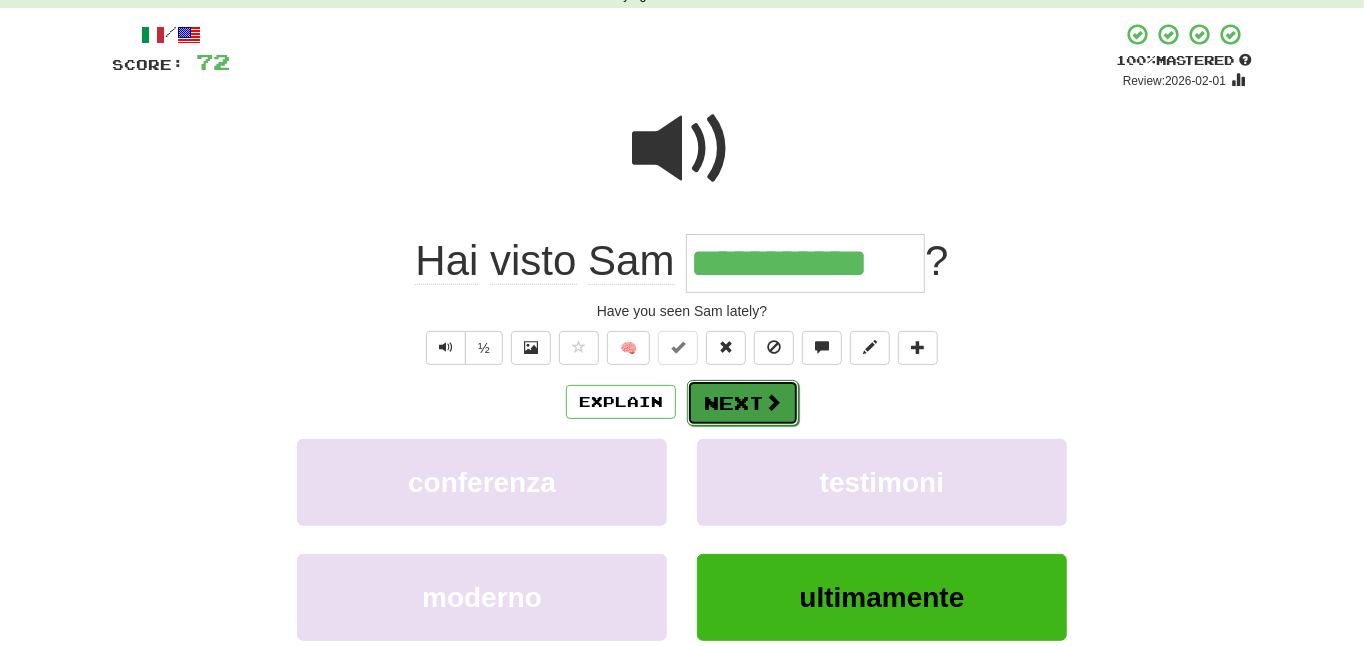 click on "Next" at bounding box center [743, 403] 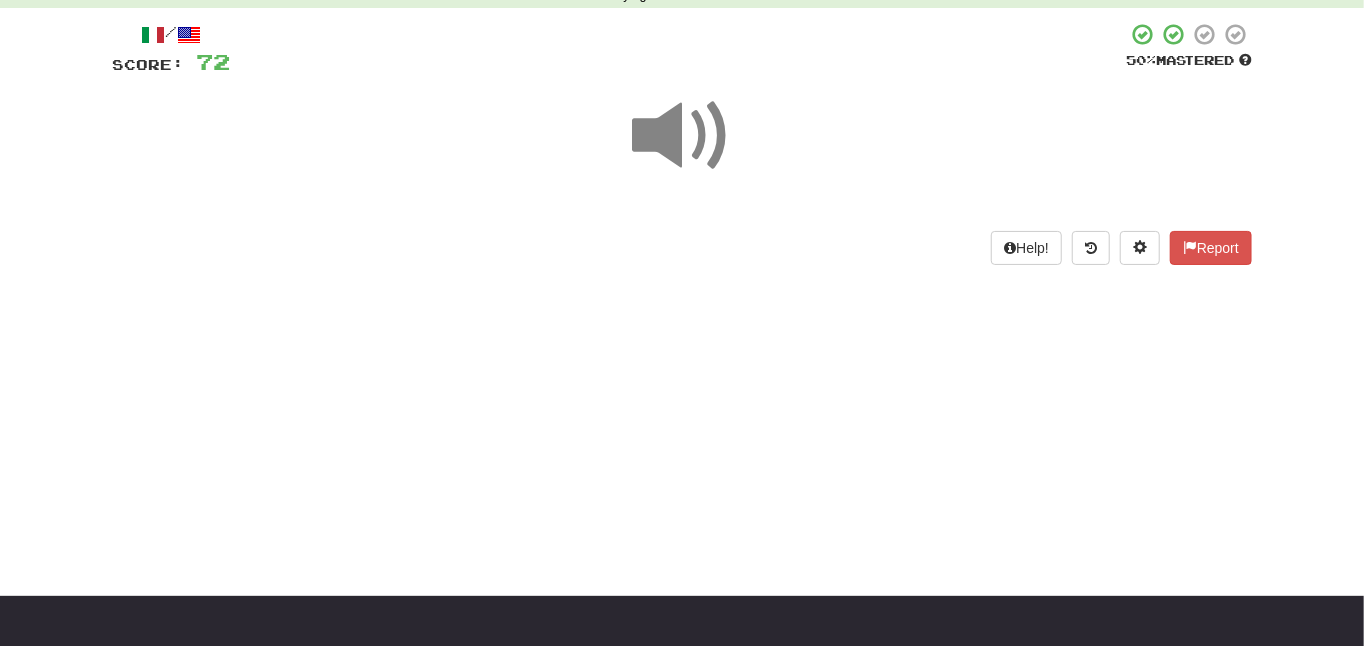 click at bounding box center [682, 136] 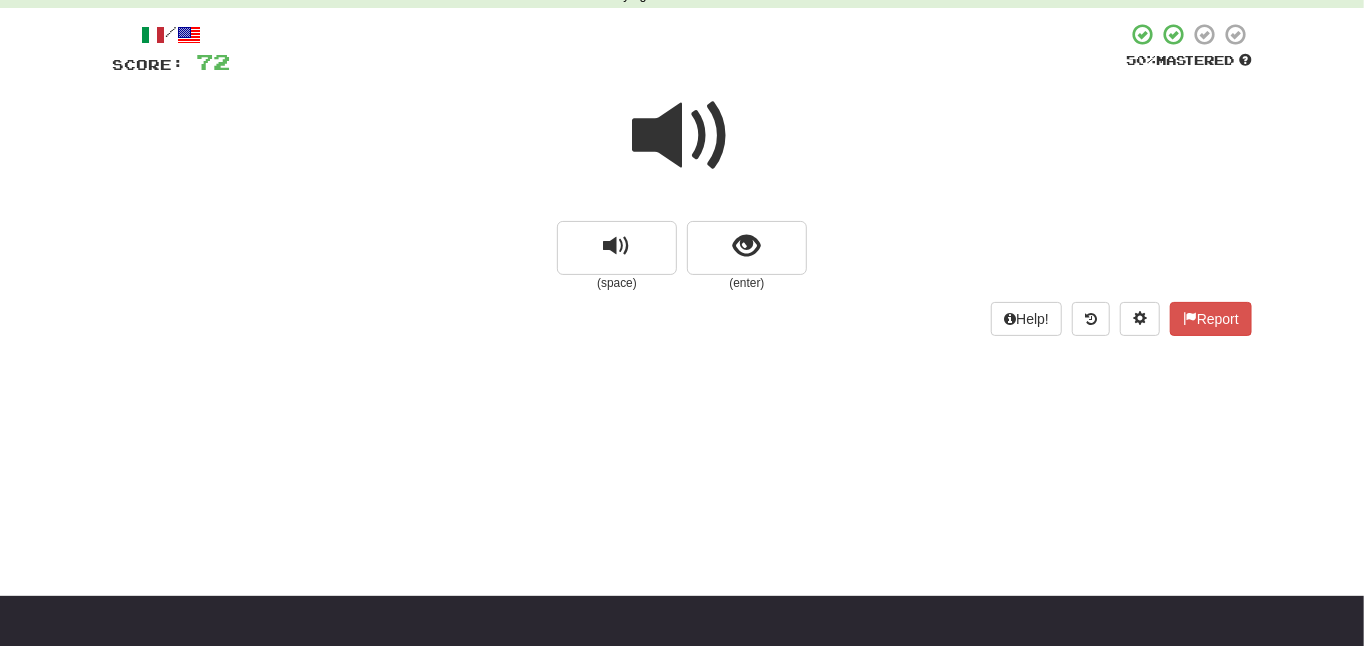 click at bounding box center (682, 136) 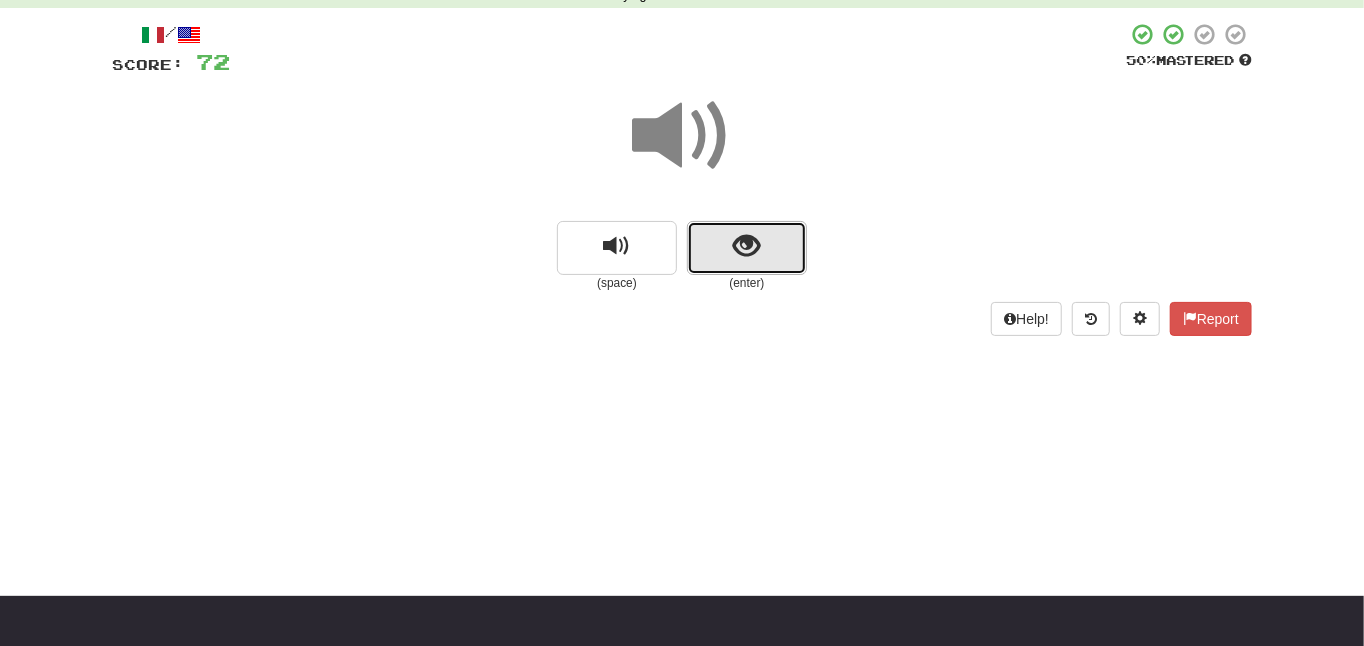 click at bounding box center (747, 248) 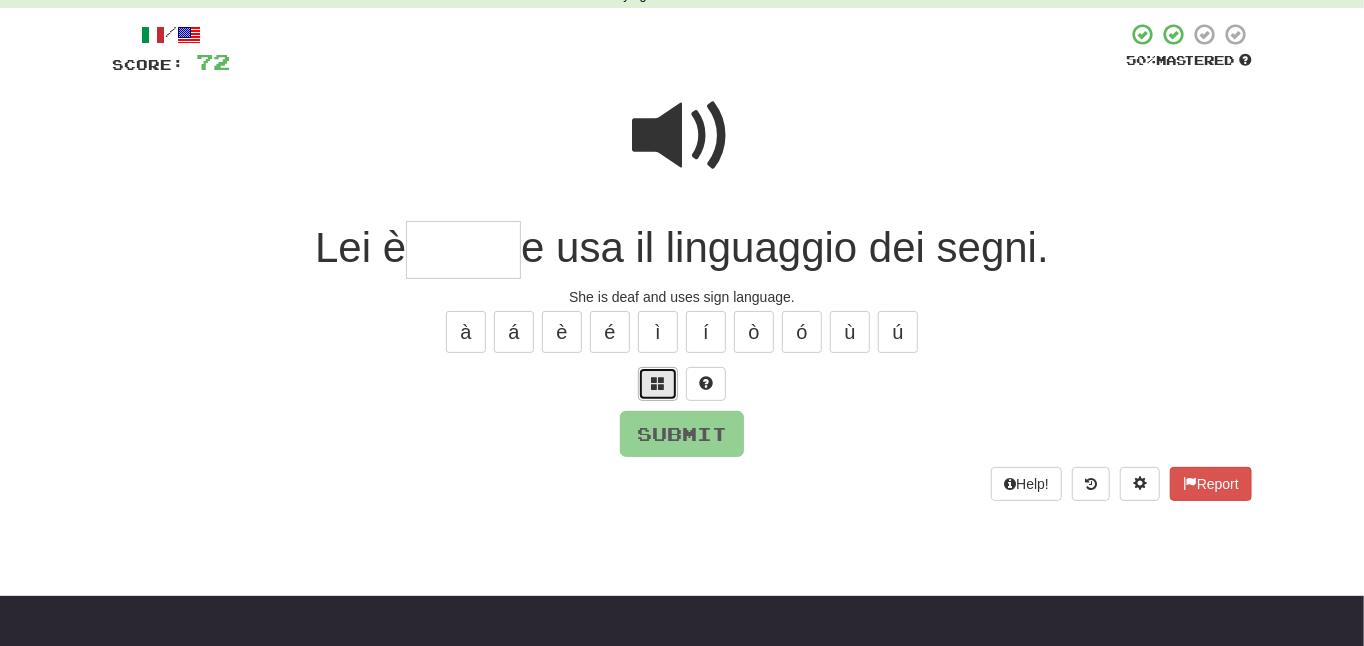 click at bounding box center [658, 384] 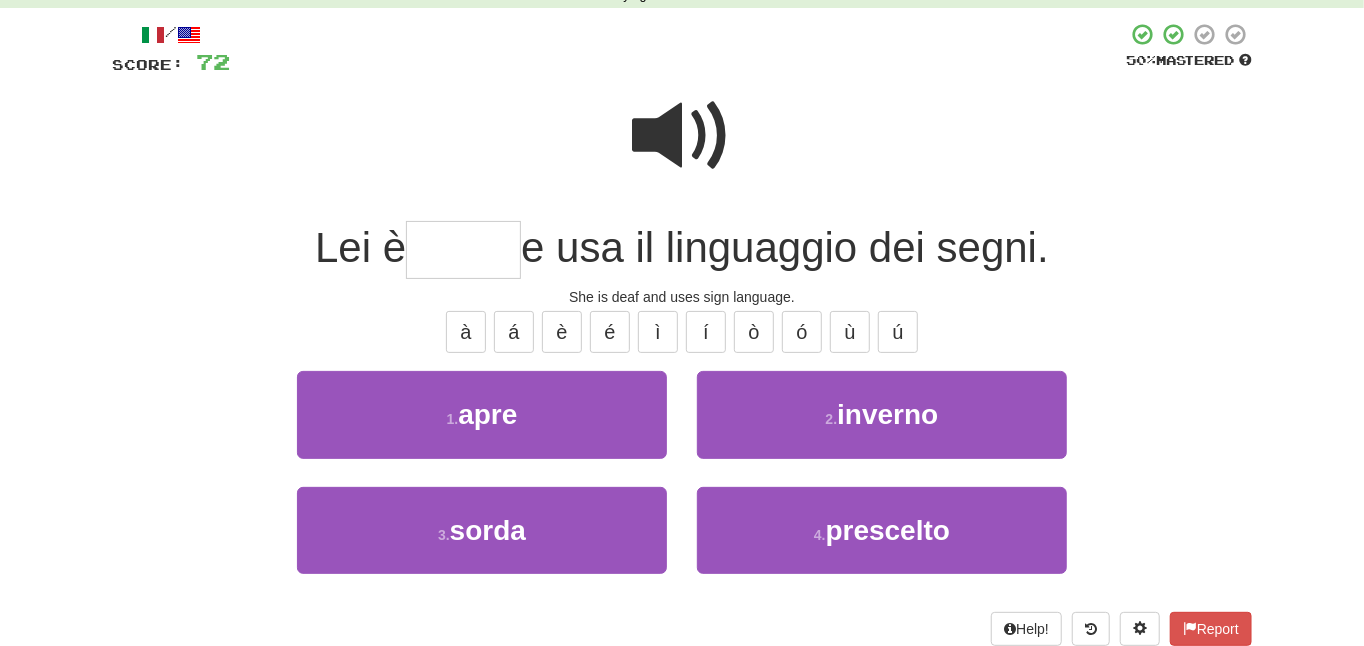 click at bounding box center (682, 136) 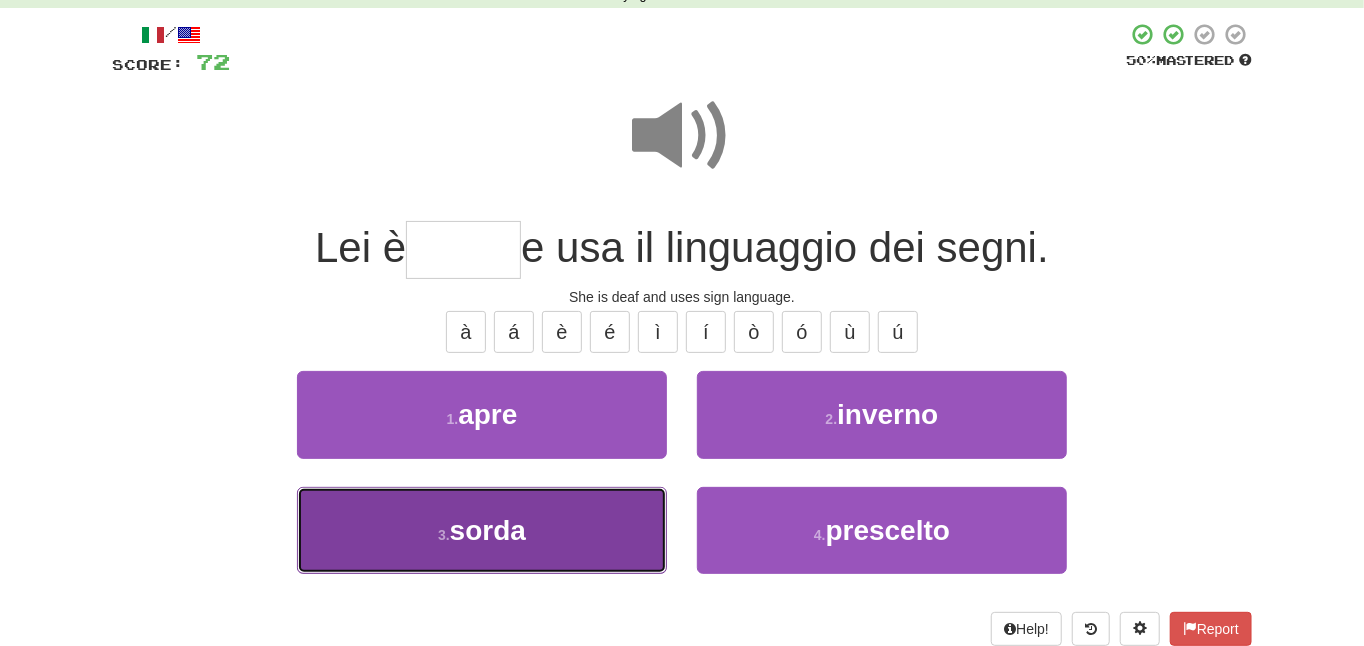 click on "sorda" at bounding box center [488, 530] 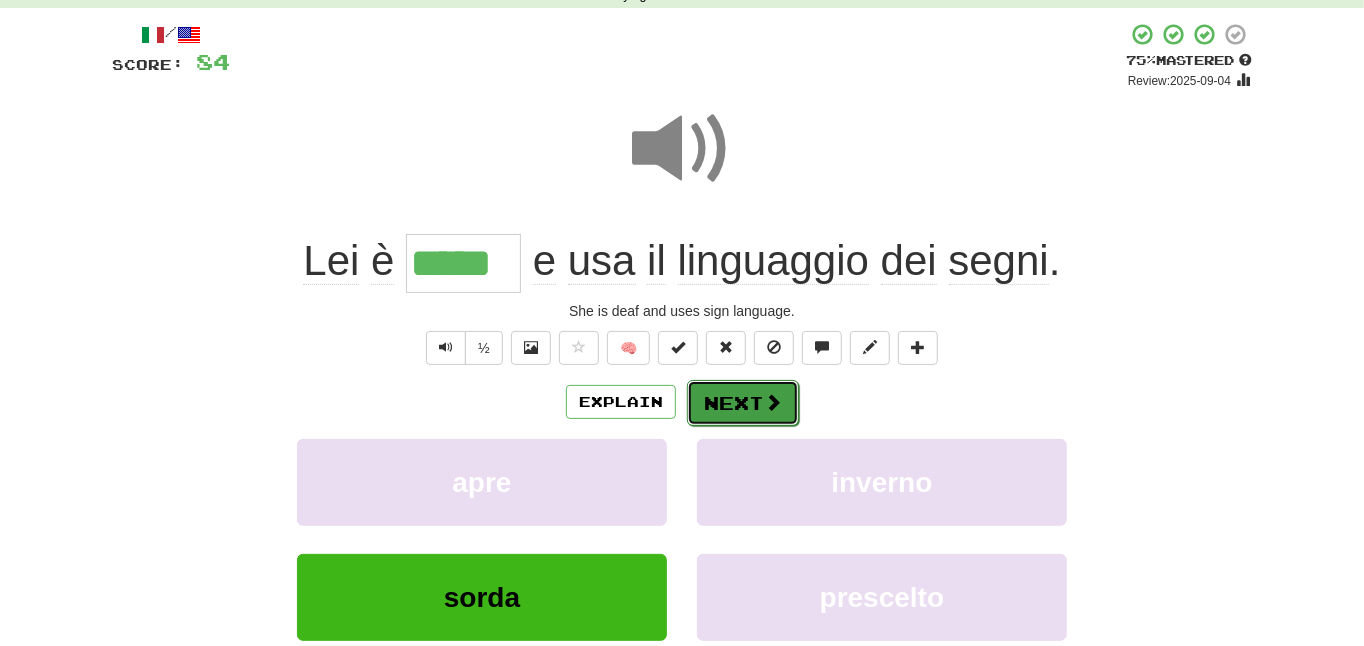 click on "Next" at bounding box center [743, 403] 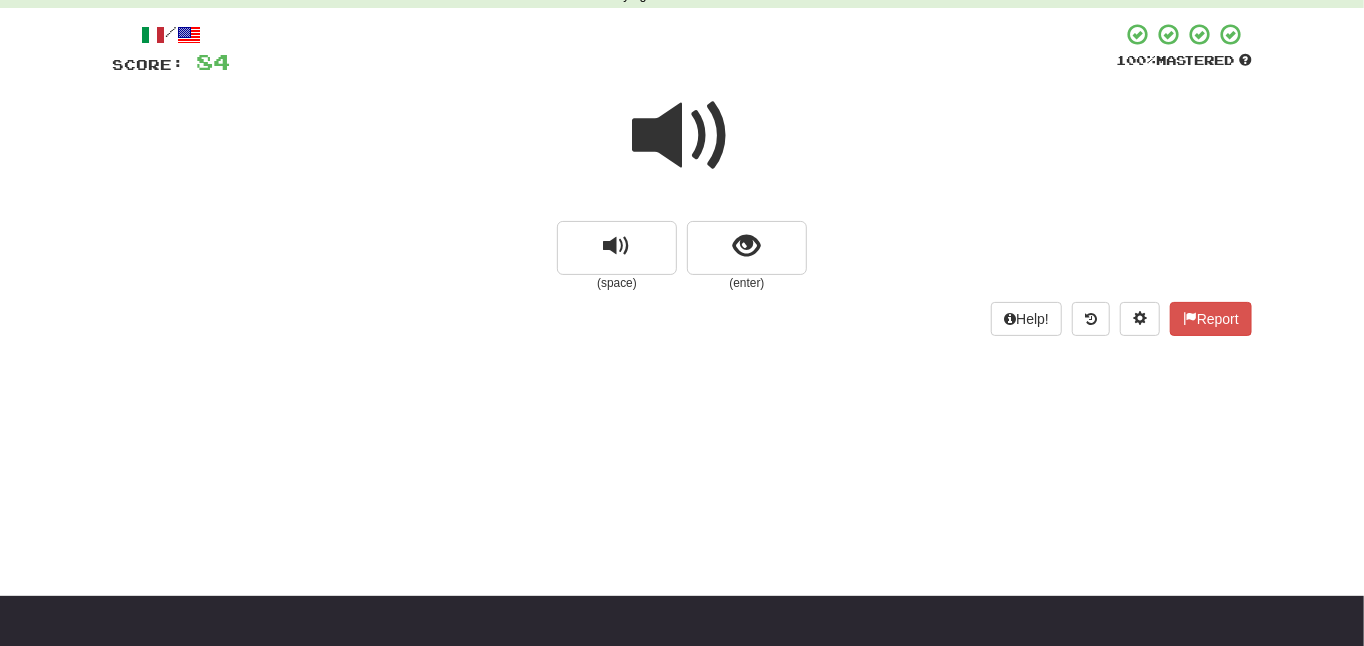 click at bounding box center (682, 136) 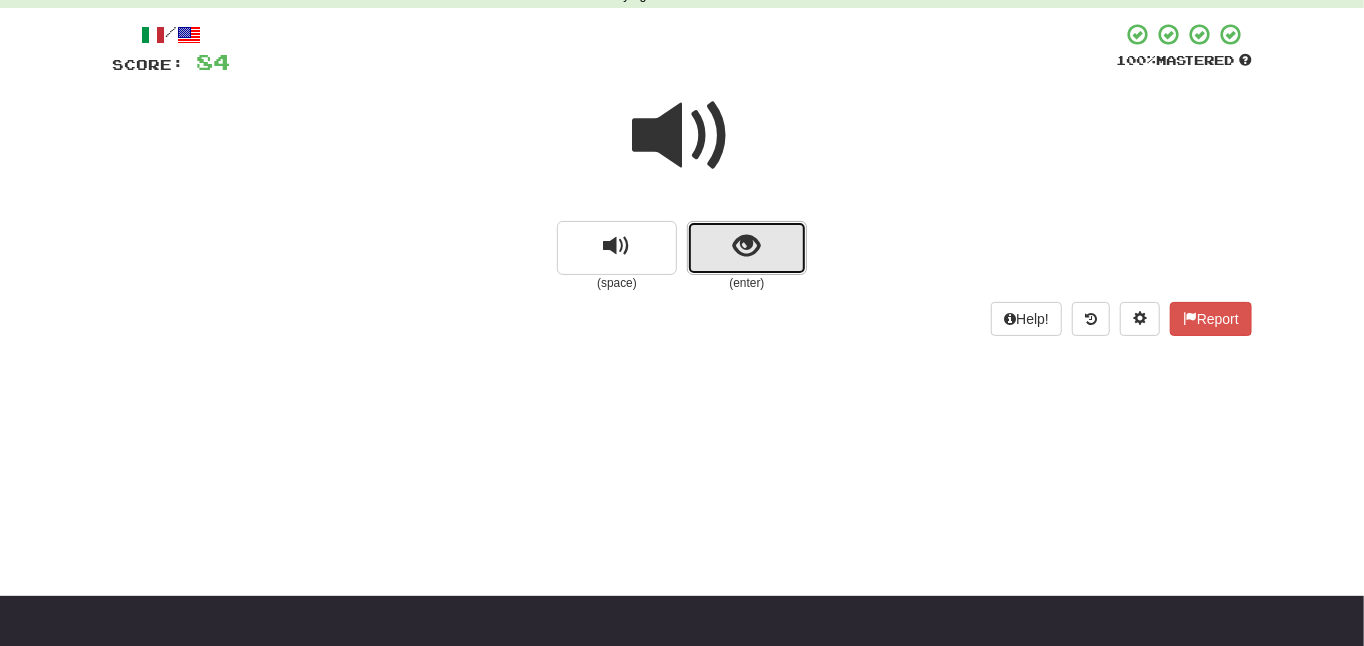 click at bounding box center (747, 248) 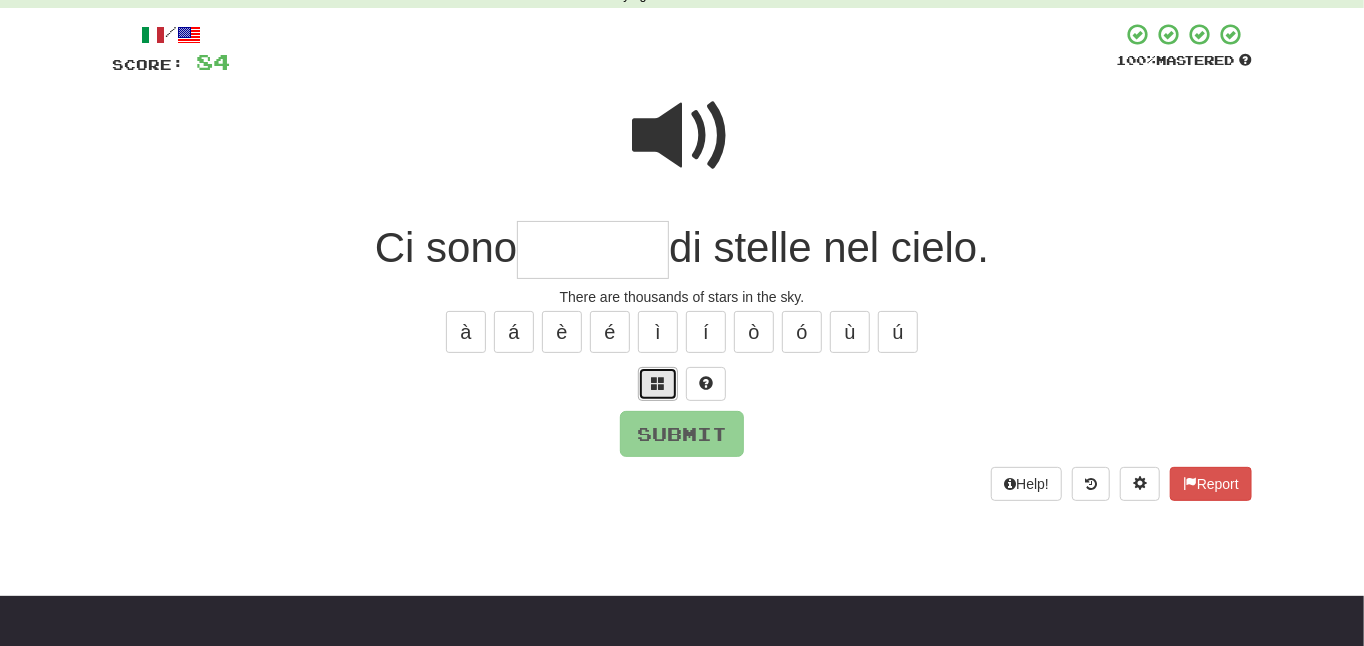 click at bounding box center (658, 383) 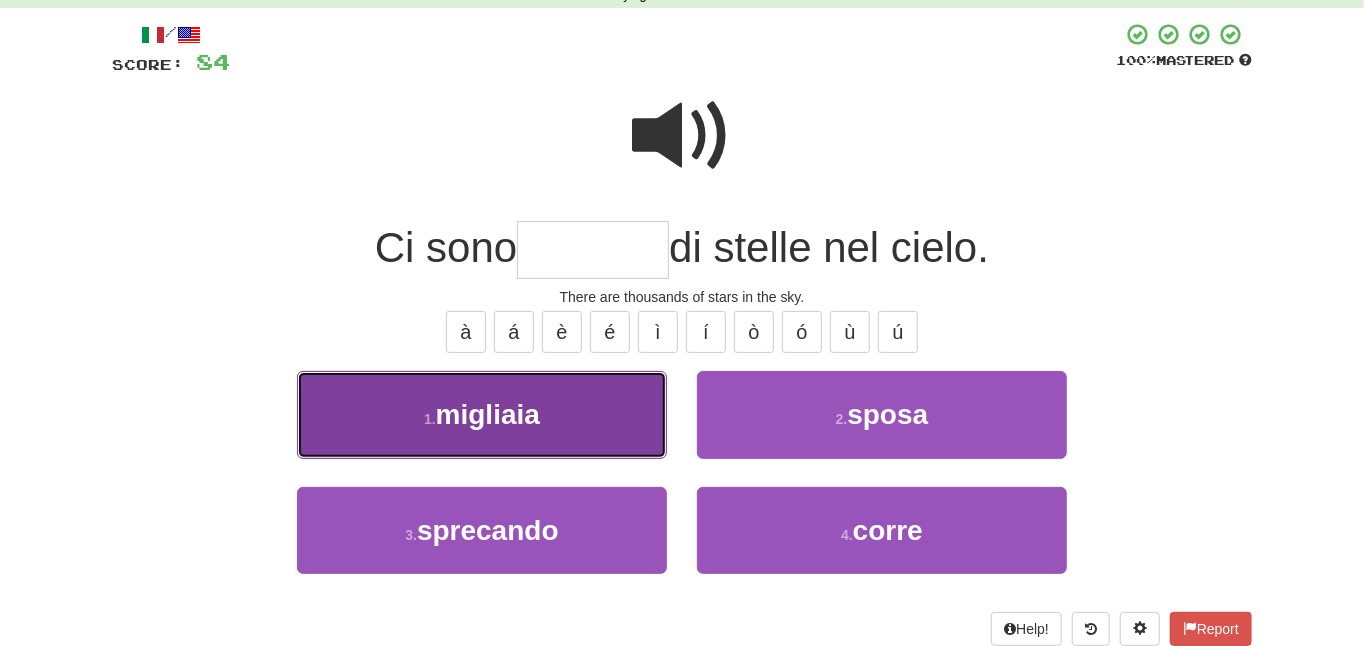 click on "1 .  migliaia" at bounding box center [482, 414] 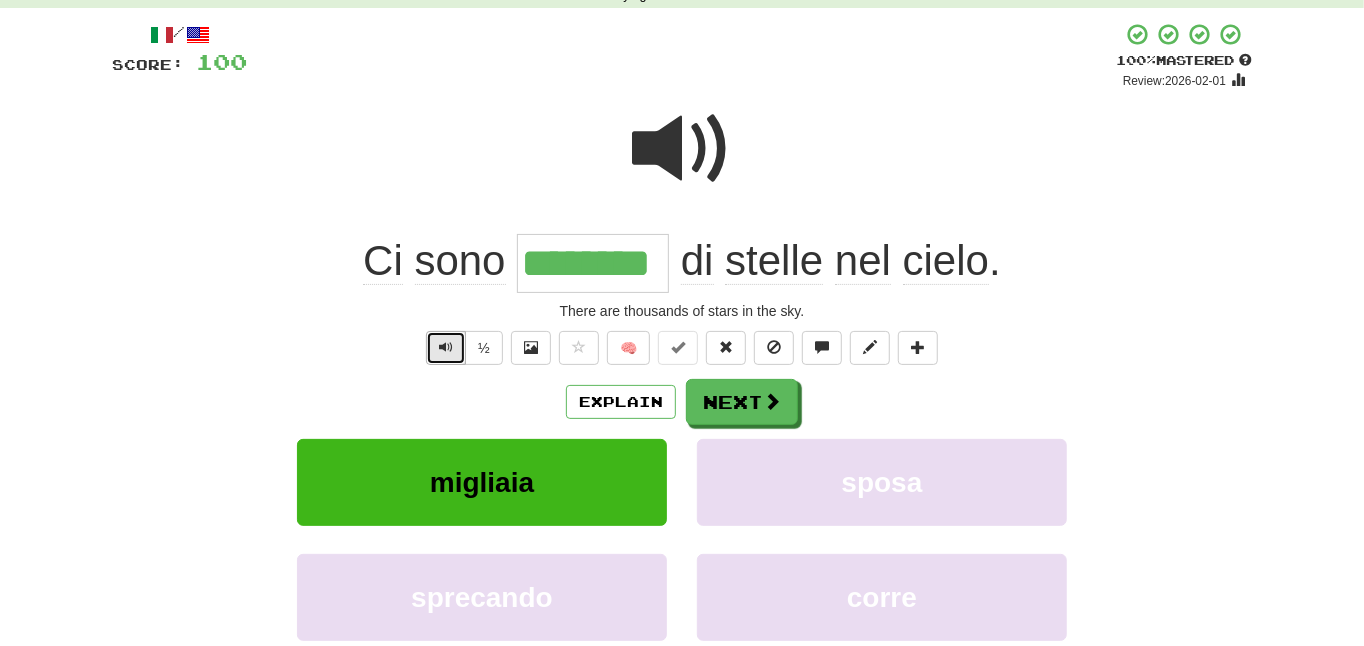 click at bounding box center [446, 347] 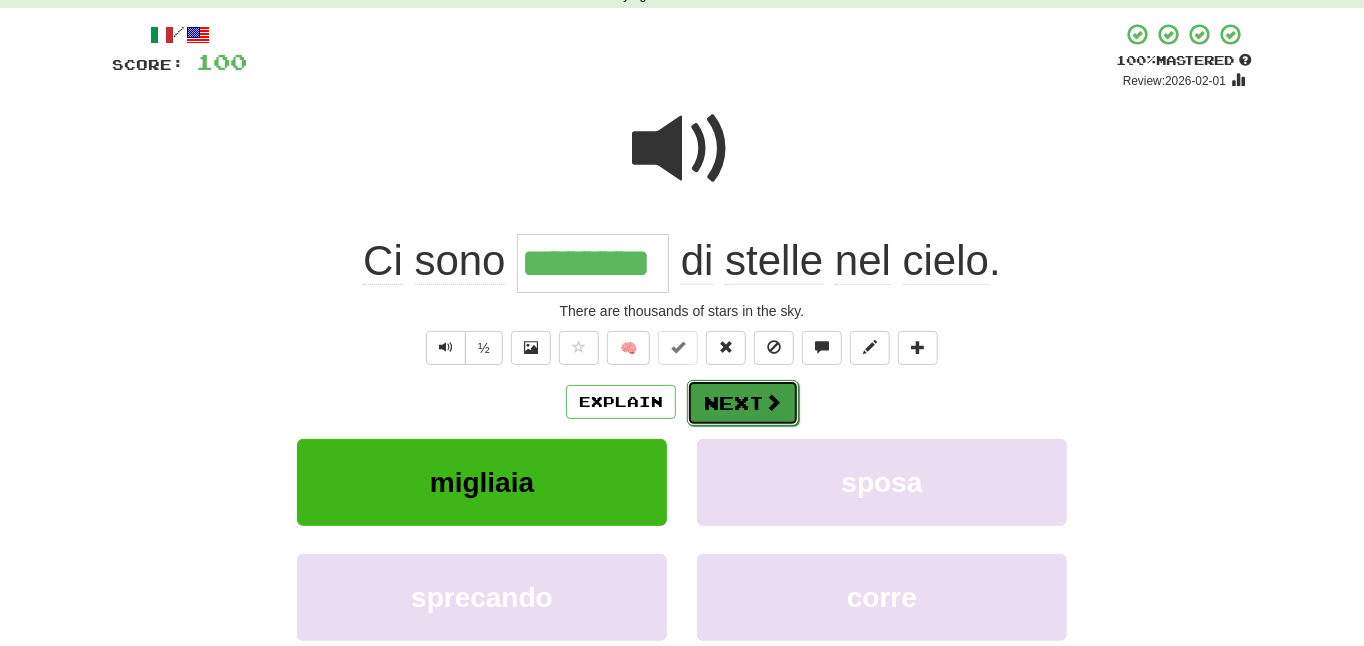 click on "Next" at bounding box center (743, 403) 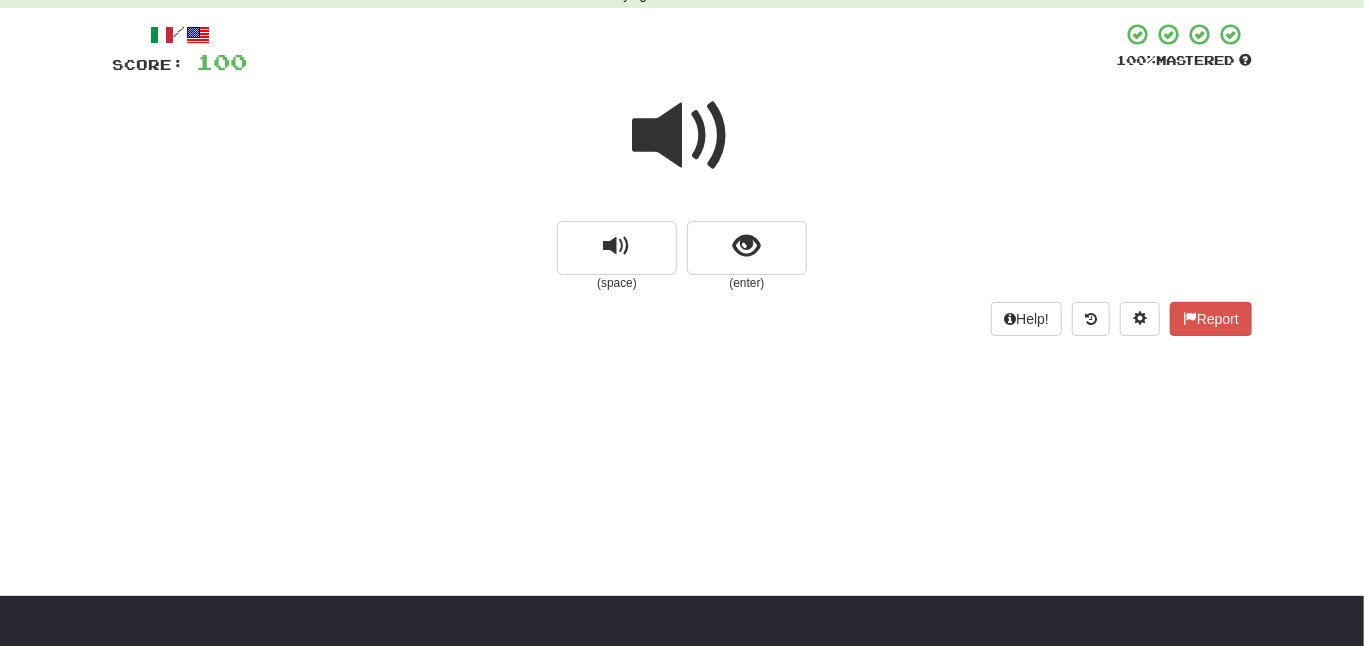 click at bounding box center [682, 136] 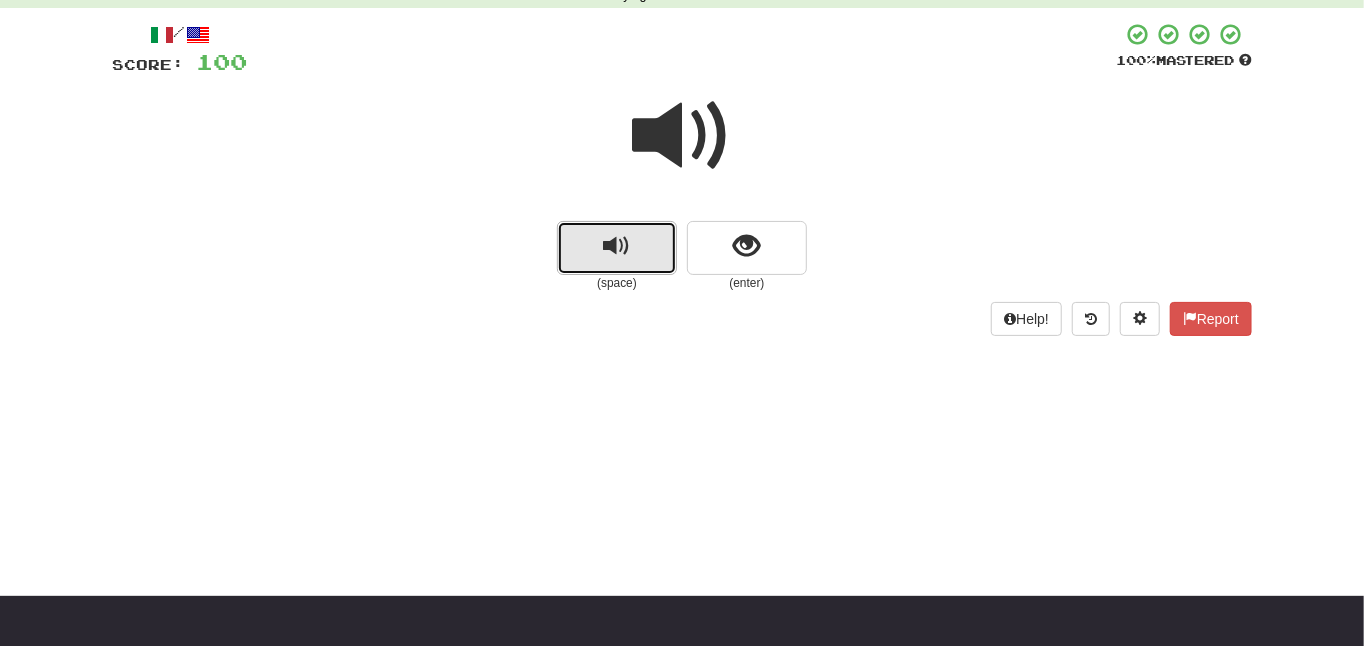 click at bounding box center [617, 246] 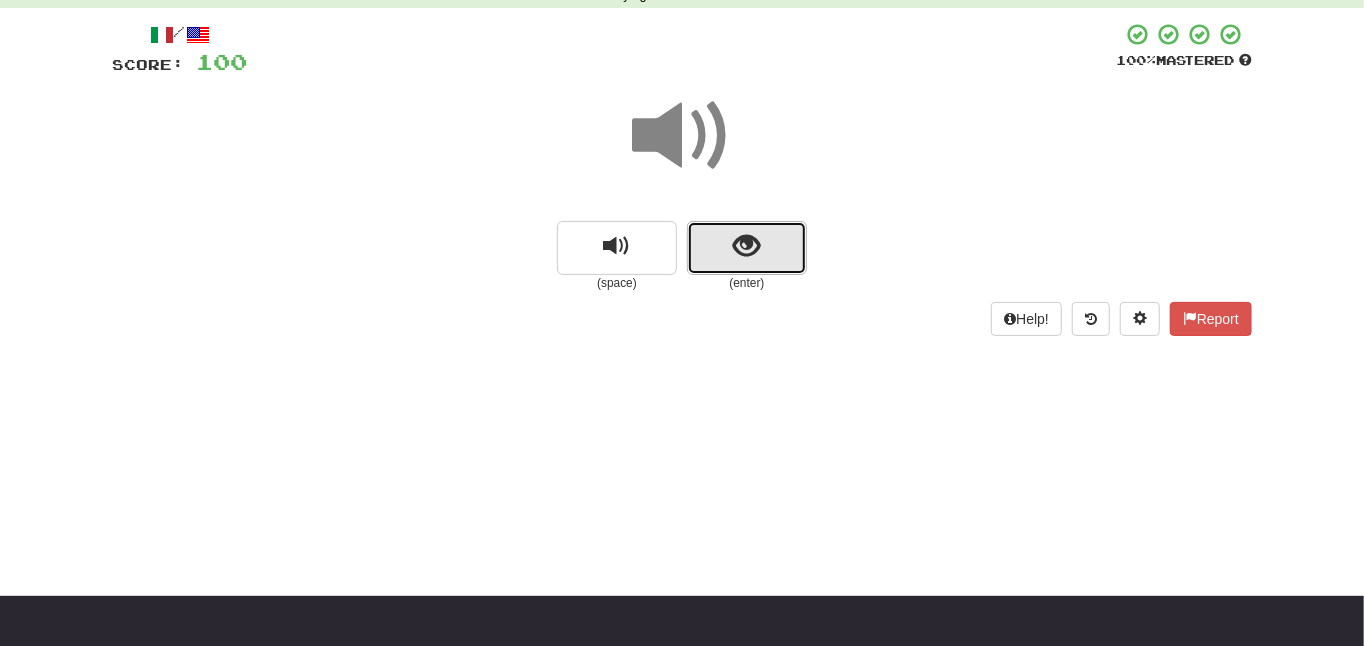 click at bounding box center (747, 248) 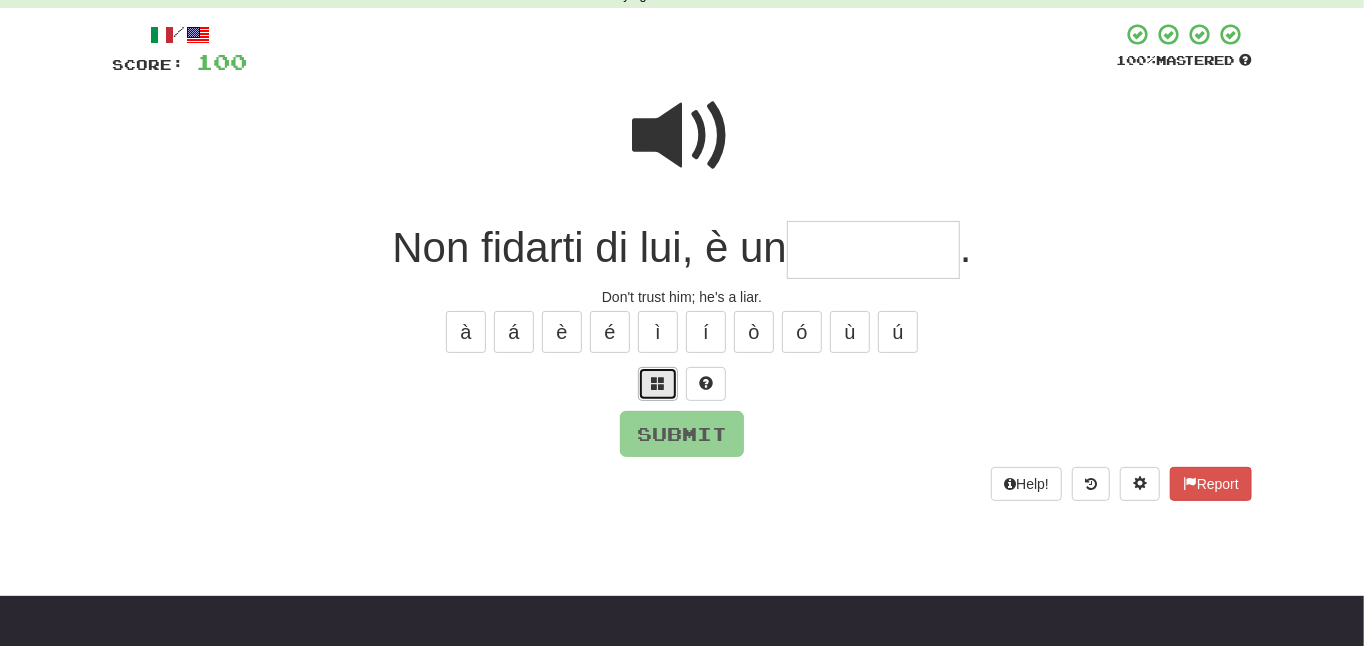 click at bounding box center (658, 383) 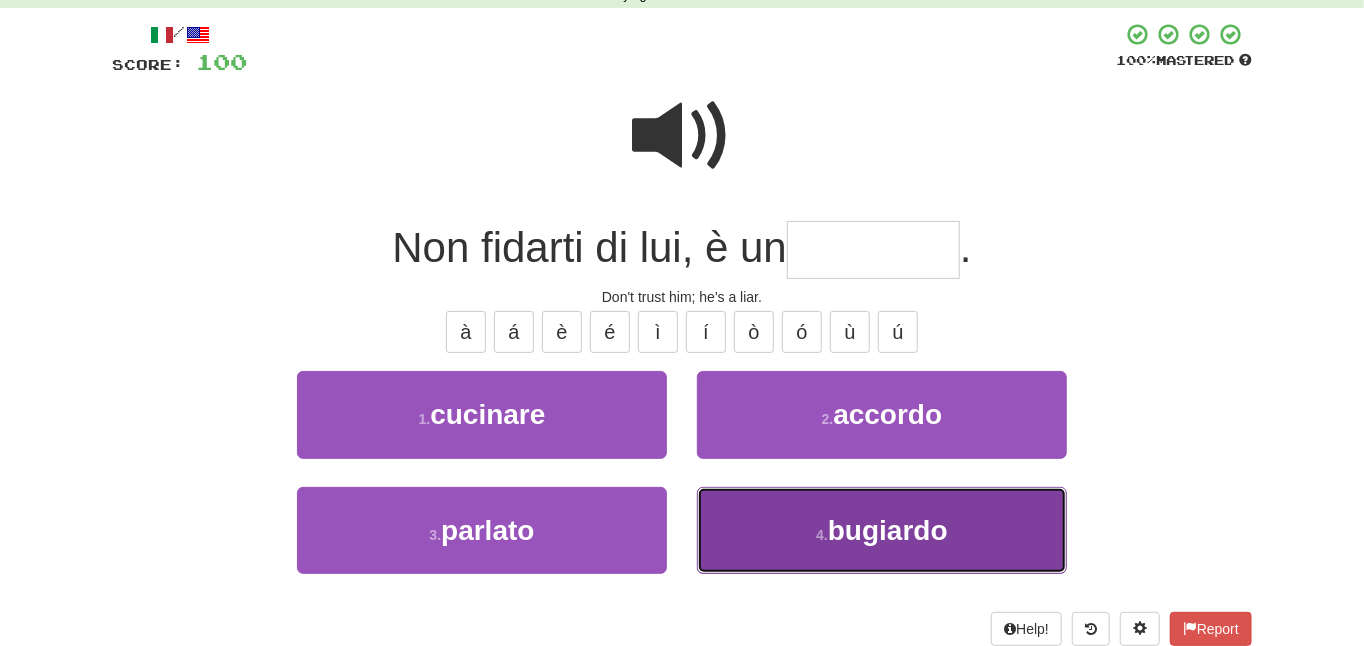 click on "4 .  bugiardo" at bounding box center [882, 530] 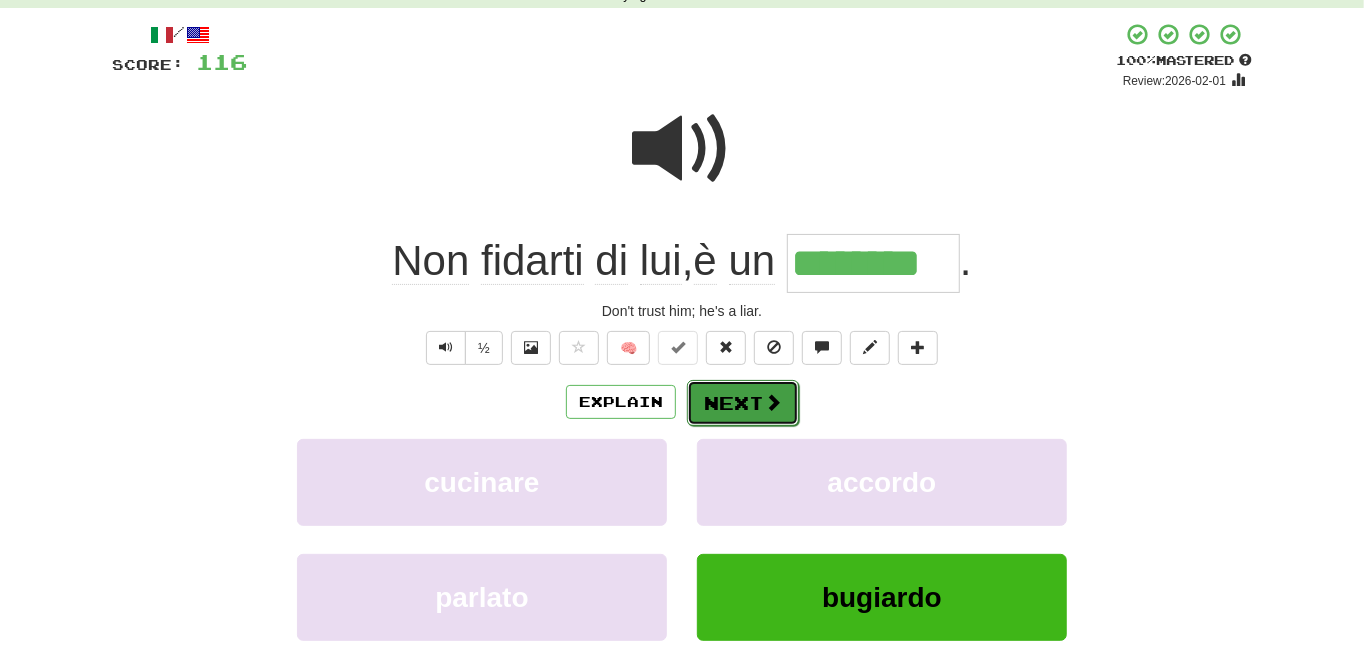 click on "Next" at bounding box center (743, 403) 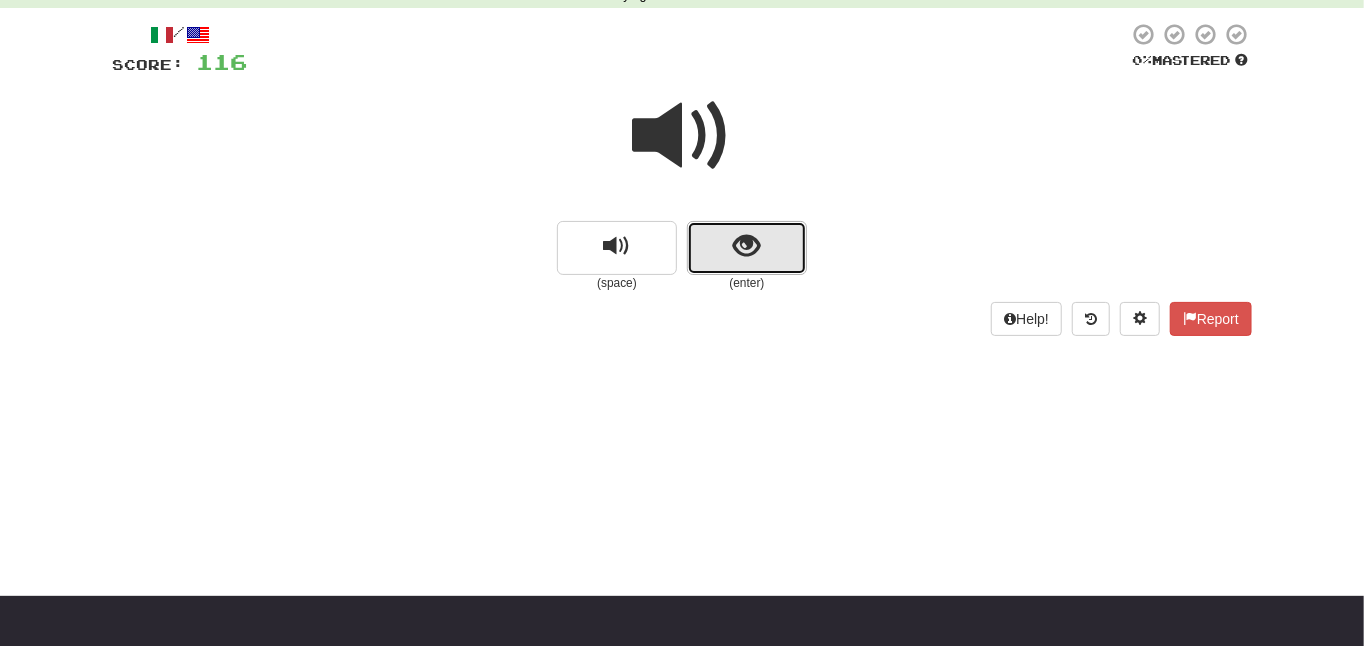 click at bounding box center (747, 246) 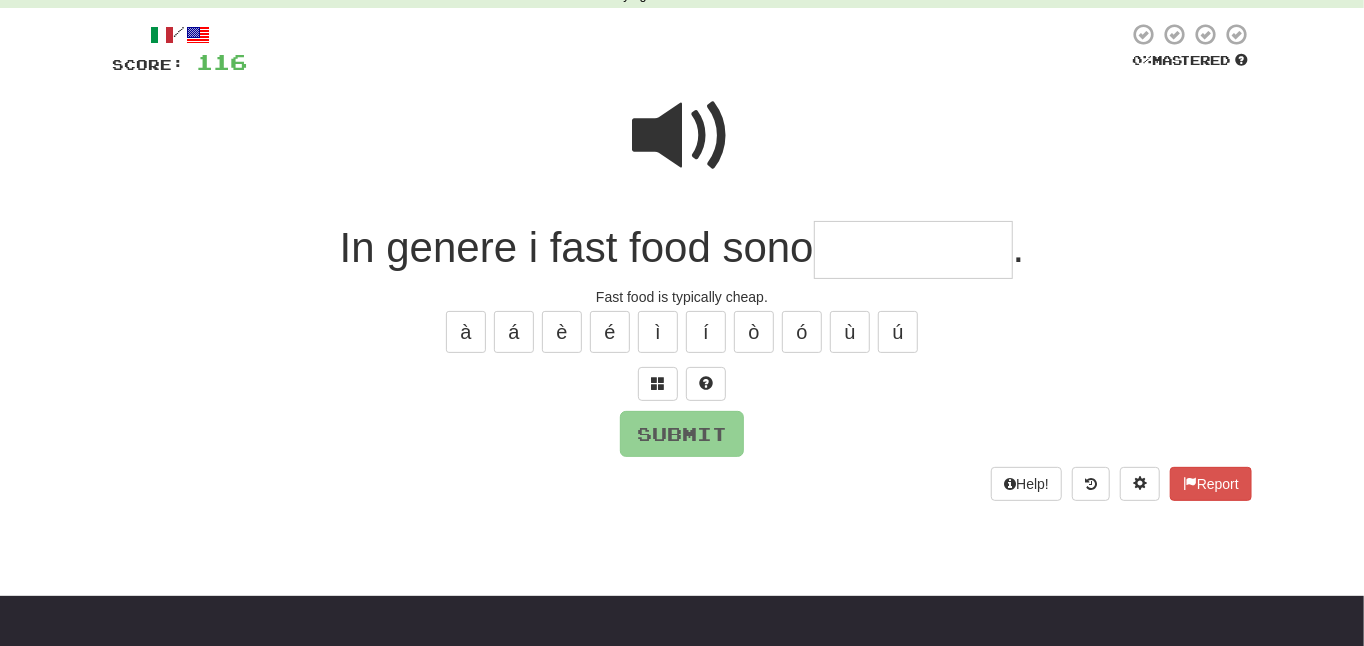 click at bounding box center [682, 136] 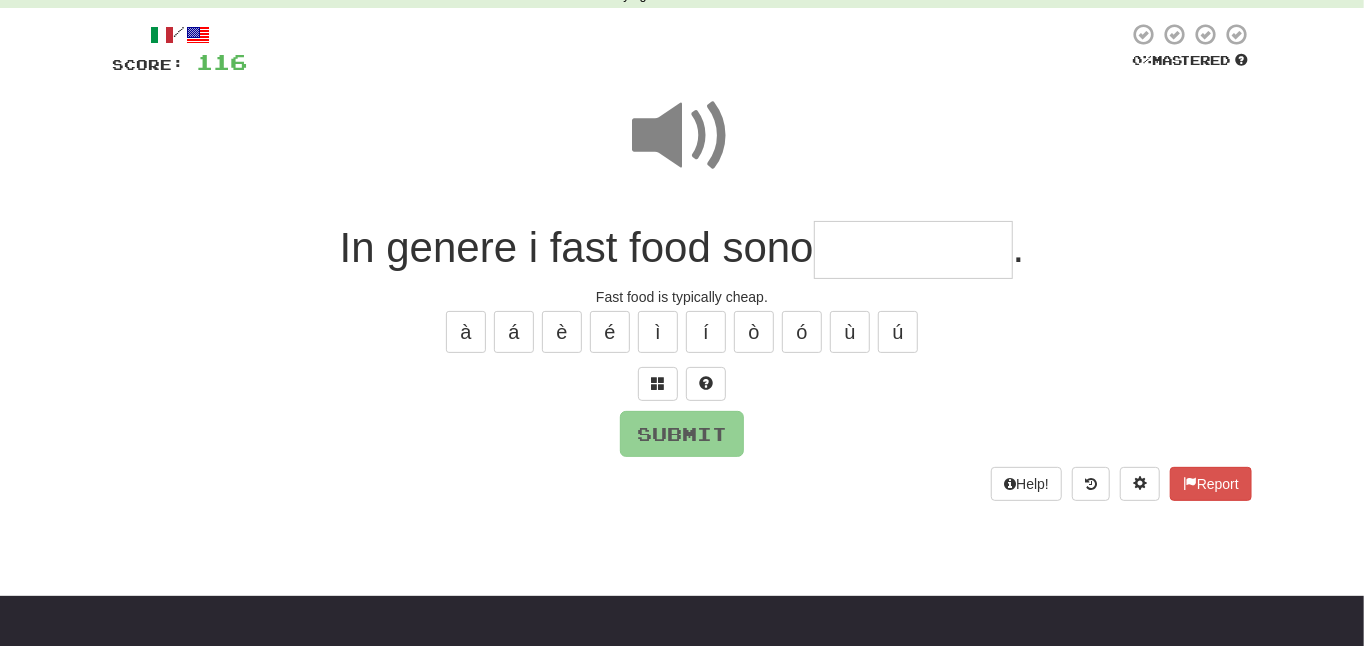 click at bounding box center (682, 136) 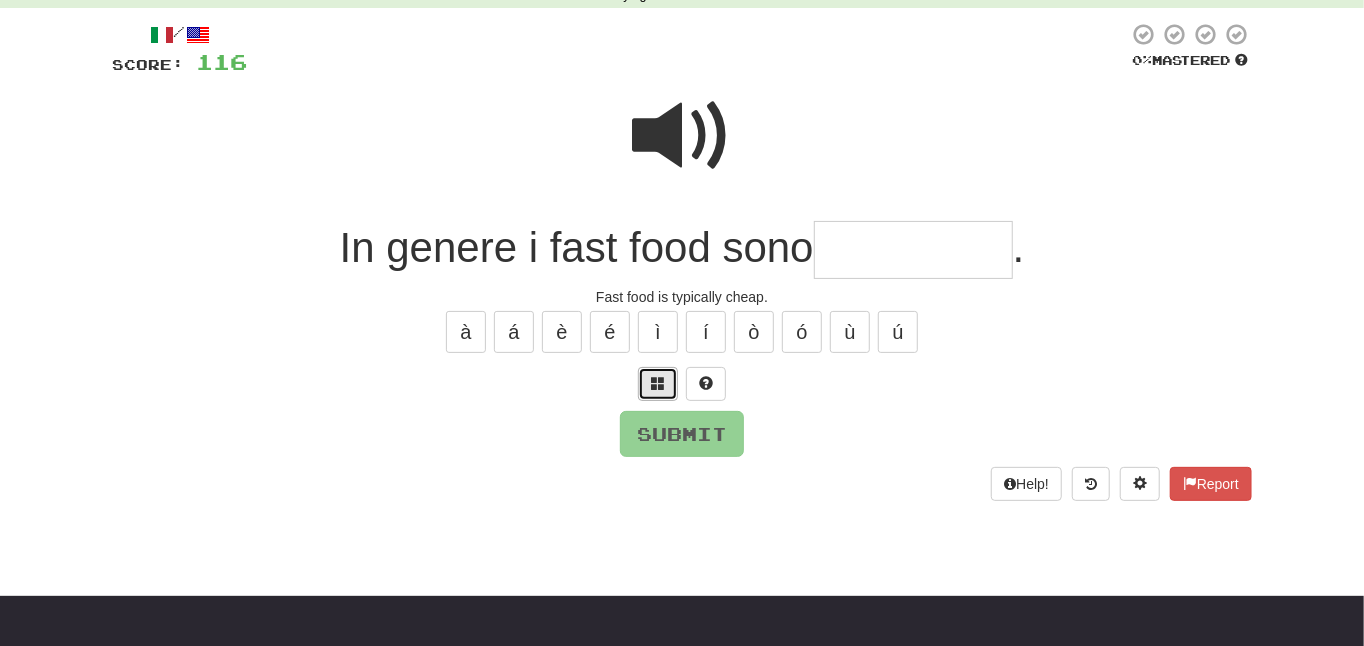 click at bounding box center (658, 383) 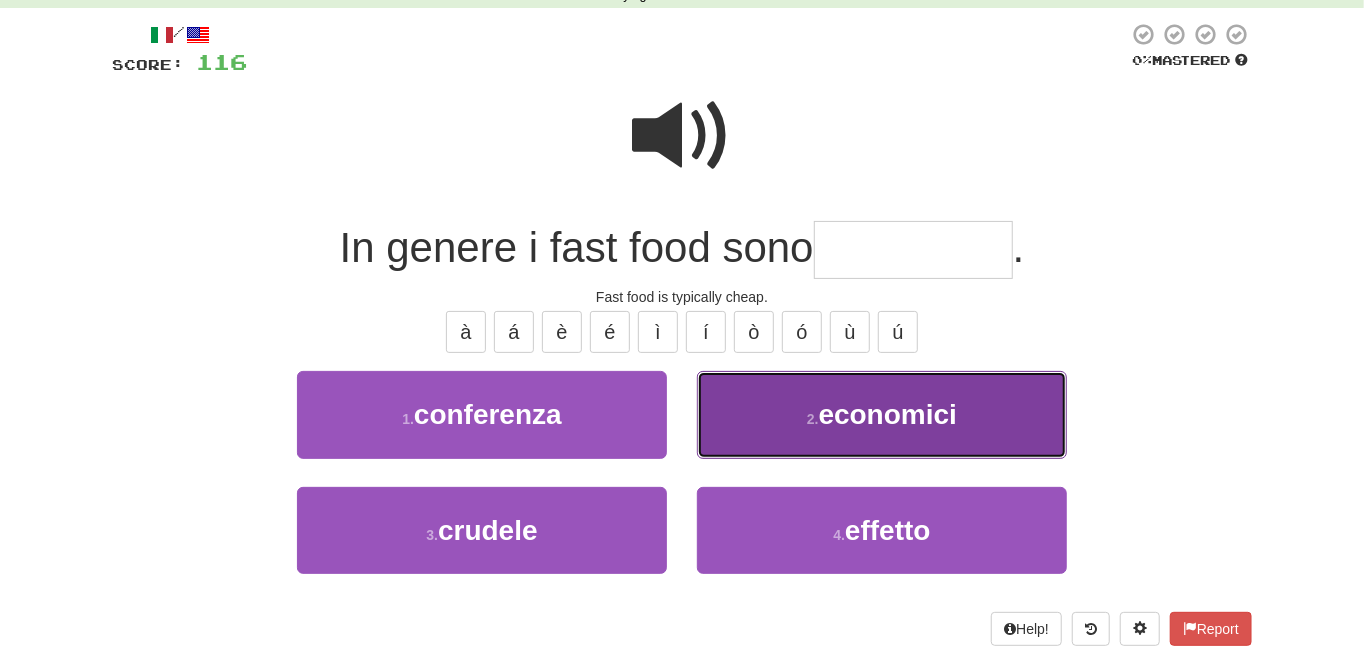 click on "2 .  economici" at bounding box center [882, 414] 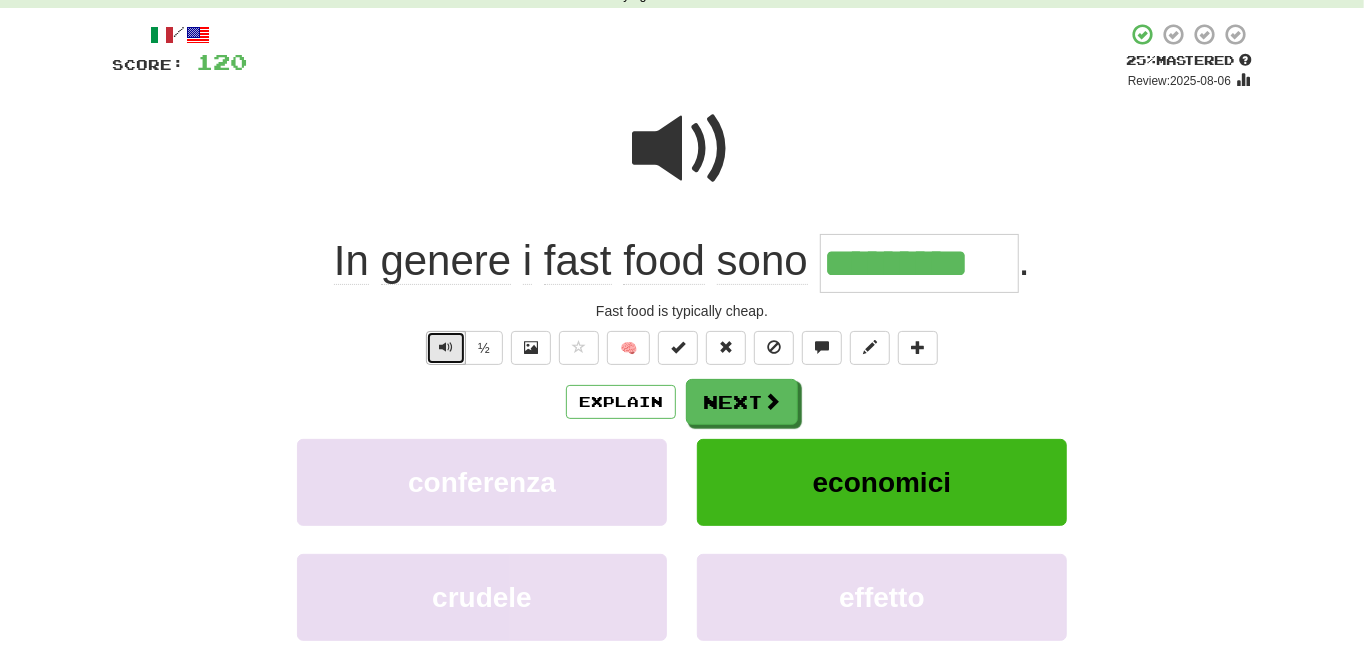click at bounding box center [446, 347] 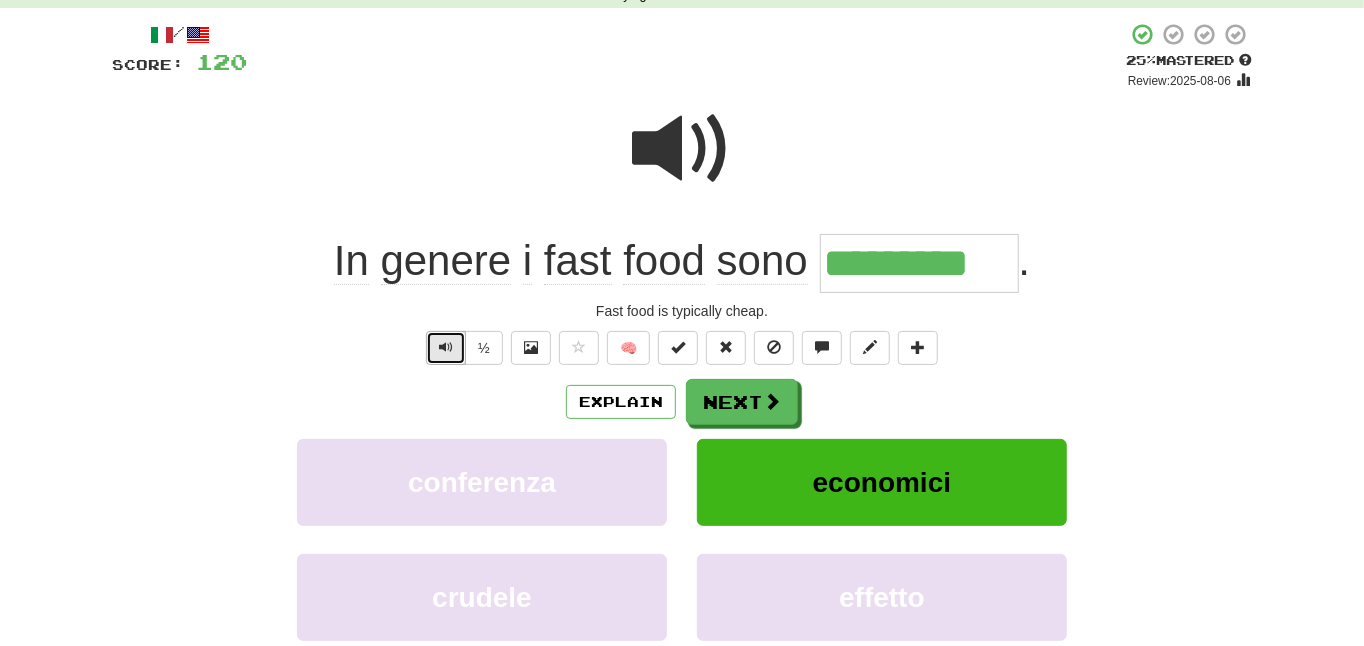 click at bounding box center (446, 348) 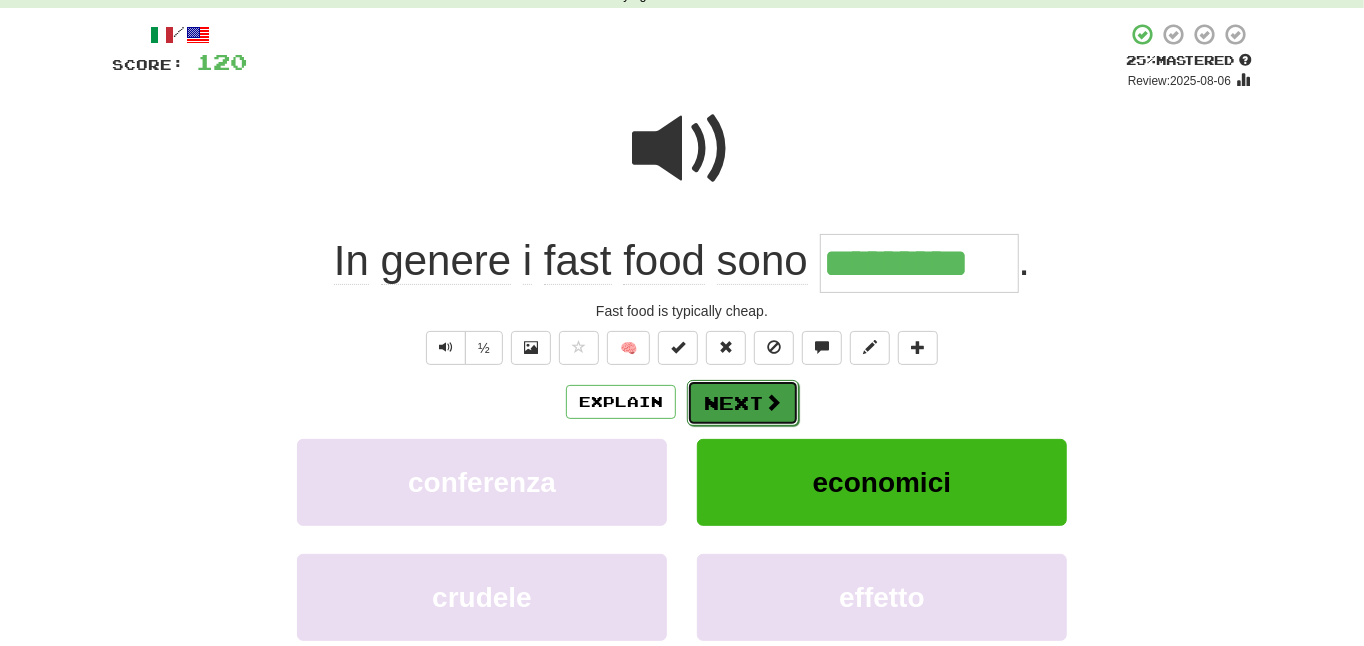 click on "Next" at bounding box center [743, 403] 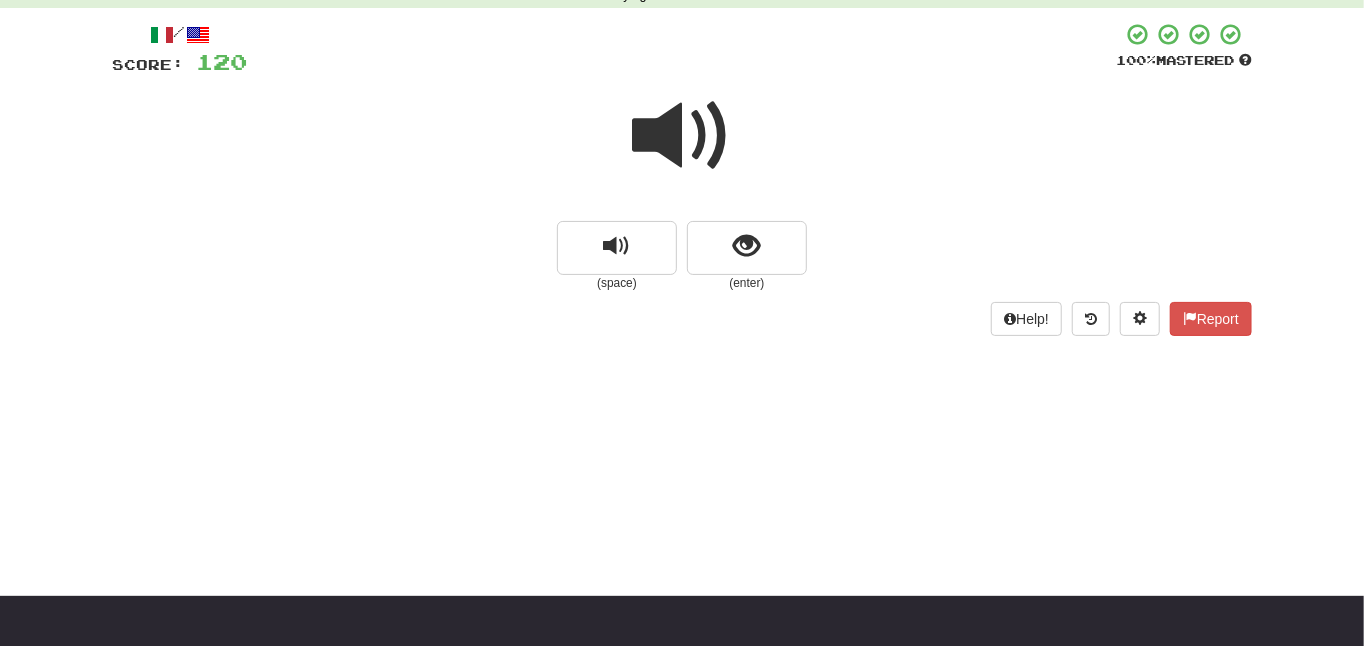 click at bounding box center (682, 136) 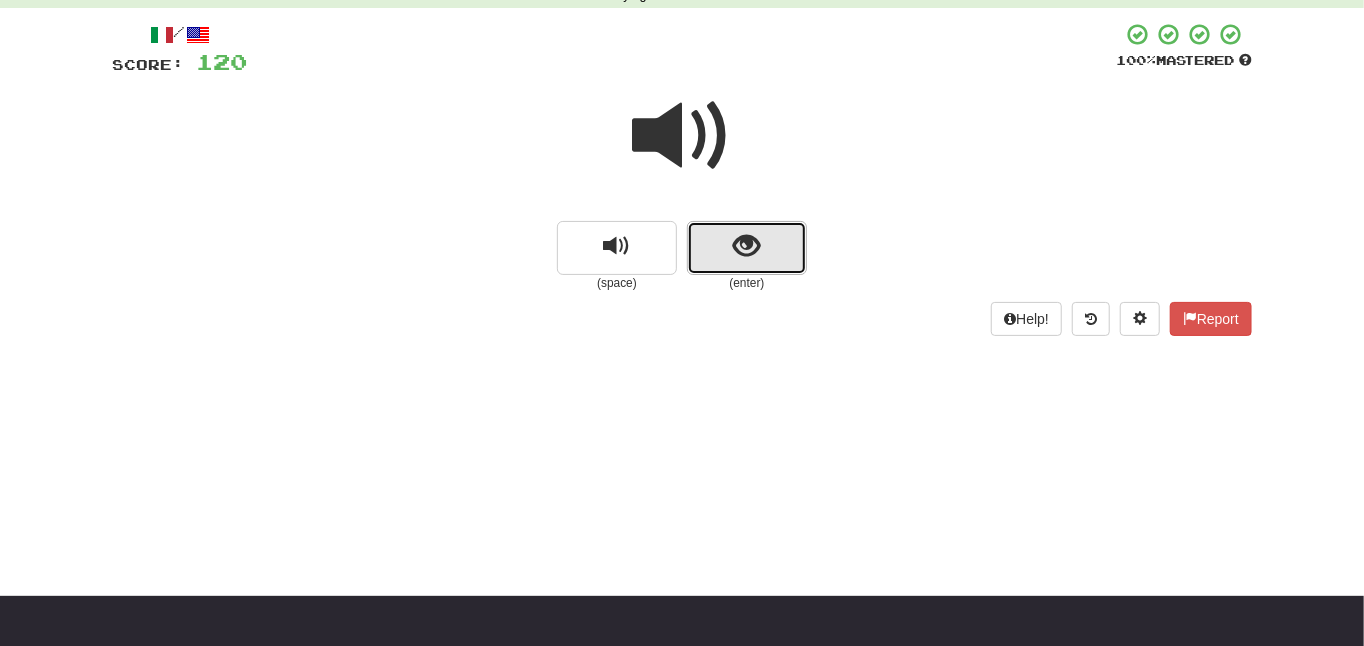 click at bounding box center (747, 248) 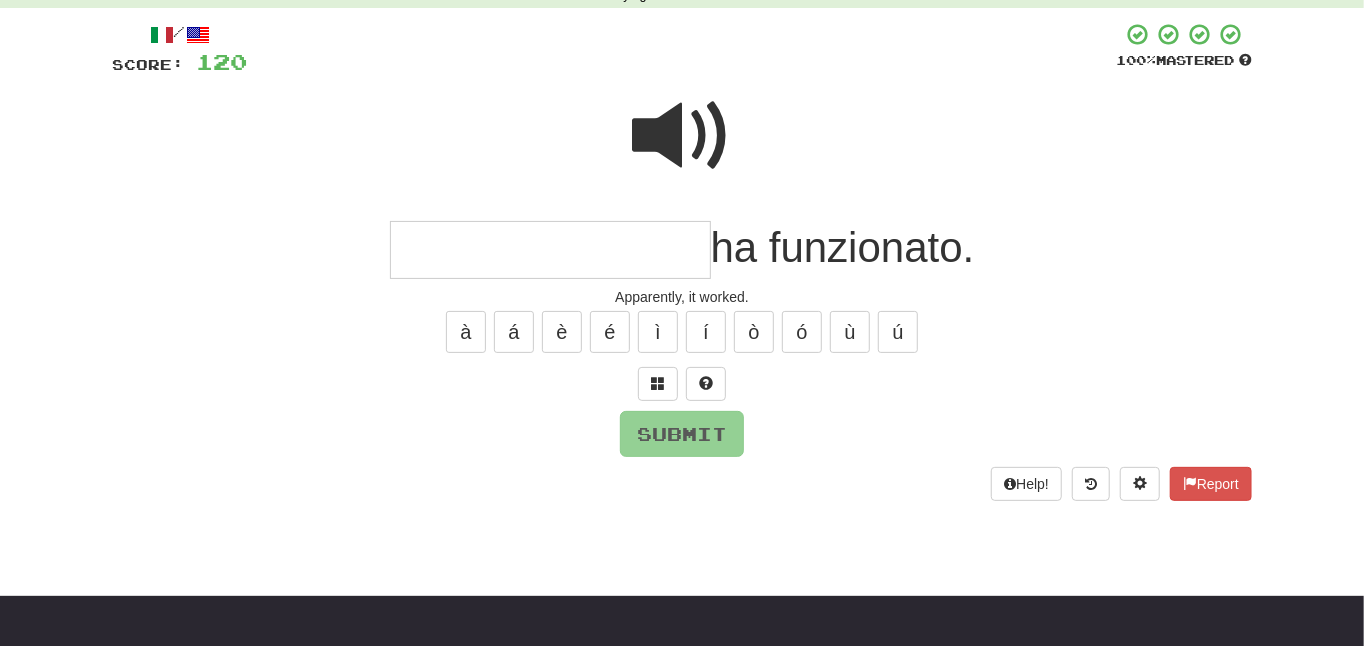 click at bounding box center [682, 136] 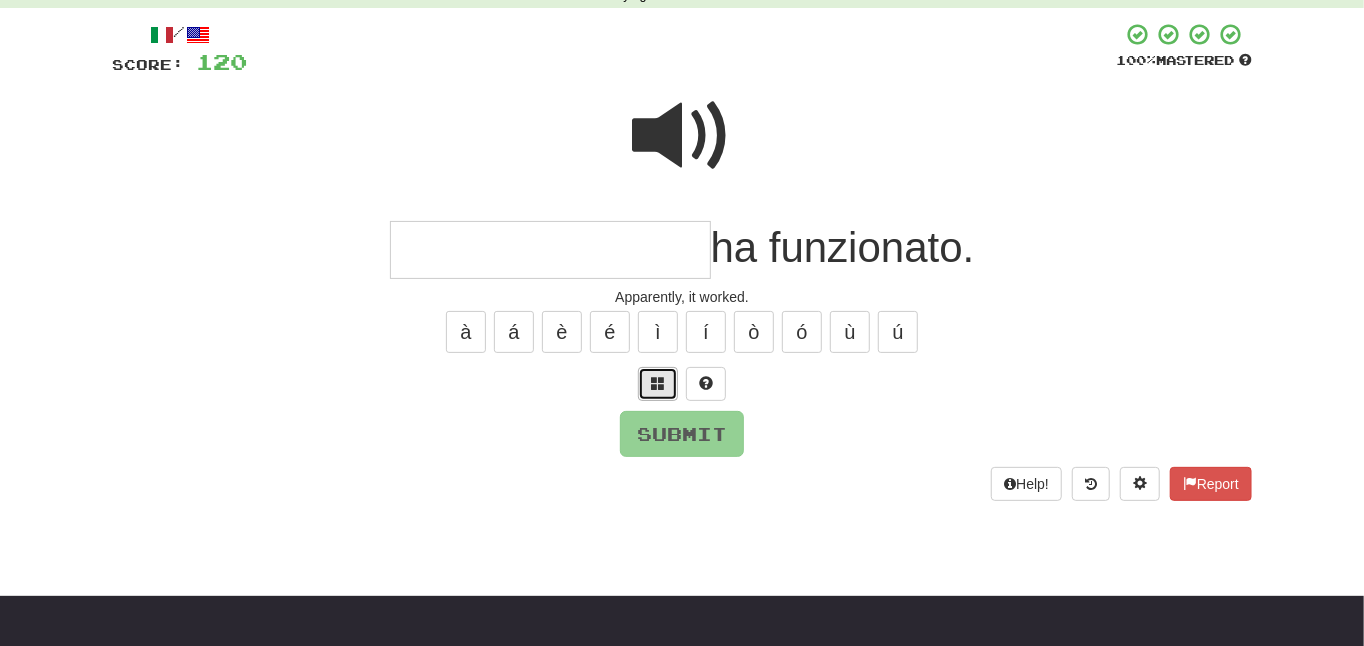 click at bounding box center [658, 383] 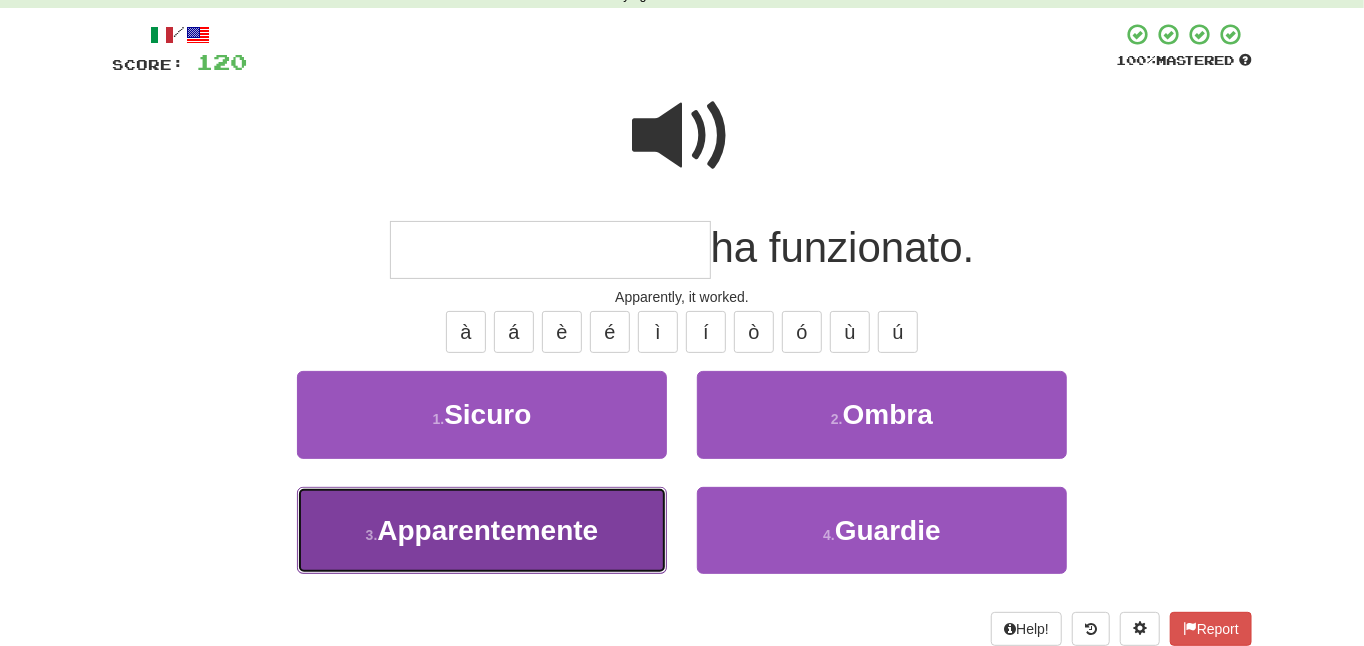 click on "Apparentemente" at bounding box center (487, 530) 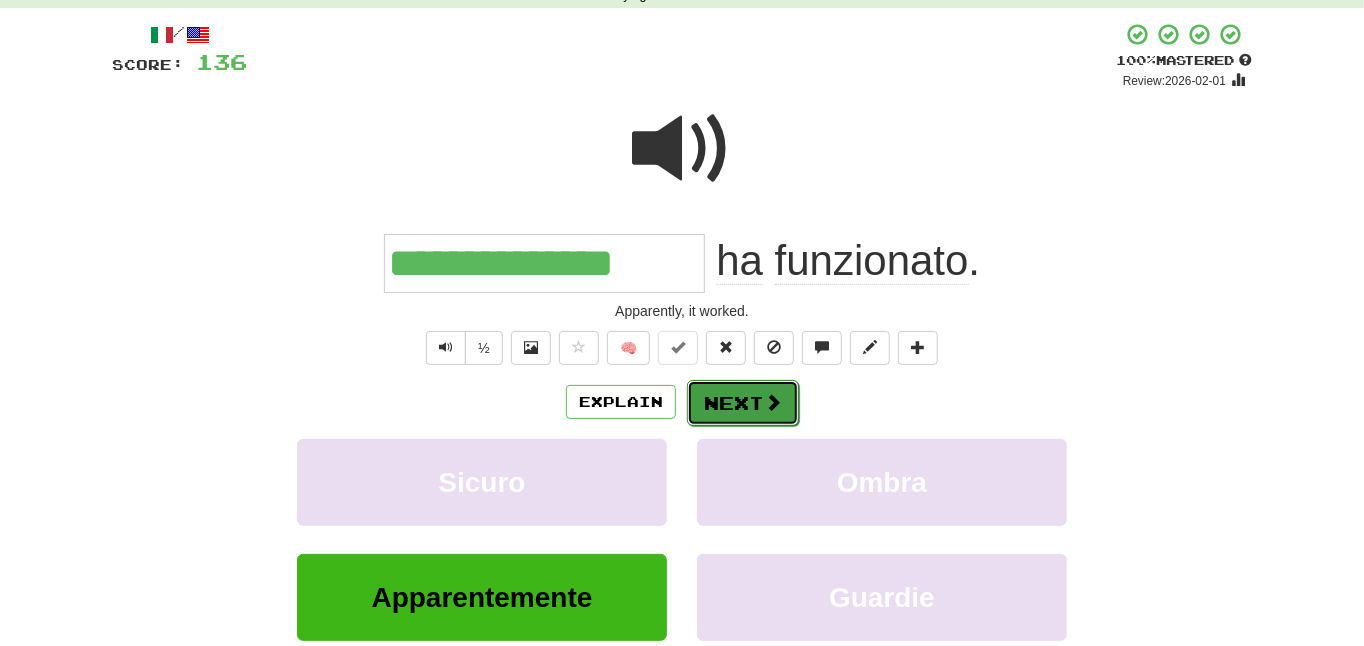 click on "Next" at bounding box center (743, 403) 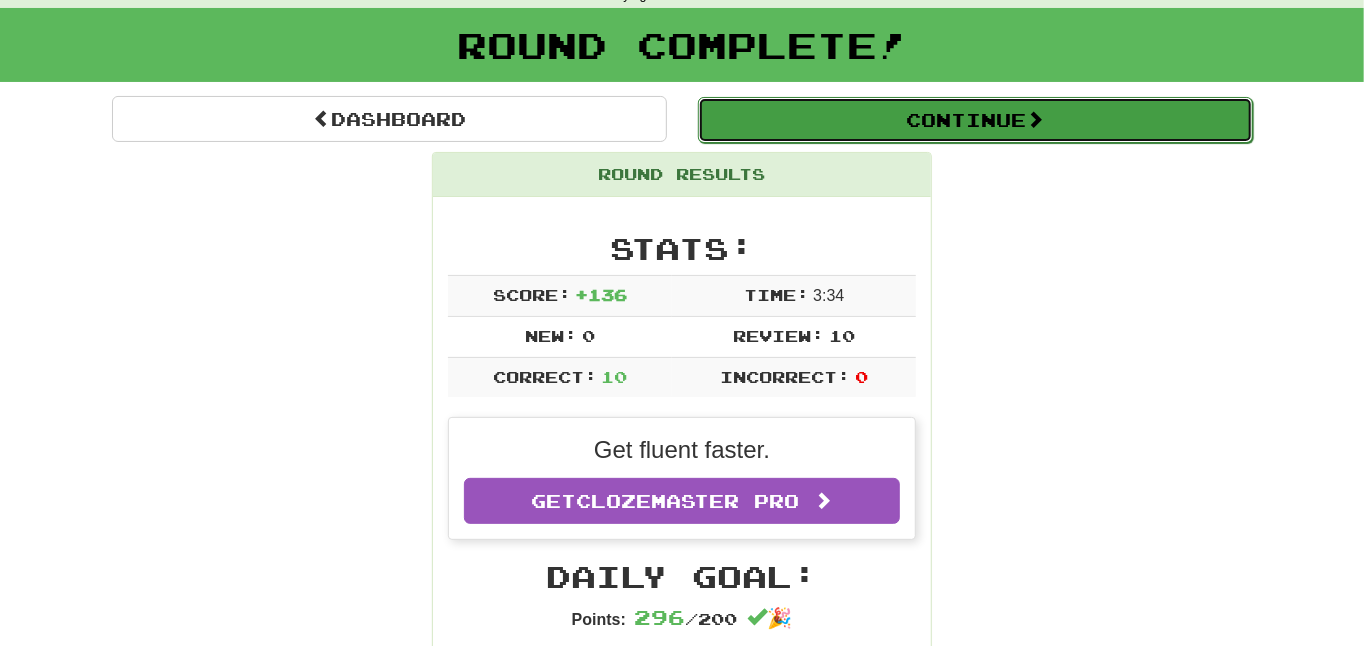 click on "Continue" at bounding box center [975, 120] 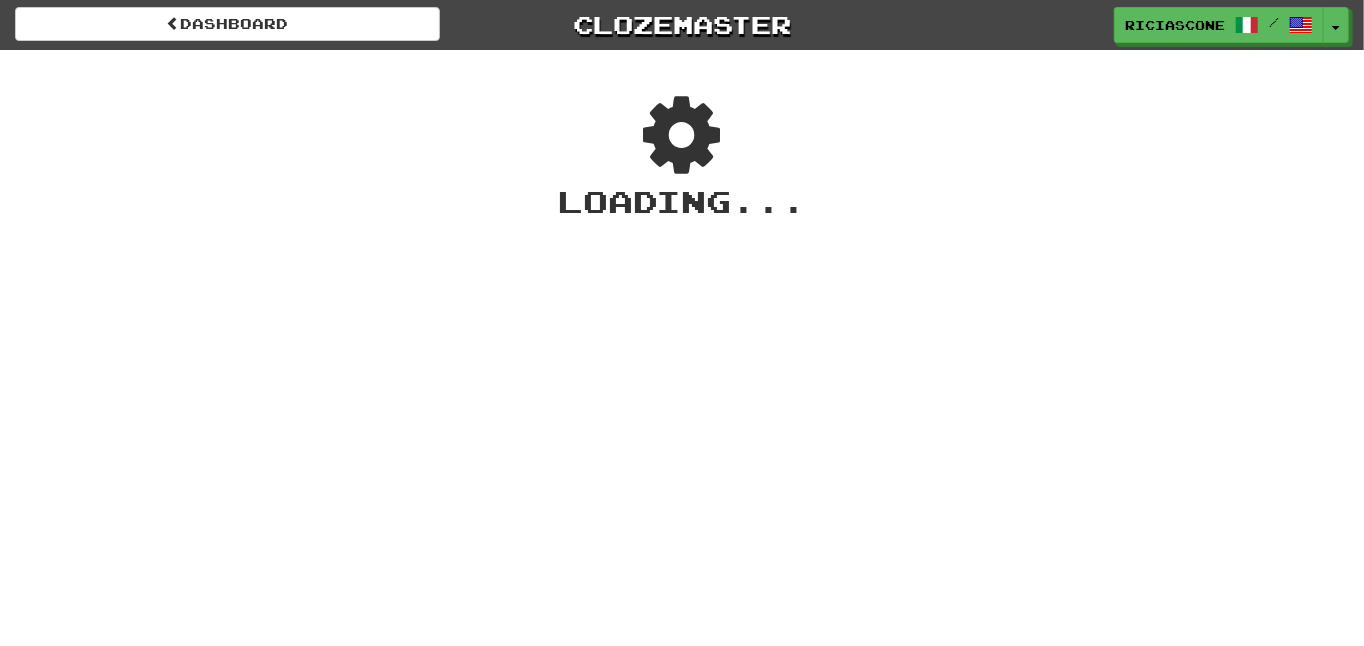 scroll, scrollTop: 0, scrollLeft: 0, axis: both 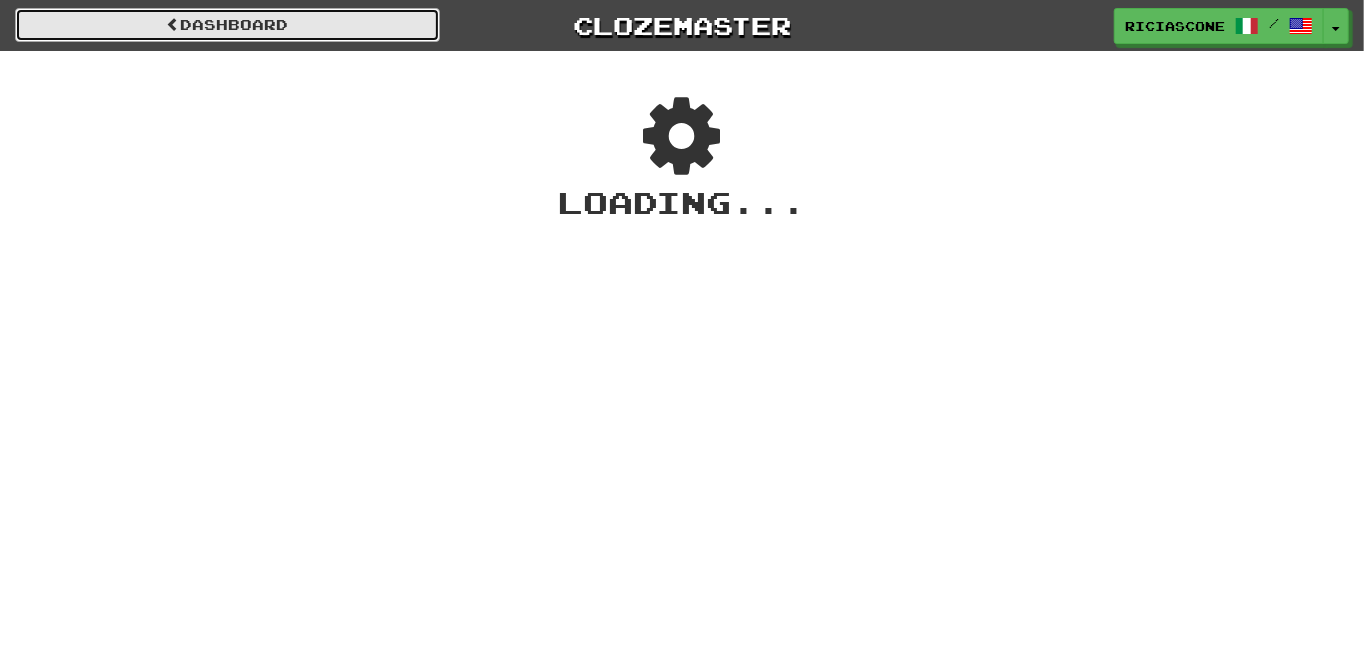 click on "Dashboard" at bounding box center (227, 25) 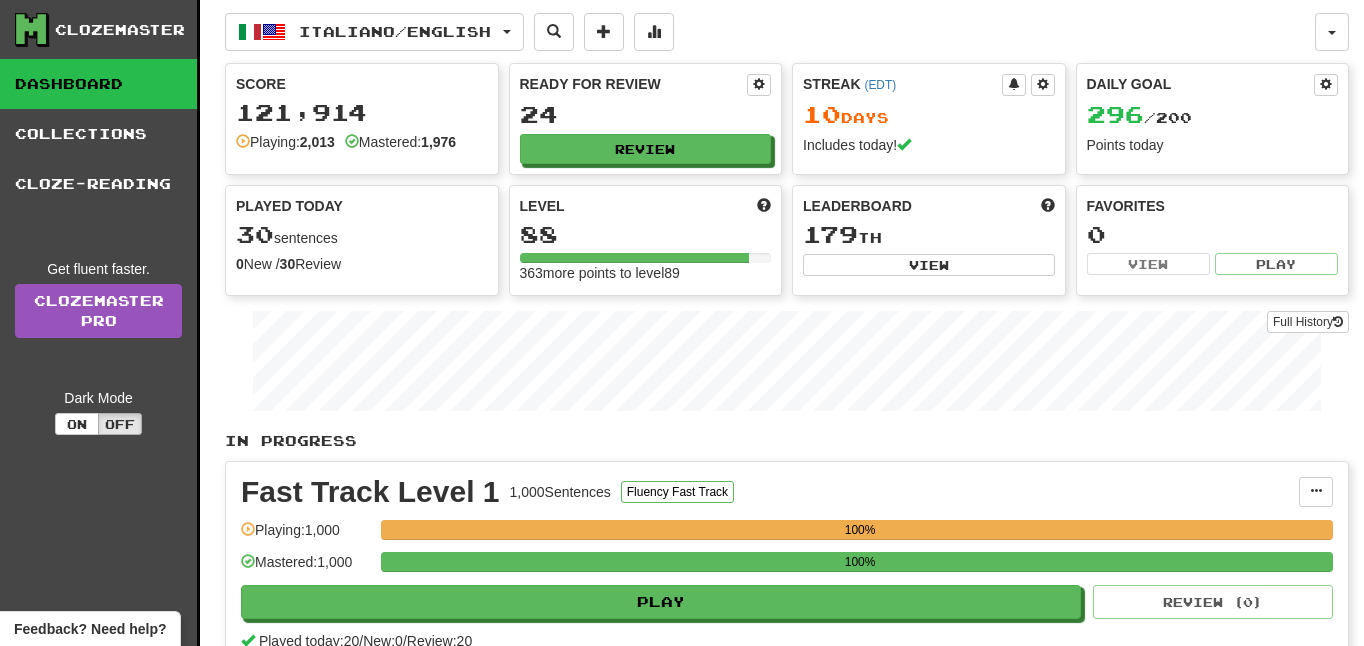 scroll, scrollTop: 0, scrollLeft: 0, axis: both 